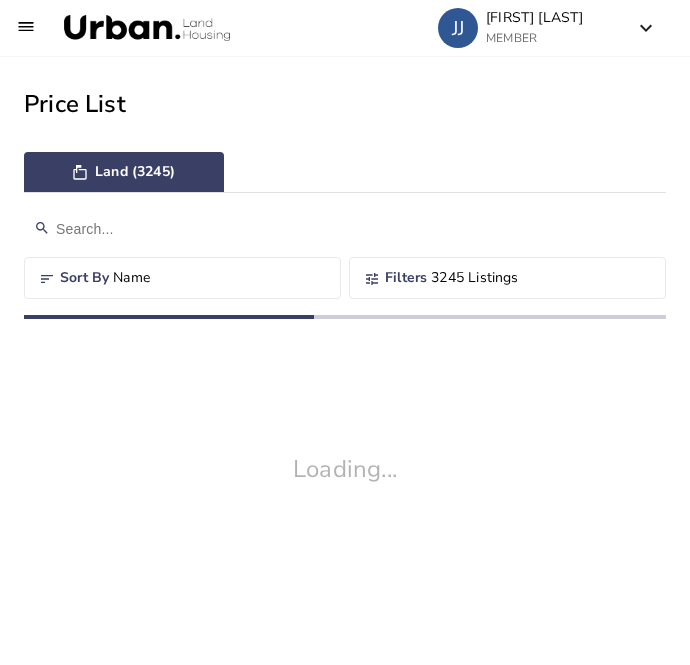scroll, scrollTop: 0, scrollLeft: 0, axis: both 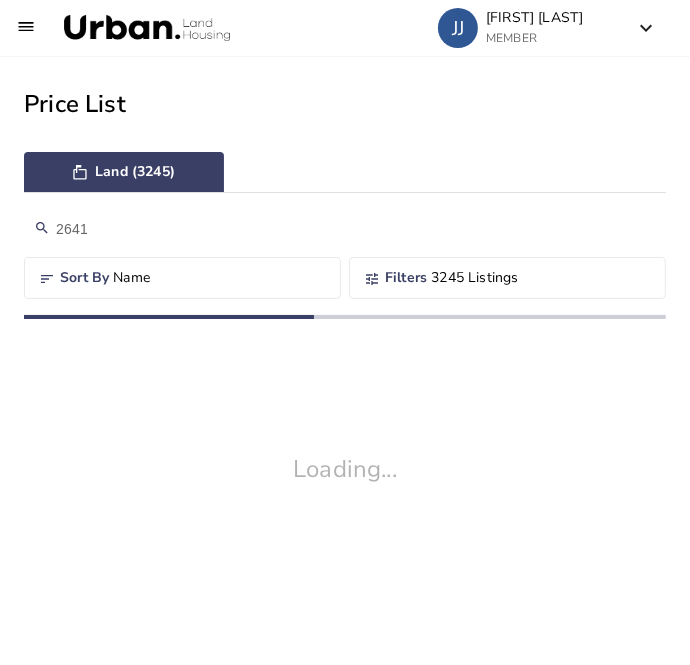 type on "2641" 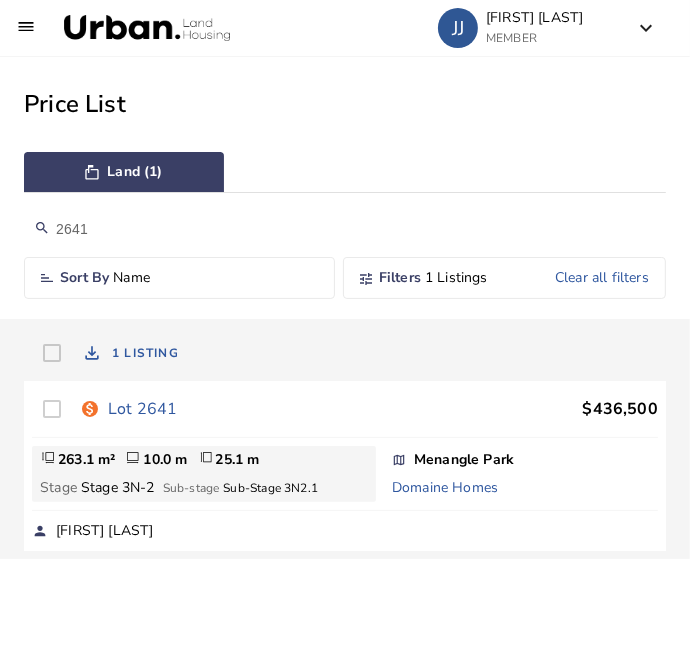 click on "Lot 2641" at bounding box center [142, 409] 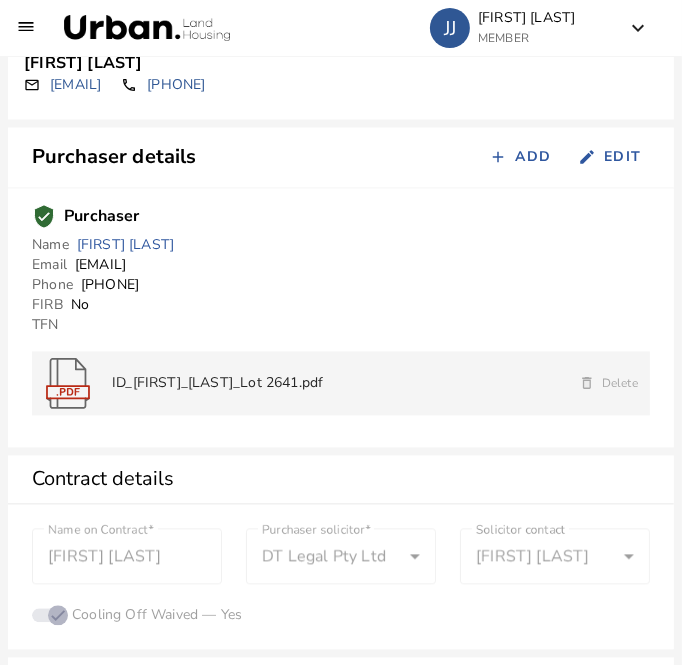scroll, scrollTop: 1889, scrollLeft: 0, axis: vertical 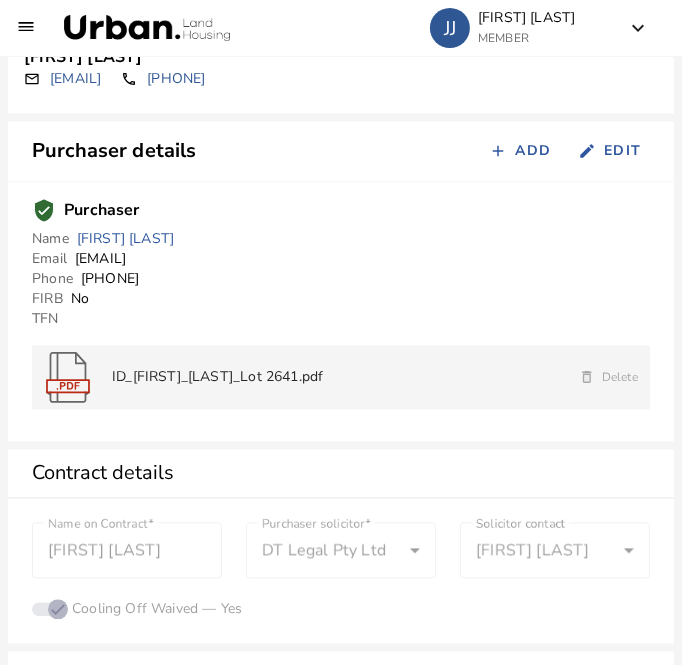 drag, startPoint x: 264, startPoint y: 256, endPoint x: 77, endPoint y: 260, distance: 187.04277 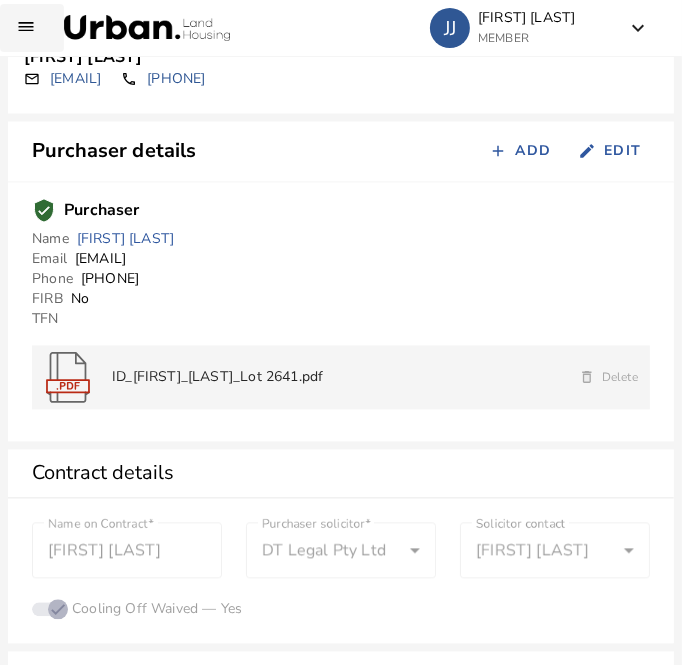 click at bounding box center [32, 28] 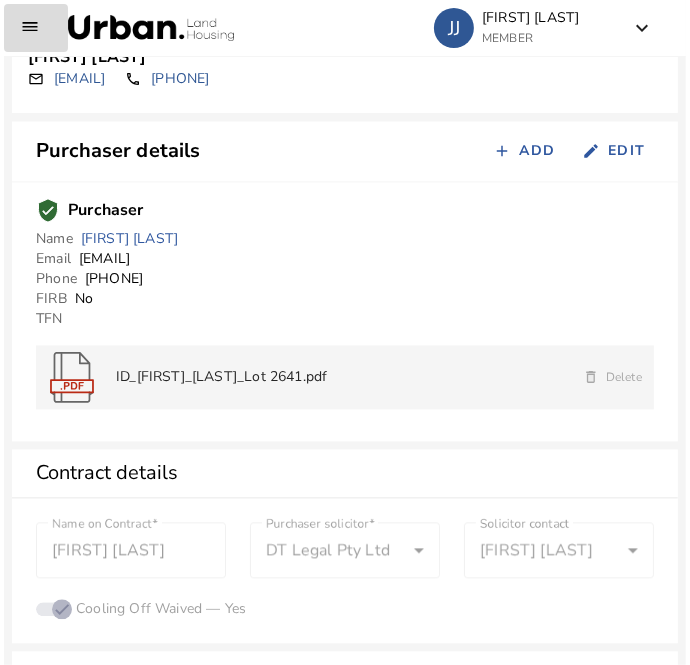 scroll, scrollTop: 1900, scrollLeft: 0, axis: vertical 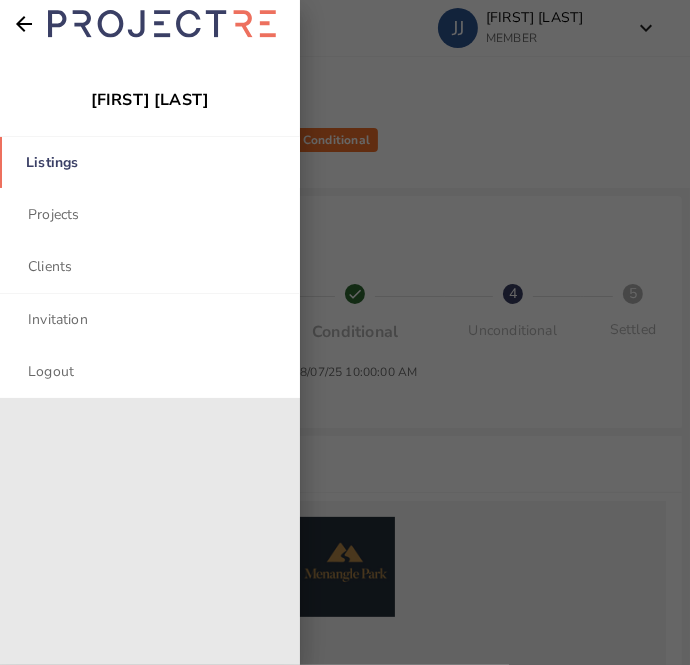 click on "Listings" at bounding box center (150, 162) 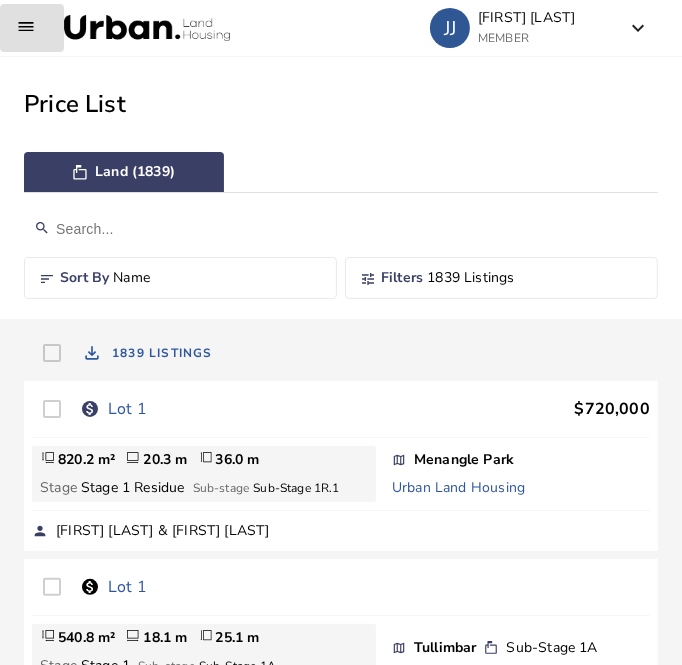 click at bounding box center (341, 229) 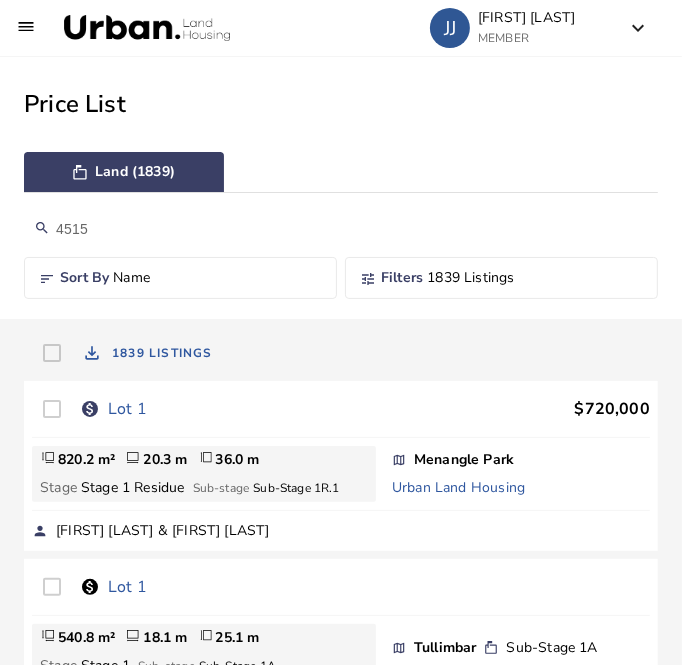 type on "4515" 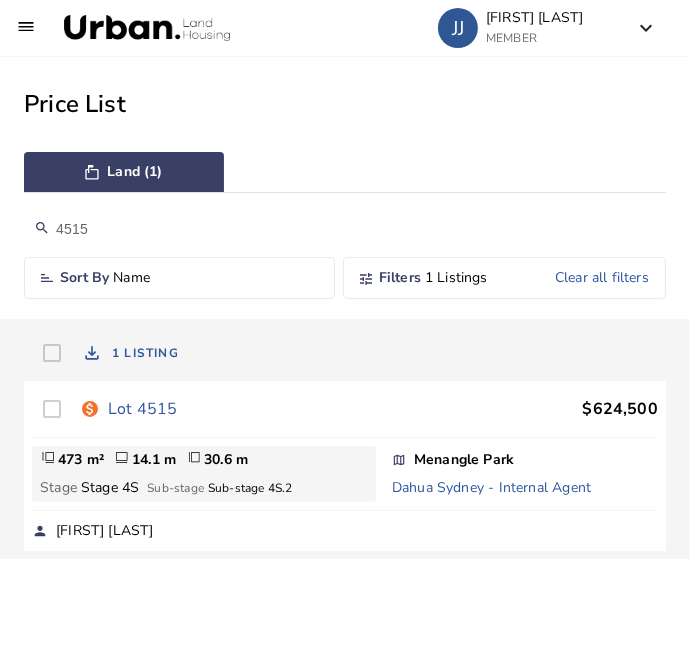 click on "Lot 4515" at bounding box center [142, 409] 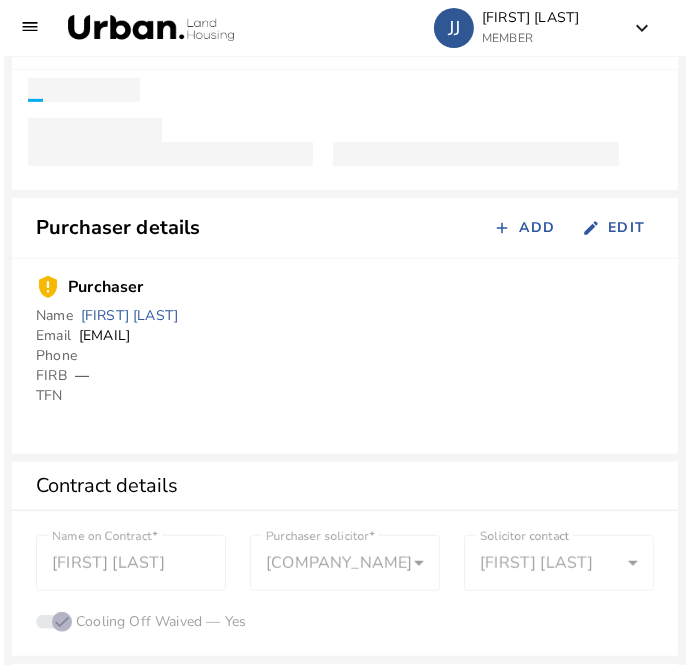 scroll, scrollTop: 461, scrollLeft: 0, axis: vertical 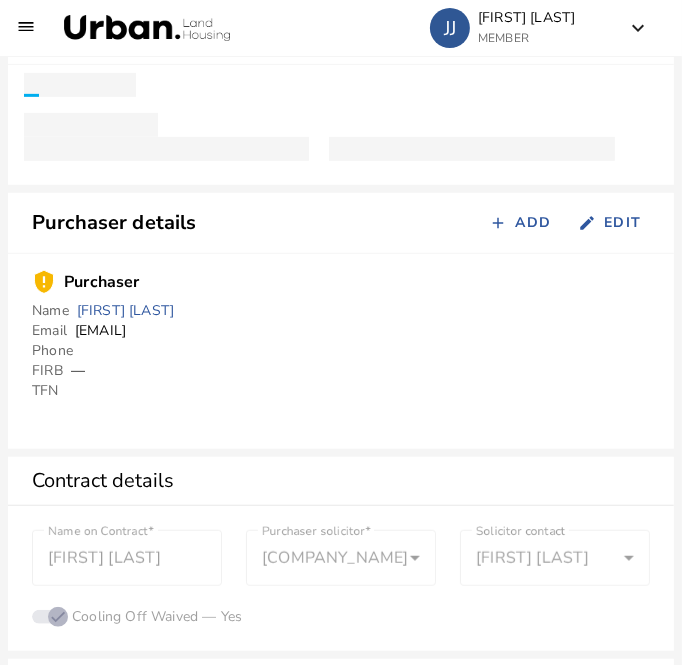drag, startPoint x: 209, startPoint y: 332, endPoint x: 72, endPoint y: 331, distance: 137.00365 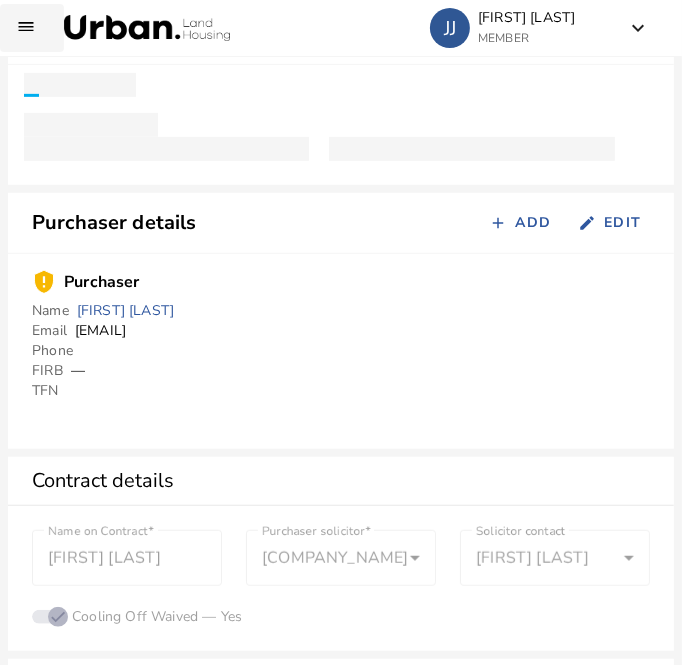 click at bounding box center (32, 28) 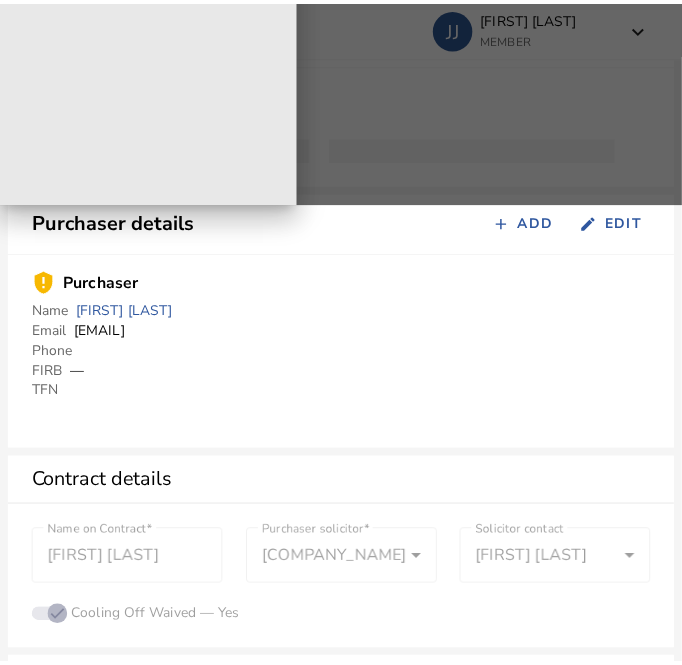 scroll, scrollTop: 0, scrollLeft: 0, axis: both 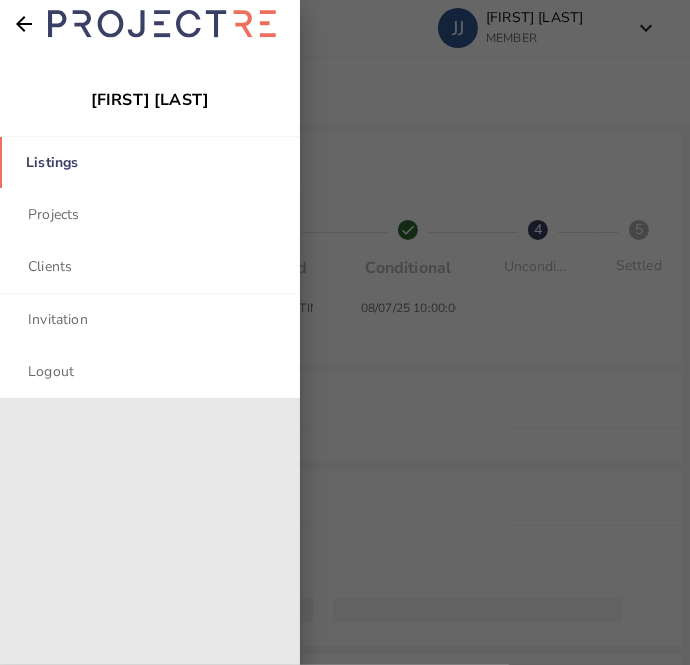 click on "Listings" at bounding box center [150, 162] 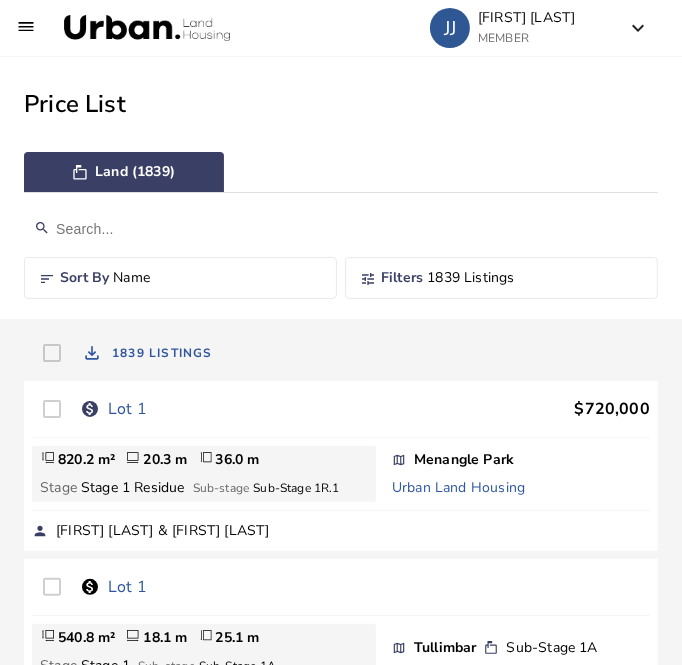 click at bounding box center (341, 229) 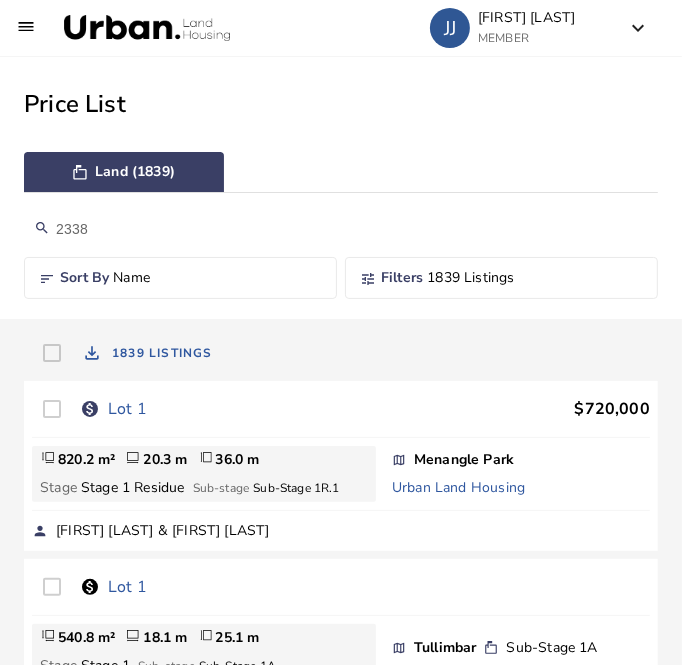 type on "2338" 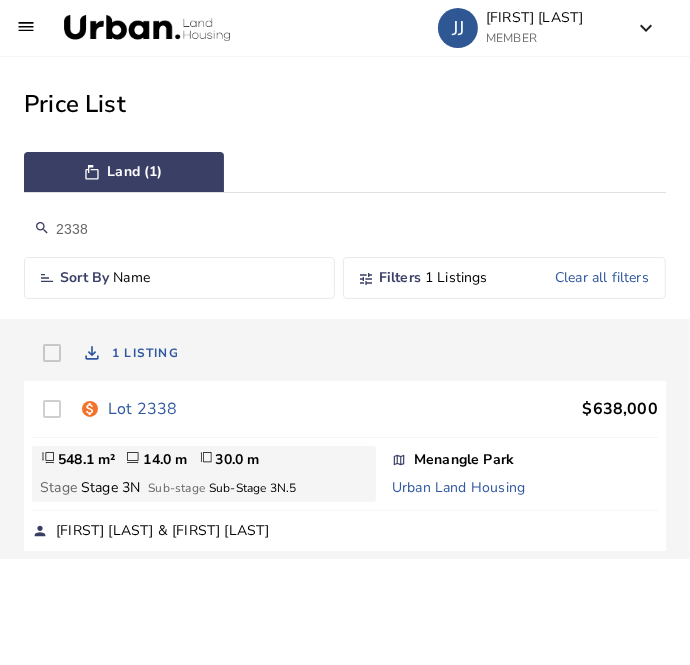 click on "Lot 2338" at bounding box center [142, 409] 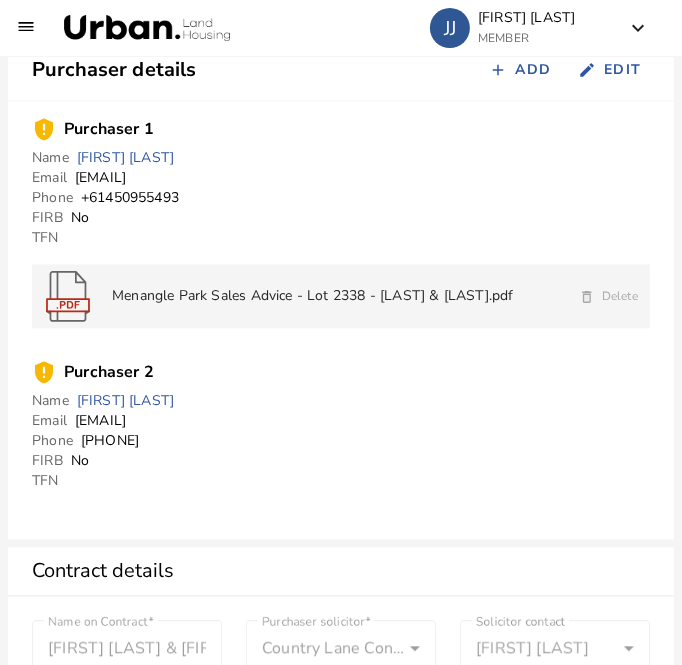 scroll, scrollTop: 1970, scrollLeft: 0, axis: vertical 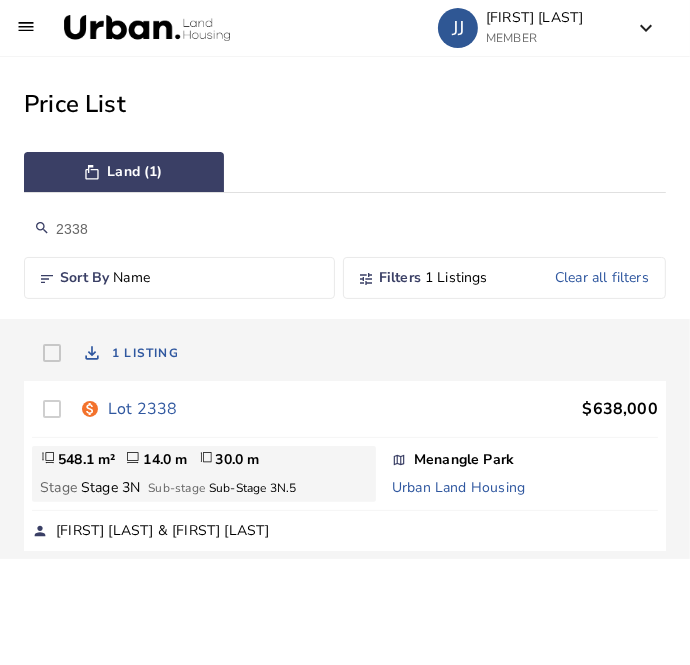 click on "2338" at bounding box center (345, 229) 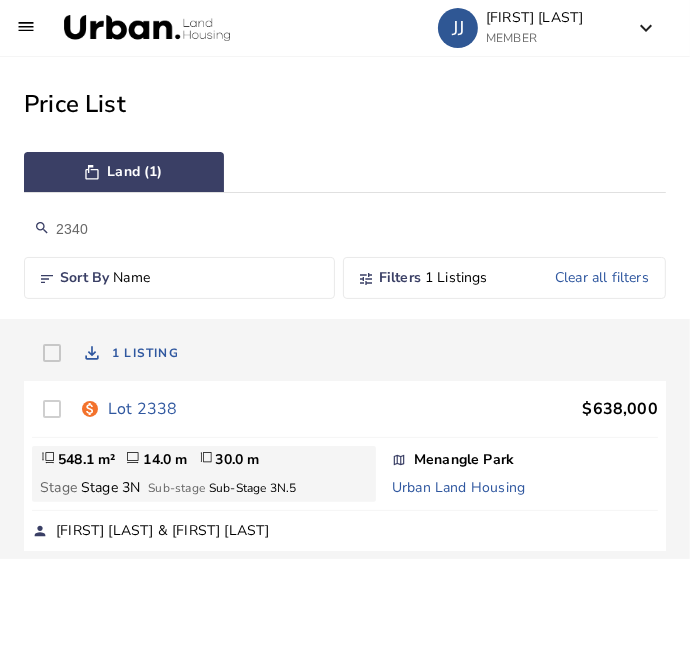 type on "2340" 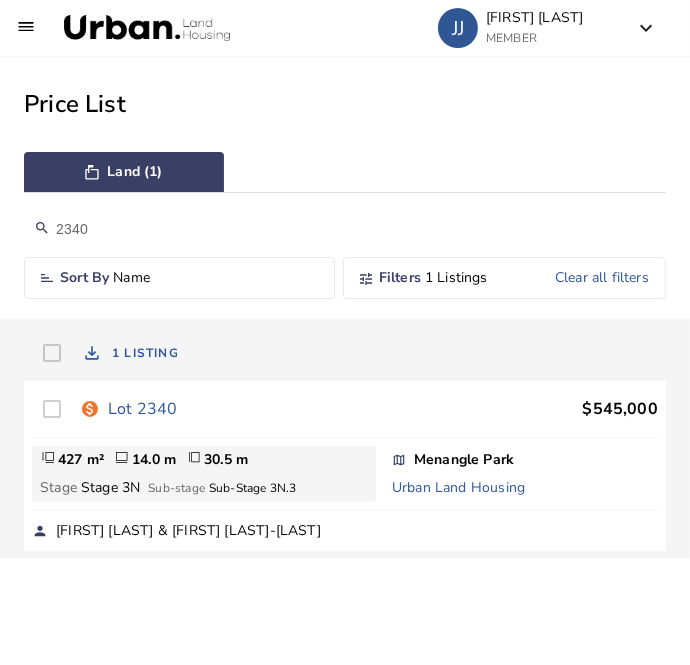 click on "Lot 2340" at bounding box center (142, 409) 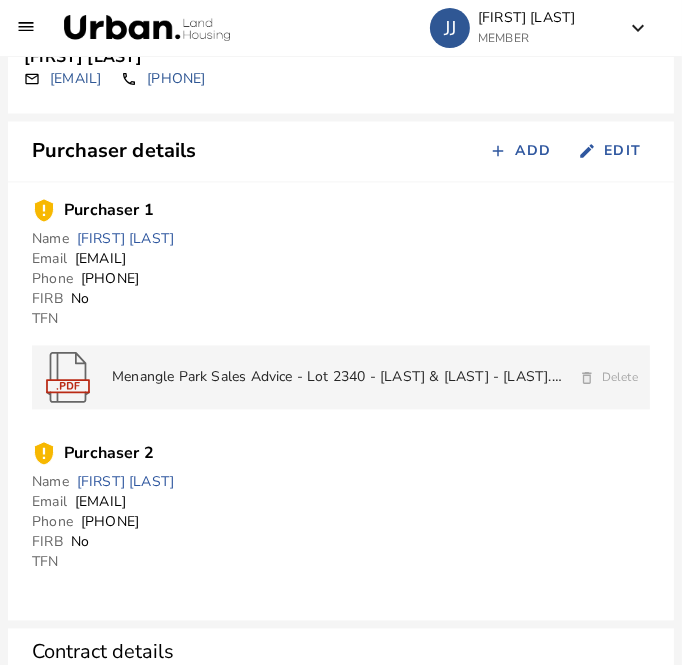 scroll, scrollTop: 1890, scrollLeft: 0, axis: vertical 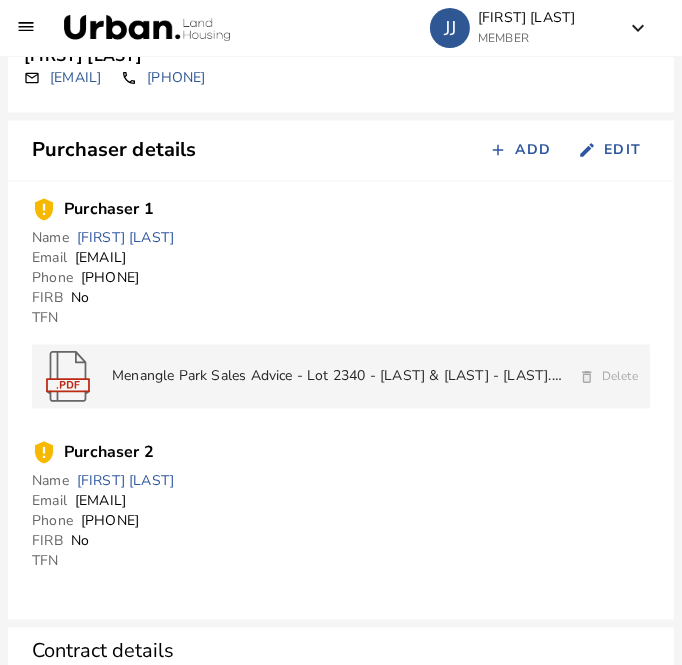 drag, startPoint x: 258, startPoint y: 258, endPoint x: 75, endPoint y: 260, distance: 183.01093 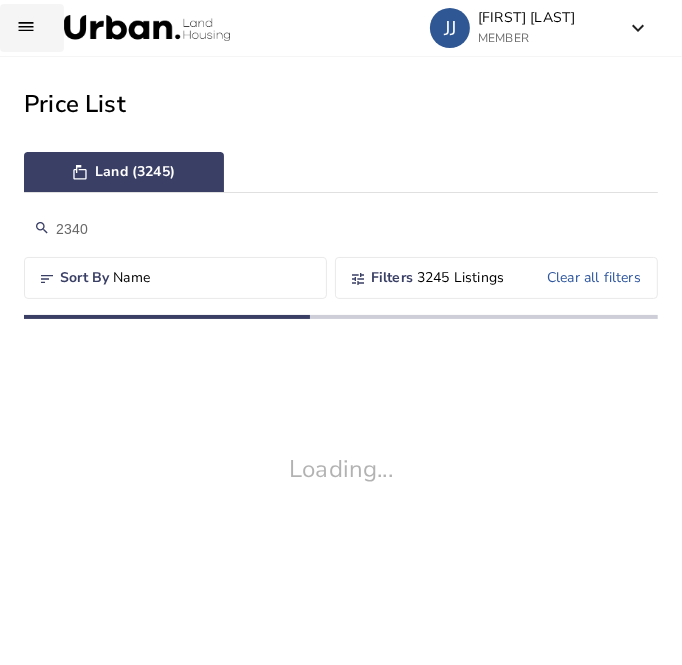 scroll, scrollTop: 0, scrollLeft: 0, axis: both 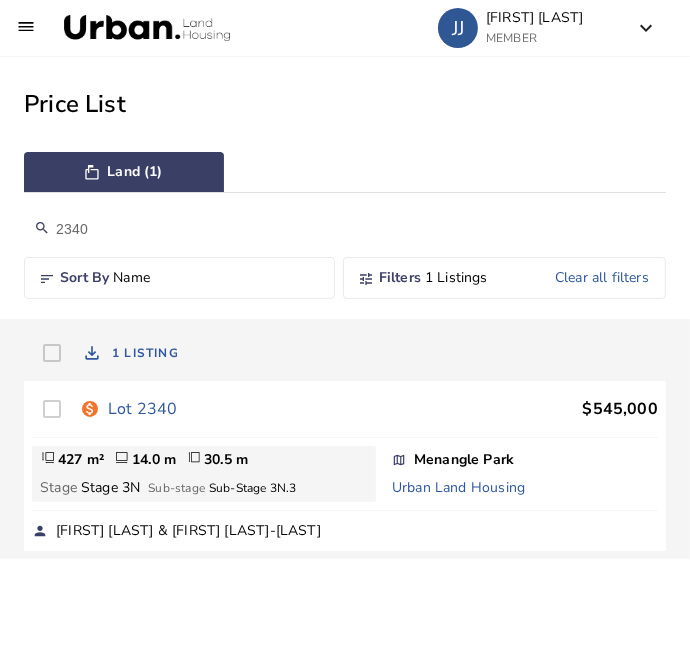 click on "2340" at bounding box center (345, 229) 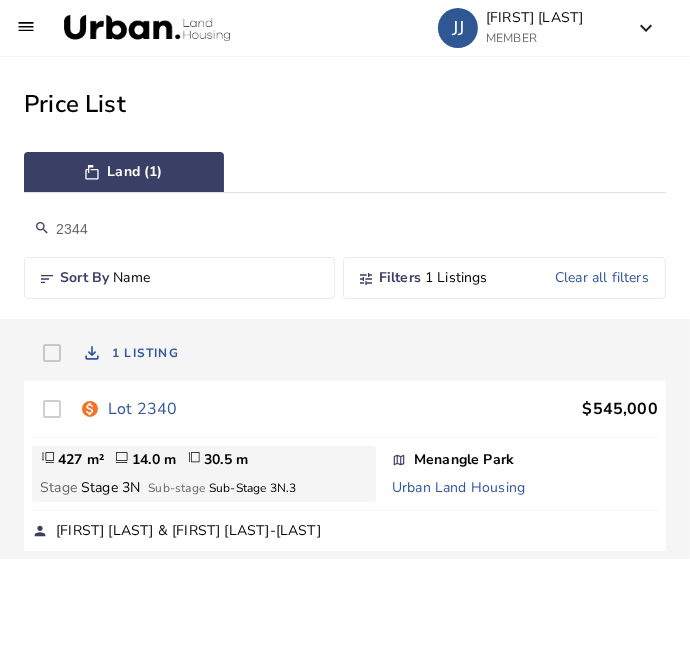 type on "2344" 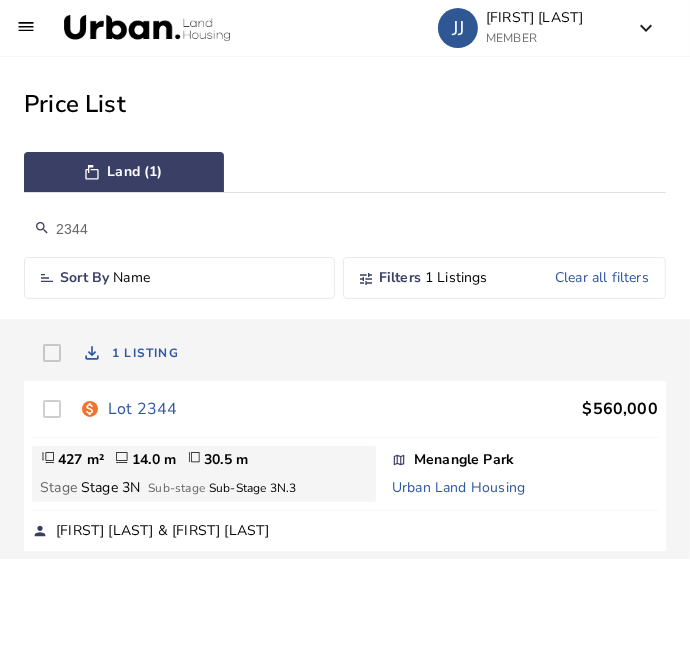 click on "Lot 2344" at bounding box center [142, 409] 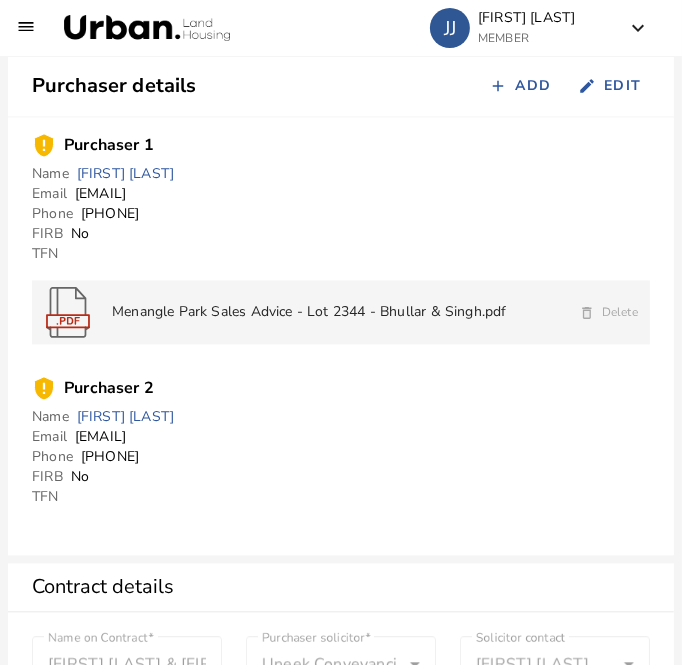 scroll, scrollTop: 1955, scrollLeft: 0, axis: vertical 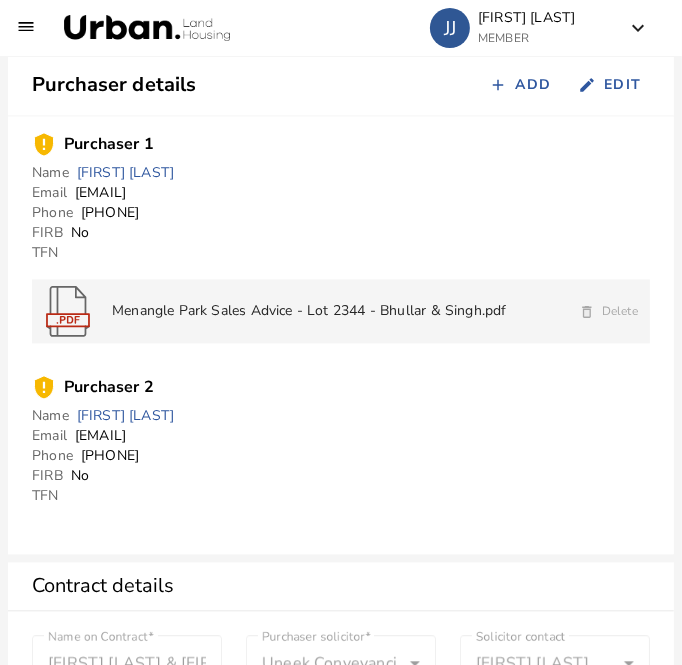drag, startPoint x: 257, startPoint y: 197, endPoint x: 71, endPoint y: 194, distance: 186.02419 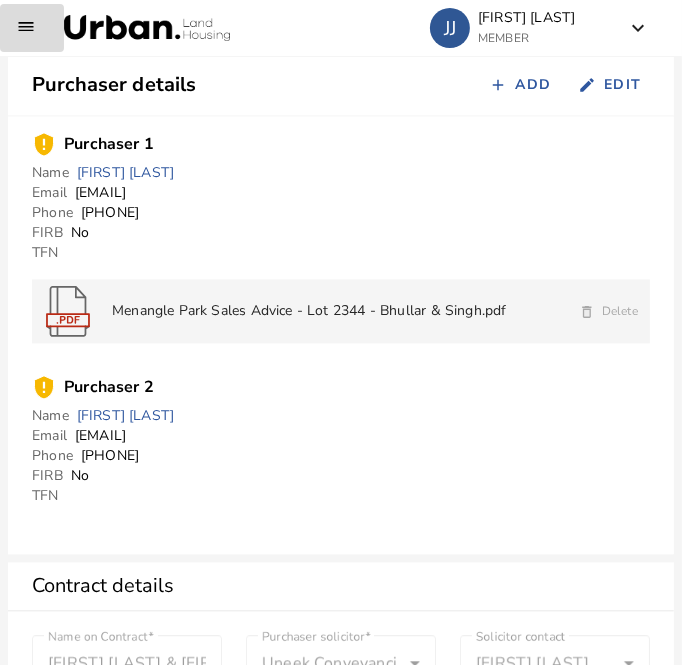click at bounding box center (32, 28) 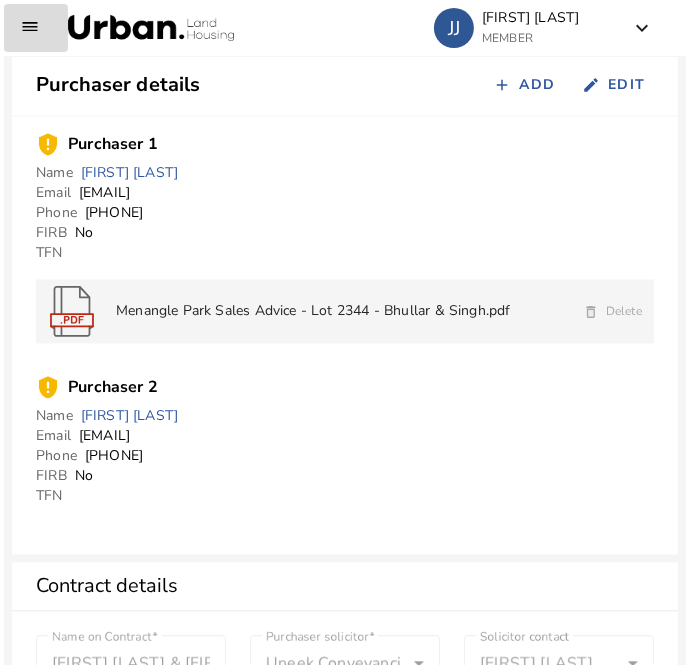 scroll, scrollTop: 1967, scrollLeft: 0, axis: vertical 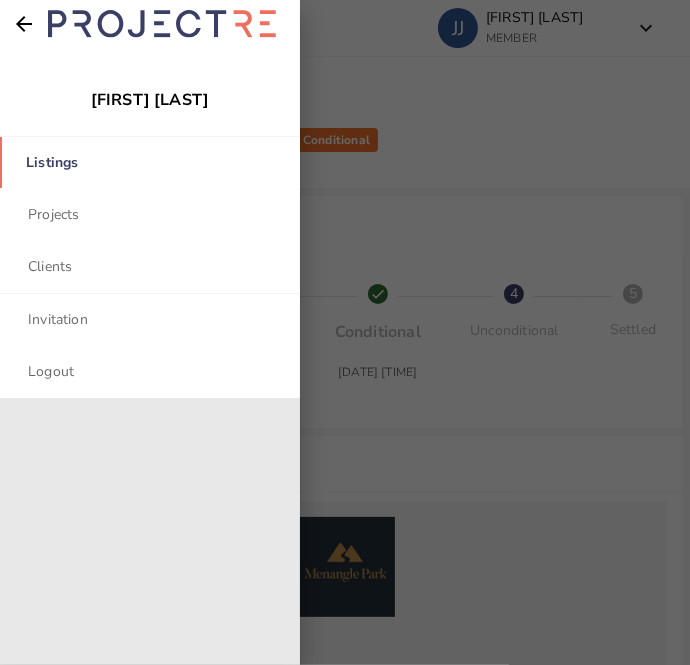 click on "Listings" at bounding box center (150, 162) 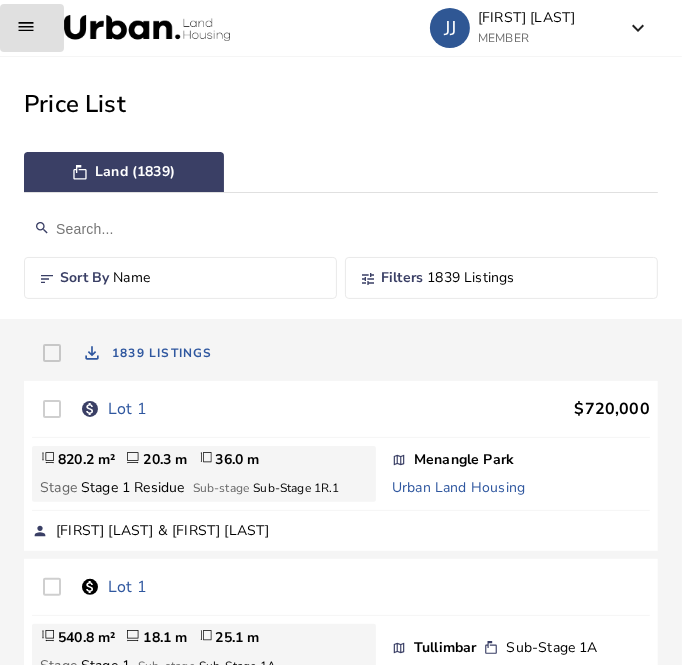 click at bounding box center (341, 229) 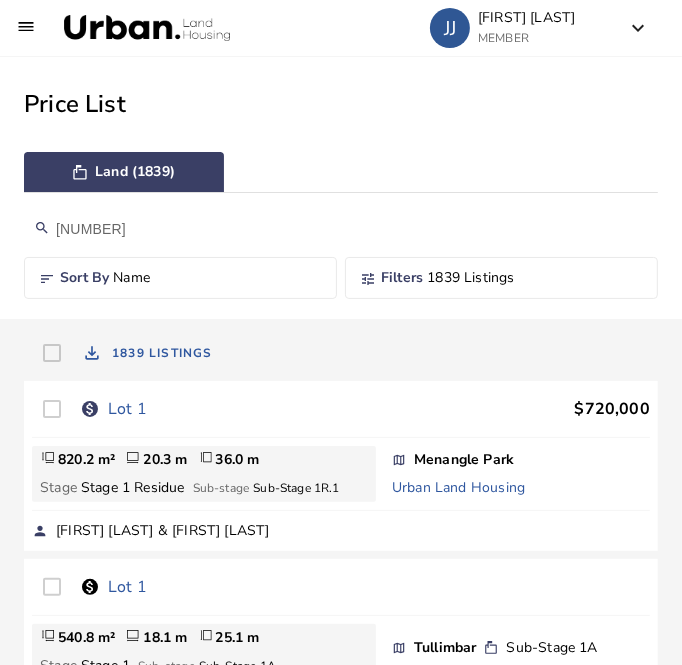 type on "[NUMBER]" 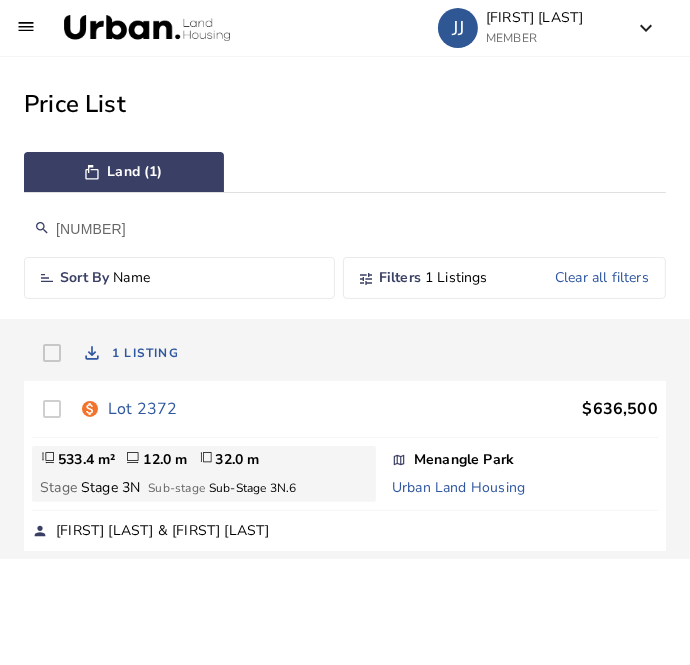 click on "Lot 2372" at bounding box center (142, 409) 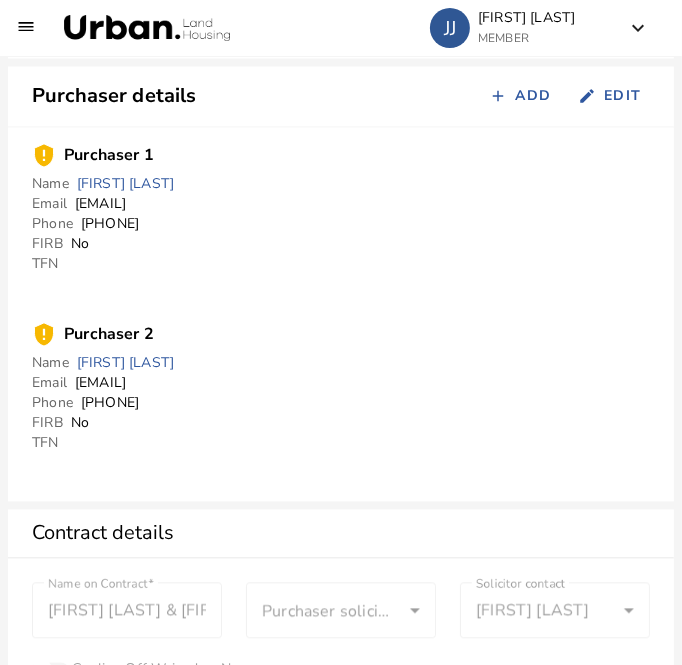 scroll, scrollTop: 2008, scrollLeft: 0, axis: vertical 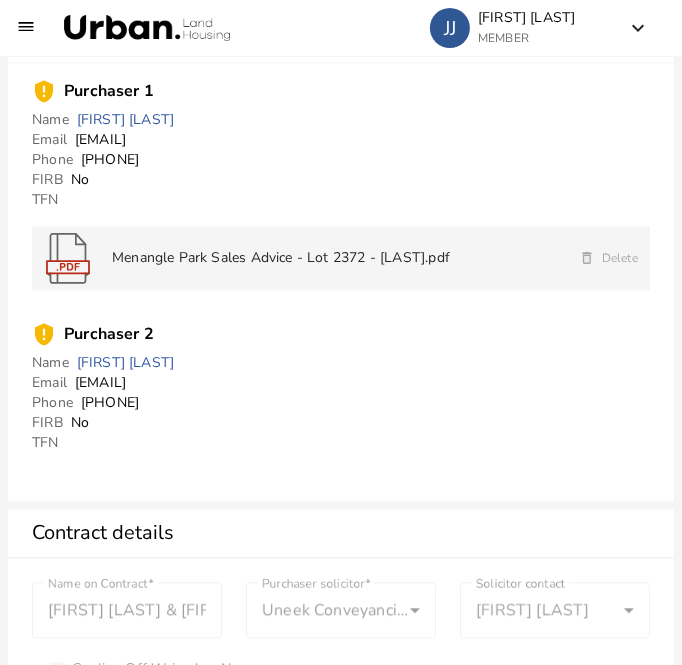 drag, startPoint x: 251, startPoint y: 139, endPoint x: 78, endPoint y: 140, distance: 173.00288 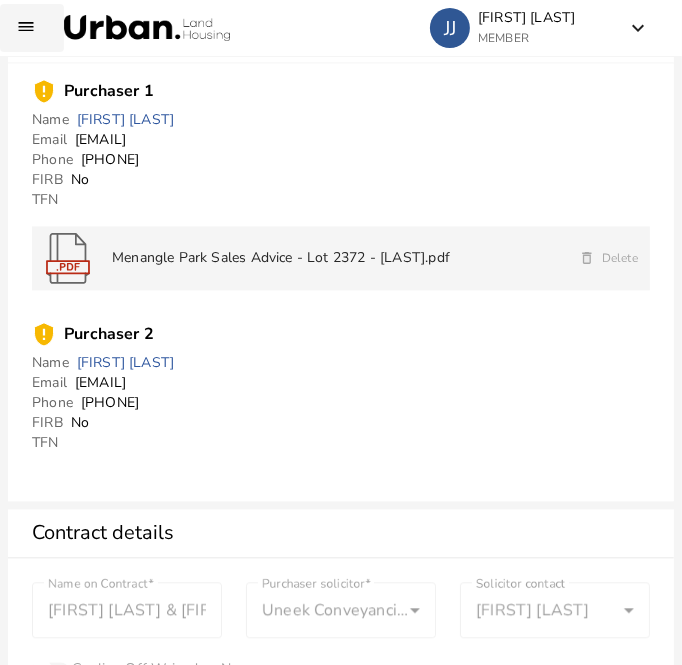 click at bounding box center (32, 28) 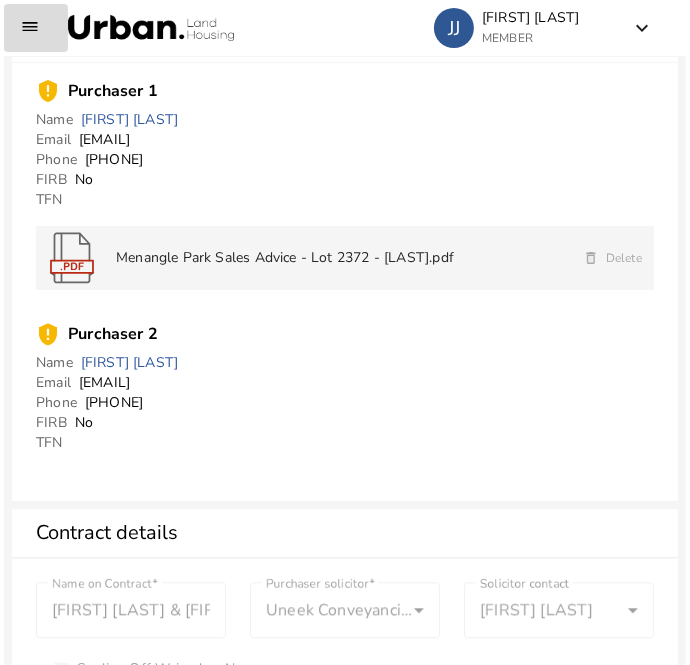 scroll, scrollTop: 2019, scrollLeft: 0, axis: vertical 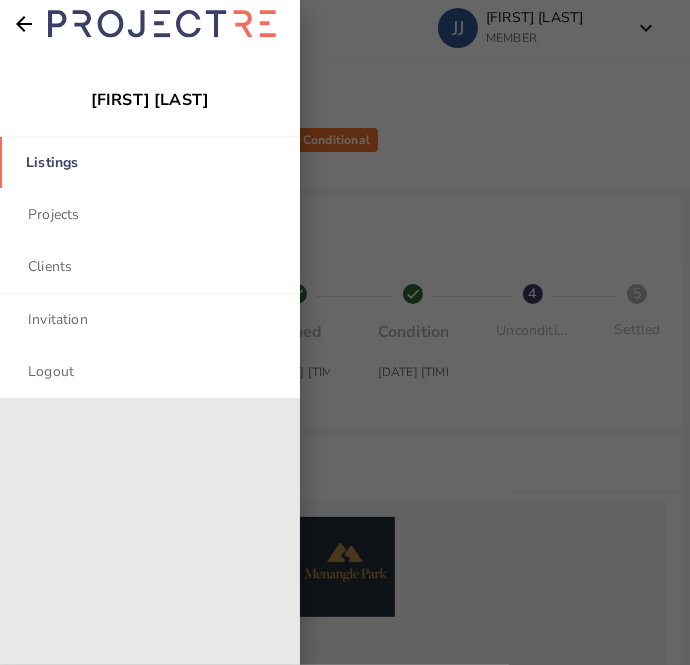 click on "Listings" at bounding box center [150, 162] 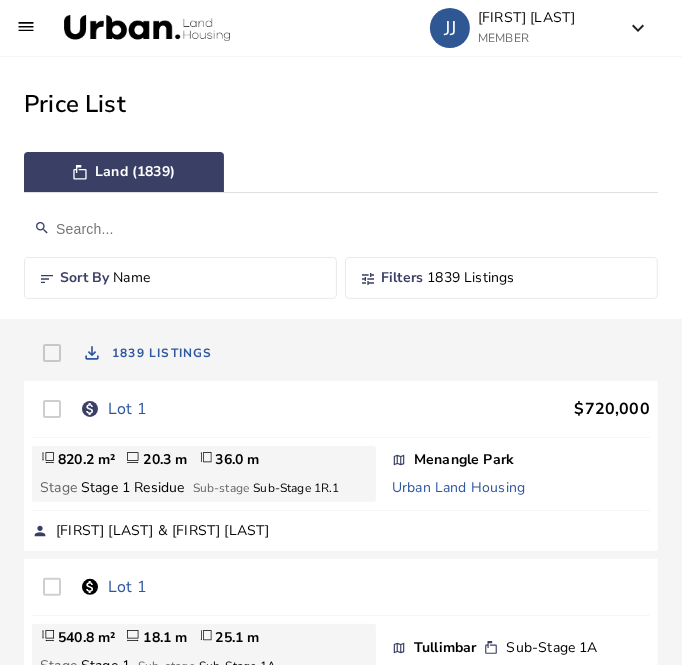 click at bounding box center (341, 229) 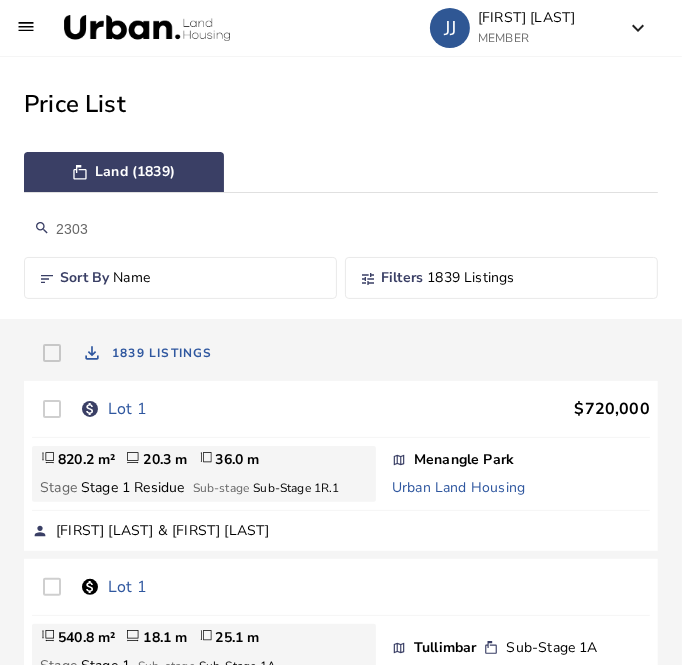 type on "2303" 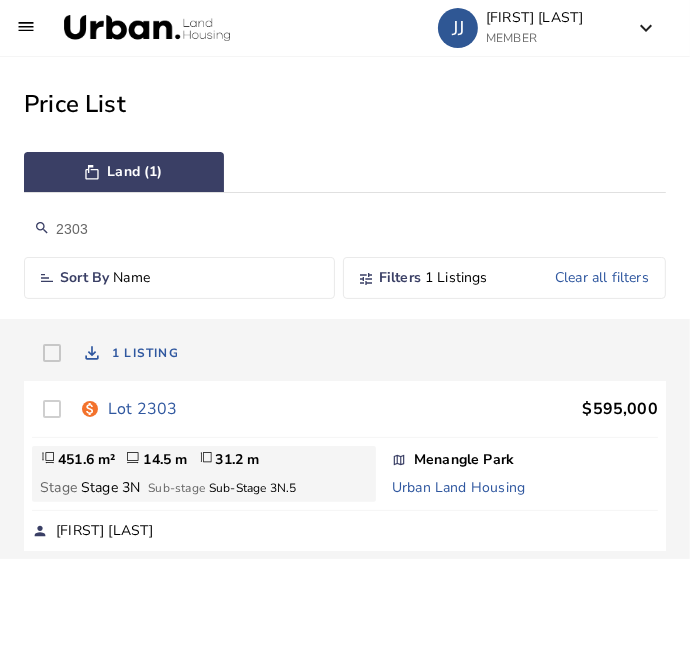 click on "Lot 2303" at bounding box center (142, 409) 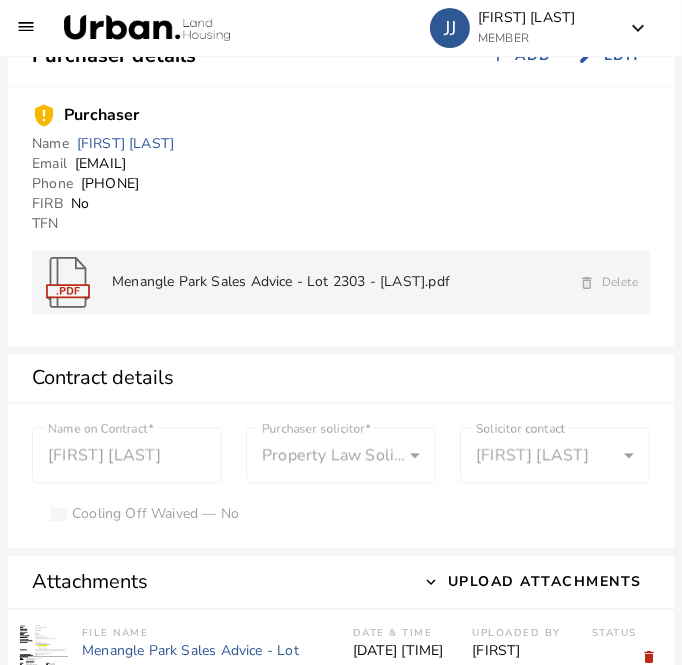 scroll, scrollTop: 1986, scrollLeft: 0, axis: vertical 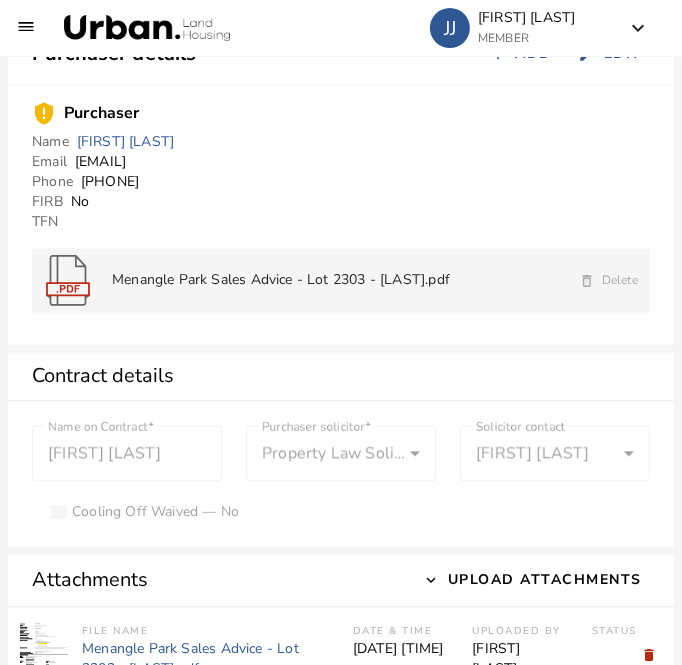 drag, startPoint x: 252, startPoint y: 159, endPoint x: 71, endPoint y: 160, distance: 181.00276 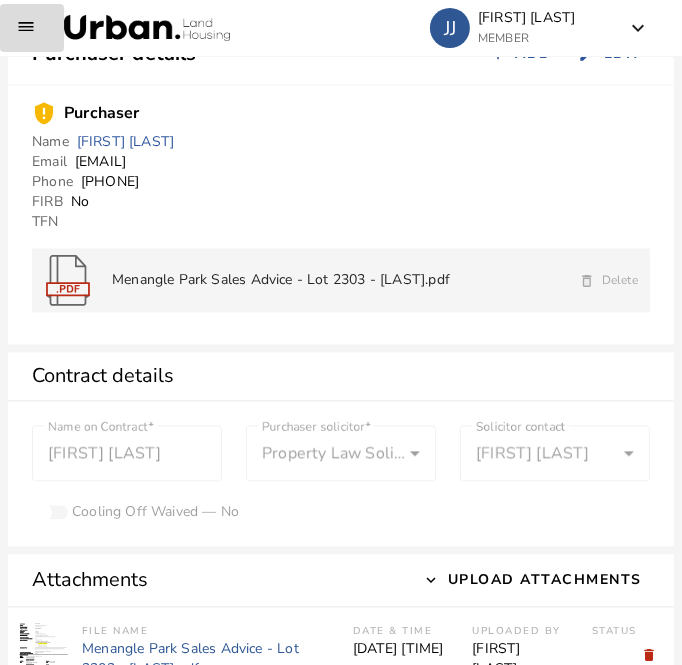 click at bounding box center (32, 28) 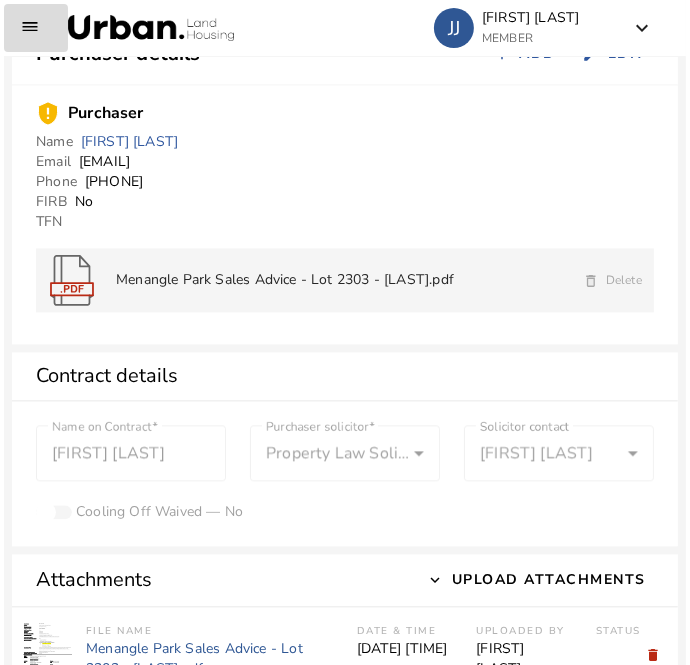 scroll, scrollTop: 1997, scrollLeft: 0, axis: vertical 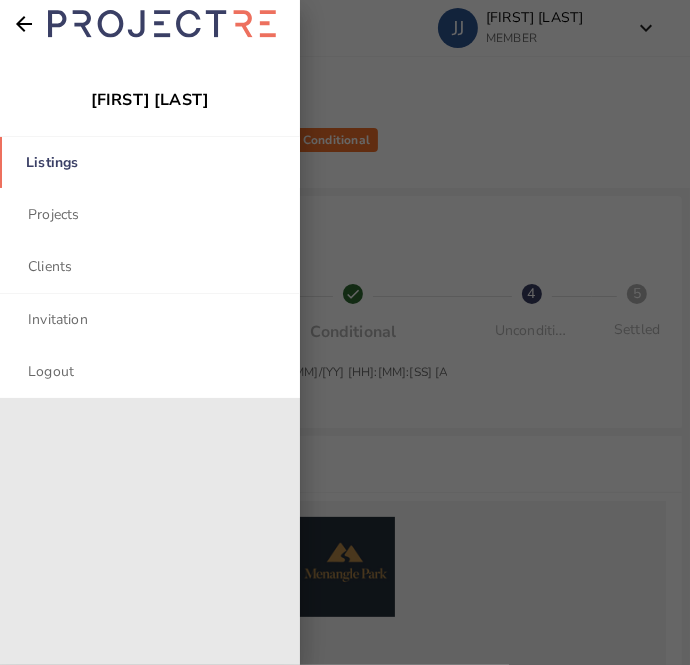 click on "Listings" at bounding box center (150, 162) 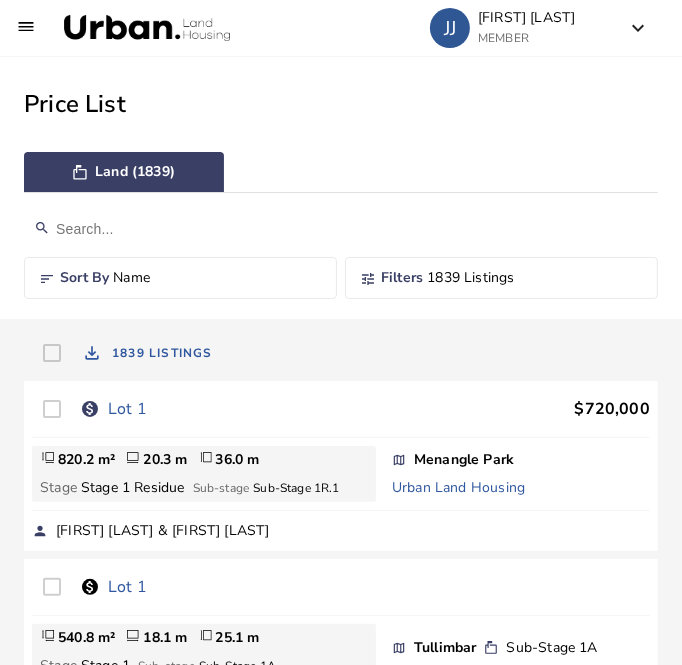 click at bounding box center [341, 229] 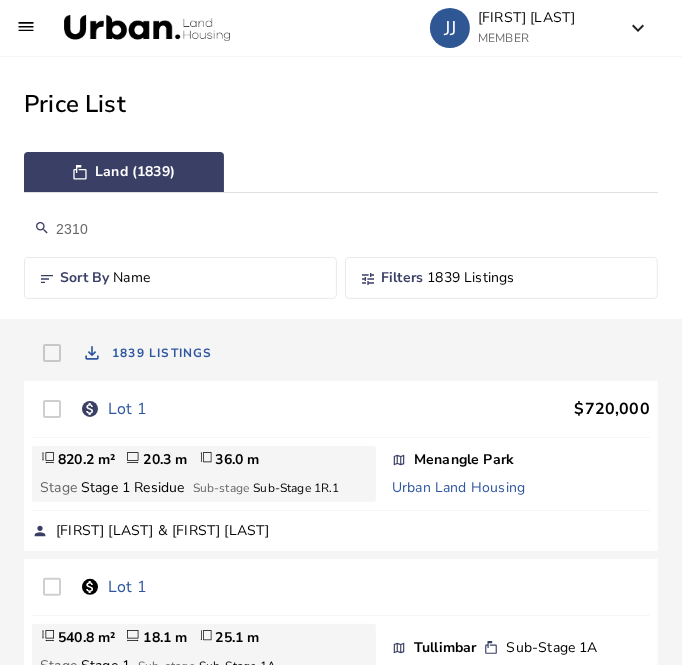 type on "2310" 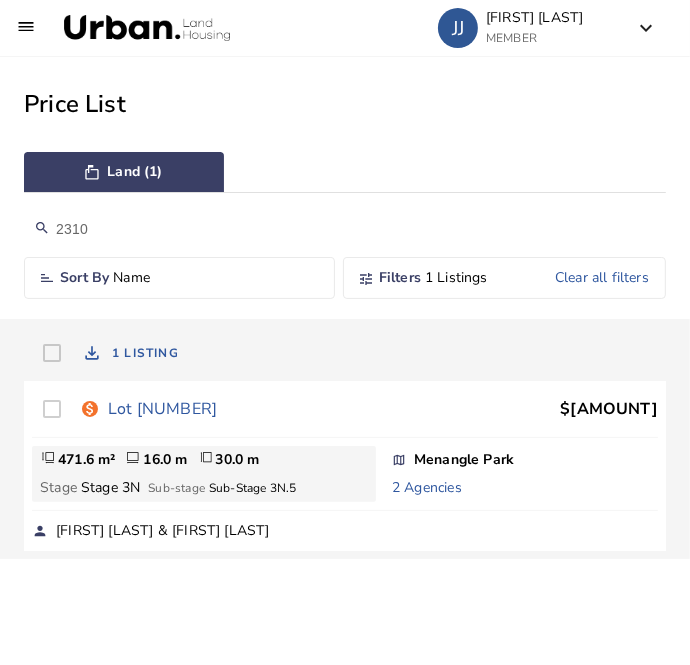 click on "Lot [NUMBER]" at bounding box center [162, 409] 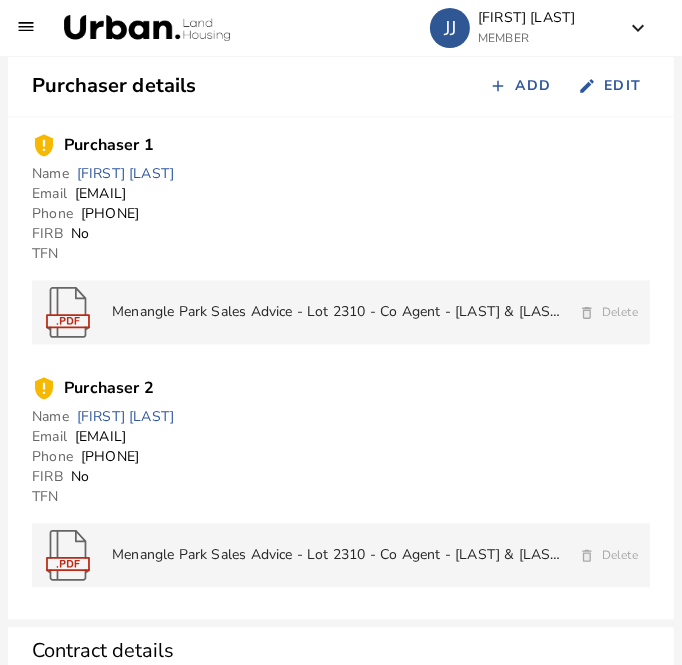 scroll, scrollTop: 1958, scrollLeft: 0, axis: vertical 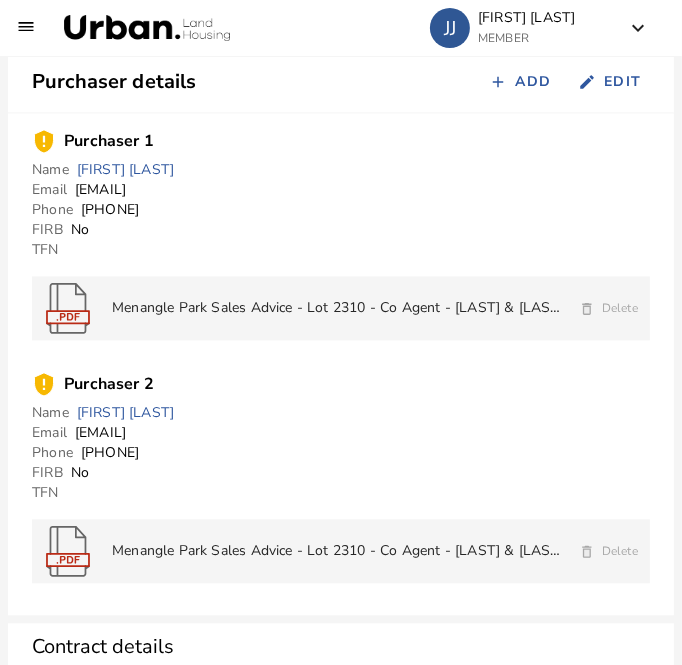 drag, startPoint x: 225, startPoint y: 191, endPoint x: 75, endPoint y: 195, distance: 150.05333 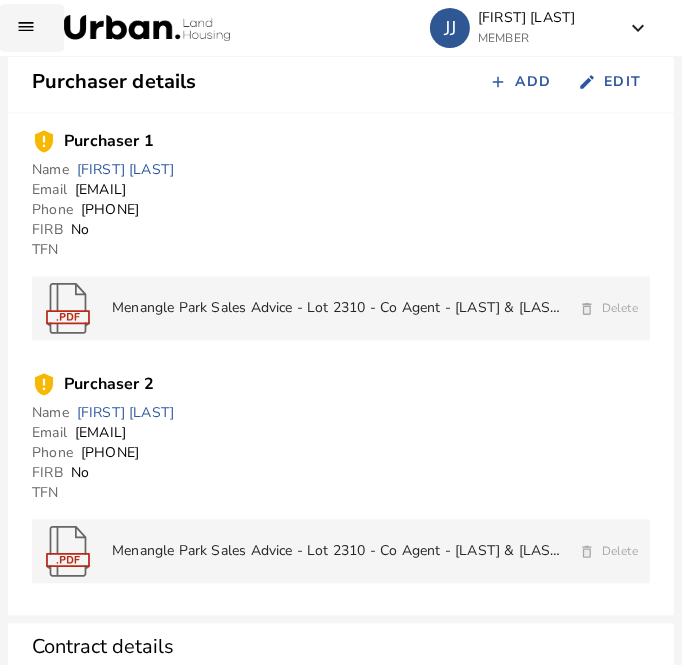 click at bounding box center [32, 28] 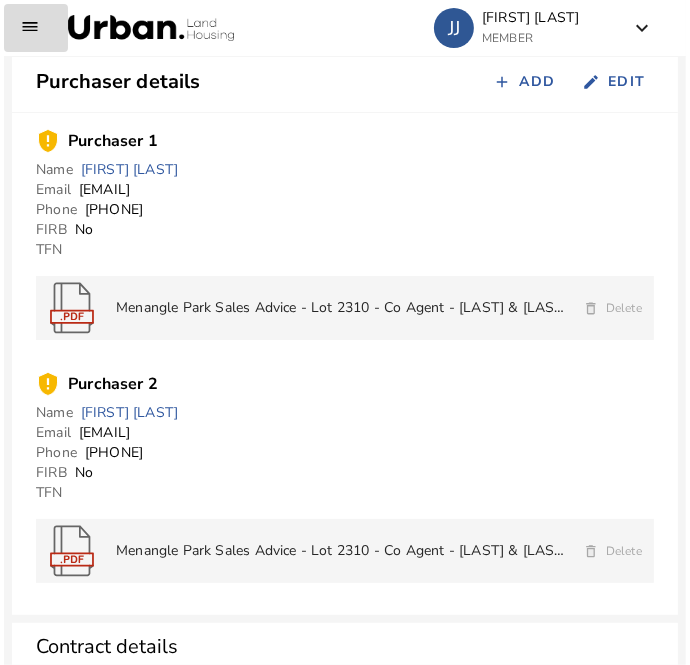 scroll, scrollTop: 1969, scrollLeft: 0, axis: vertical 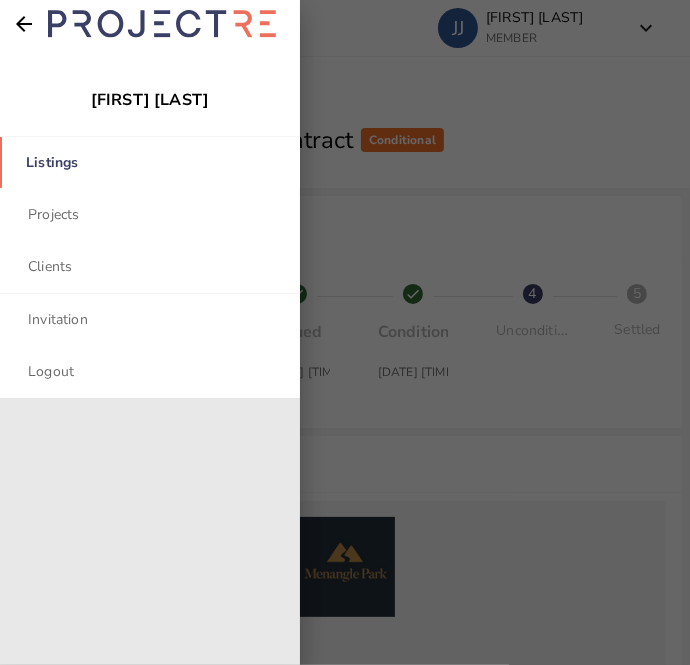 click on "Listings" at bounding box center (150, 162) 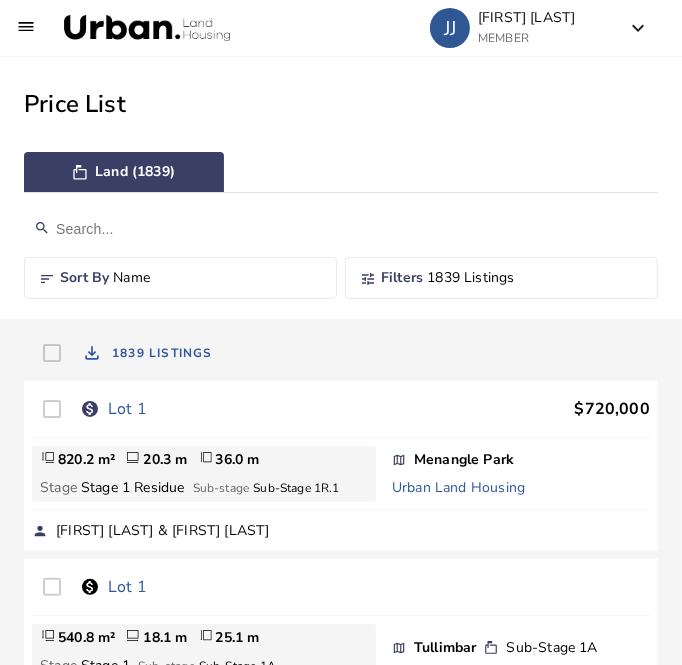 click at bounding box center [341, 229] 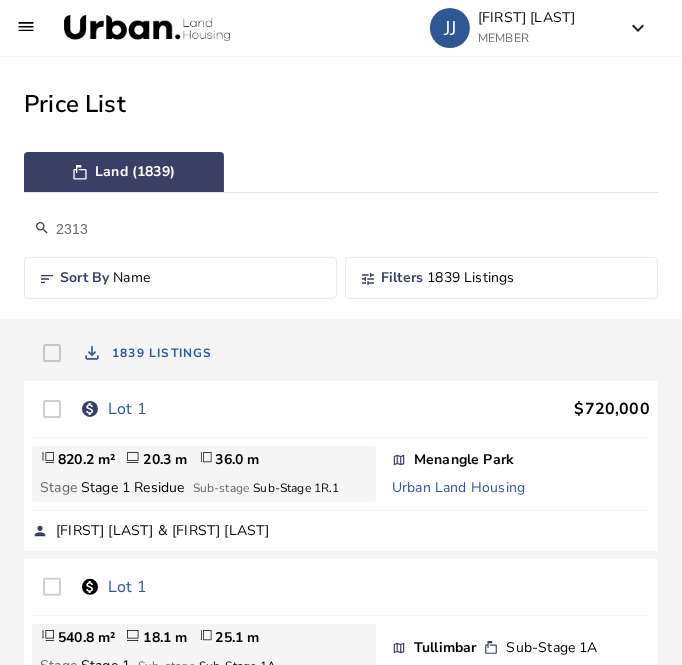 type on "2313" 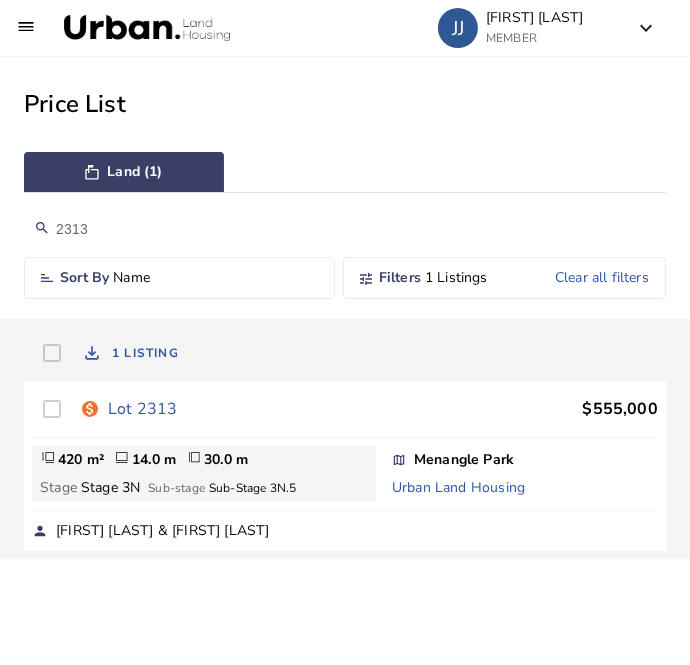 click on "Lot 2313" at bounding box center (142, 409) 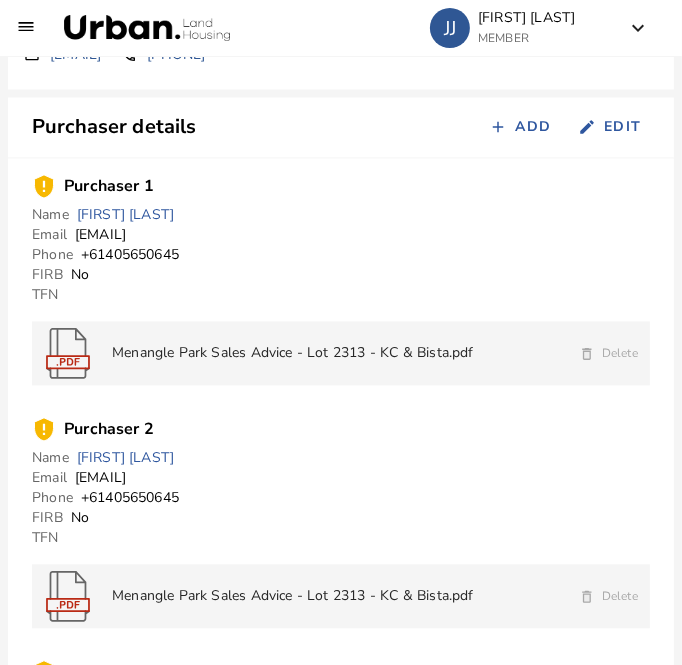 scroll, scrollTop: 1920, scrollLeft: 0, axis: vertical 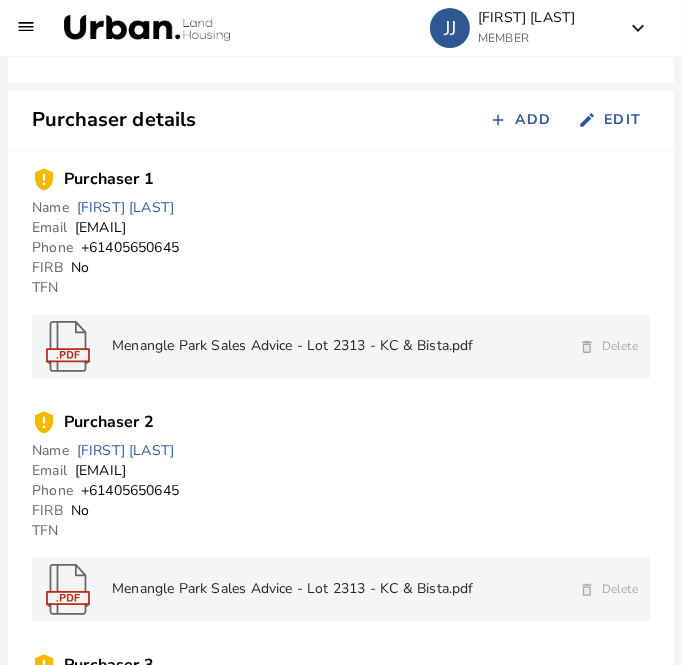 drag, startPoint x: 225, startPoint y: 233, endPoint x: 79, endPoint y: 231, distance: 146.0137 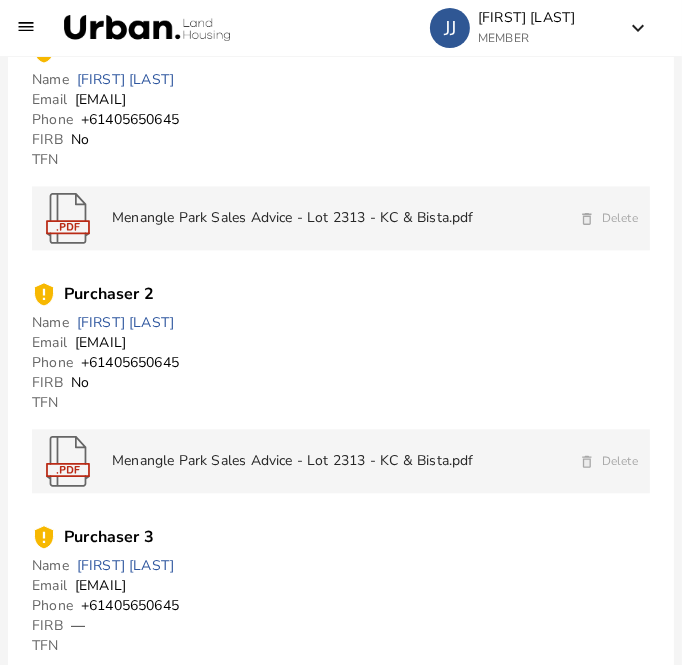 scroll, scrollTop: 2050, scrollLeft: 0, axis: vertical 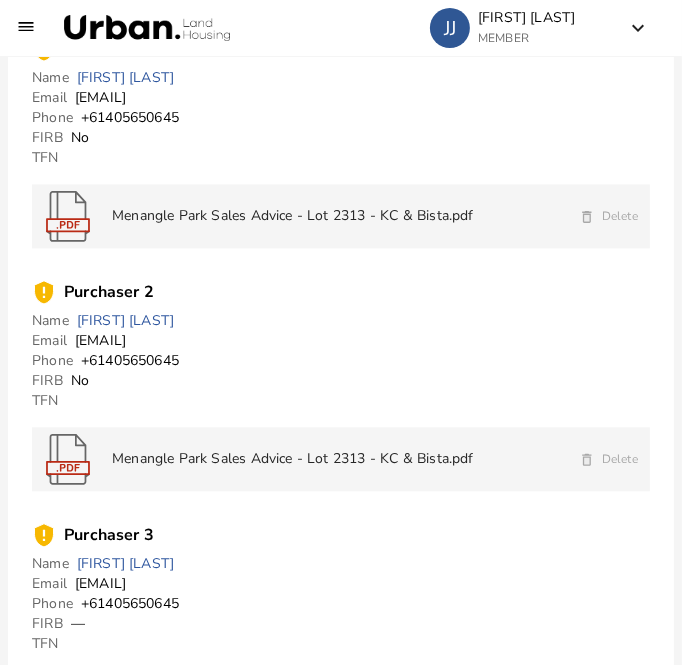 click on "Purchaser 2 Name [FIRST] [LAST] Email [EMAIL] Phone [PHONE] FIRB No TFN Menangle Park Sales Advice - Lot 2313 - [LAST] & [LAST].pdf Delete" at bounding box center [341, 385] 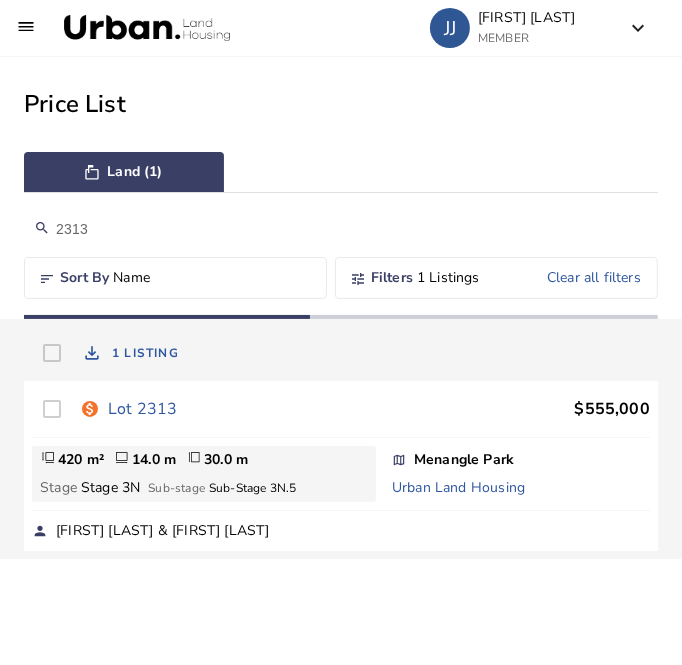 scroll, scrollTop: 0, scrollLeft: 0, axis: both 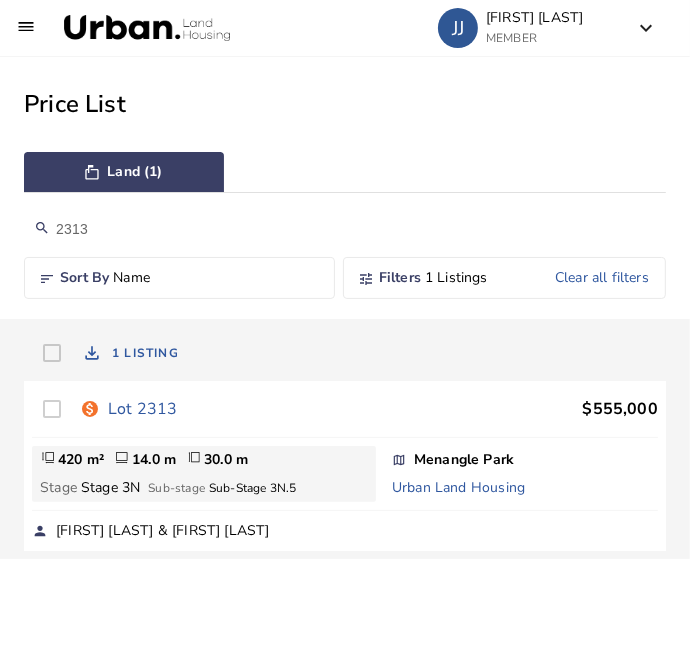 click on "2313" at bounding box center (345, 229) 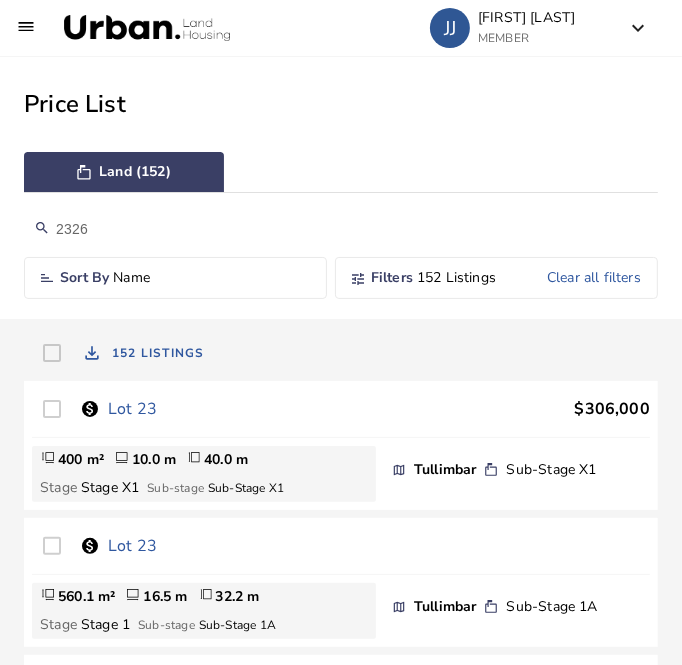 type on "2326" 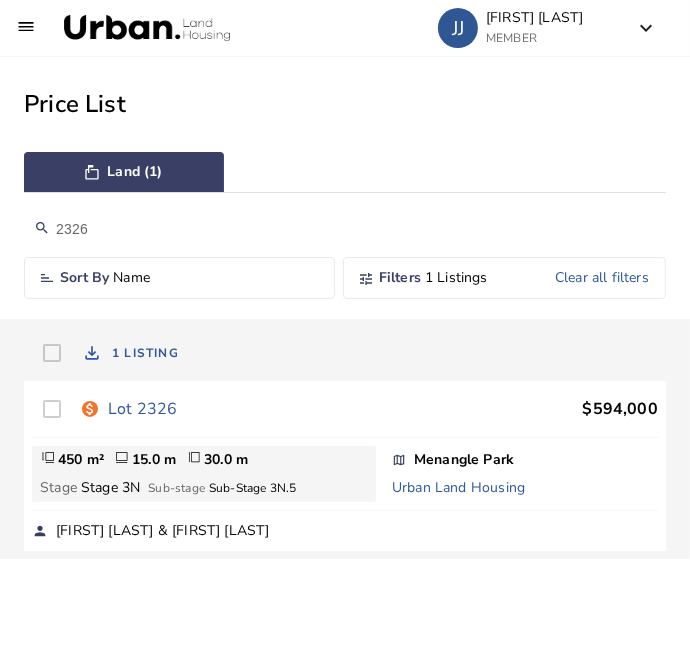 click on "Lot 2326" at bounding box center (142, 409) 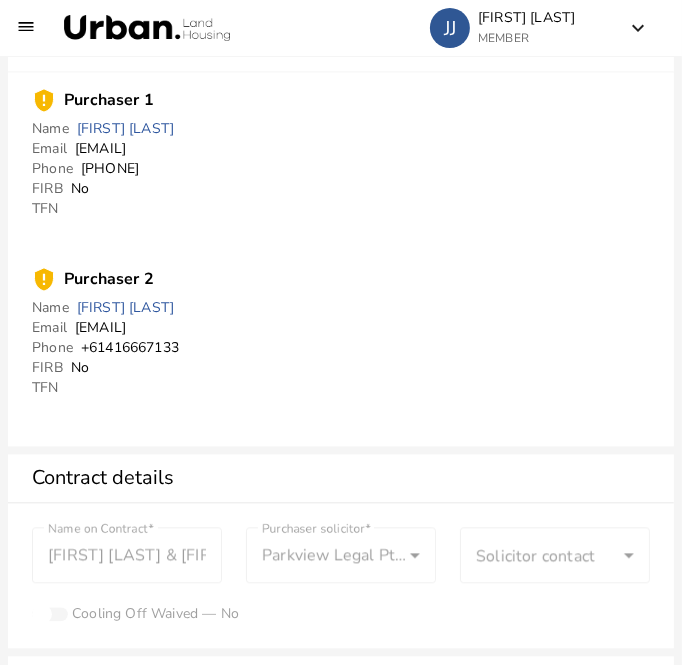 scroll, scrollTop: 2040, scrollLeft: 0, axis: vertical 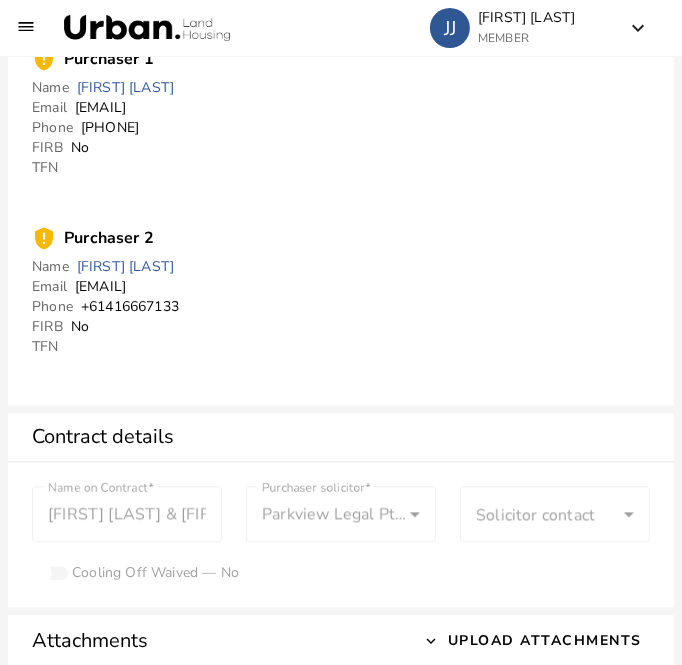 drag, startPoint x: 301, startPoint y: 108, endPoint x: 75, endPoint y: 114, distance: 226.07964 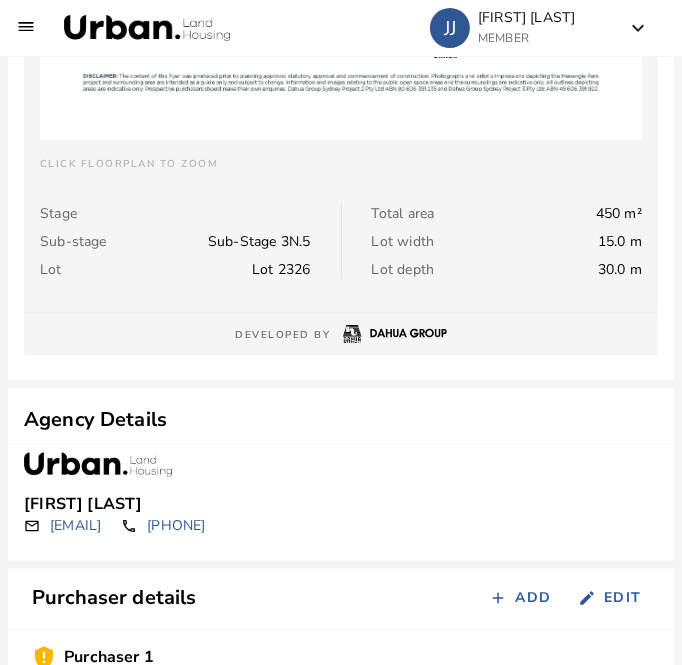 scroll, scrollTop: 1442, scrollLeft: 0, axis: vertical 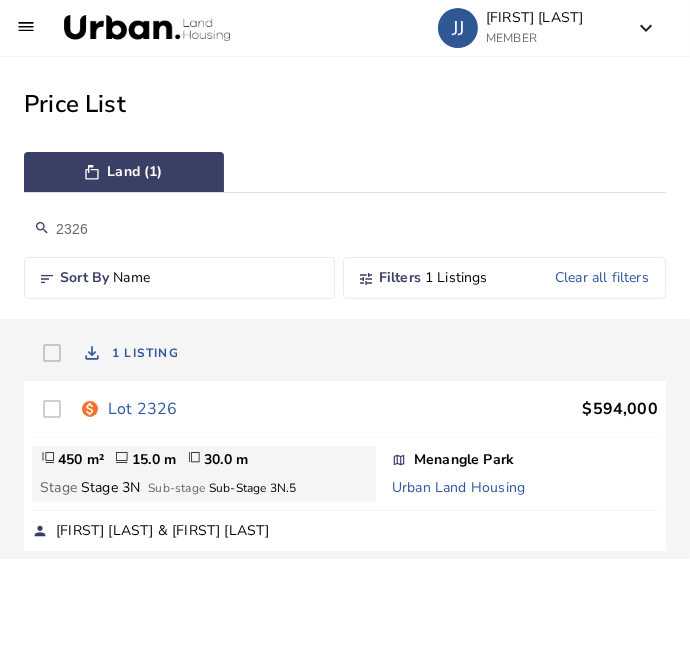 click on "2326" at bounding box center (345, 229) 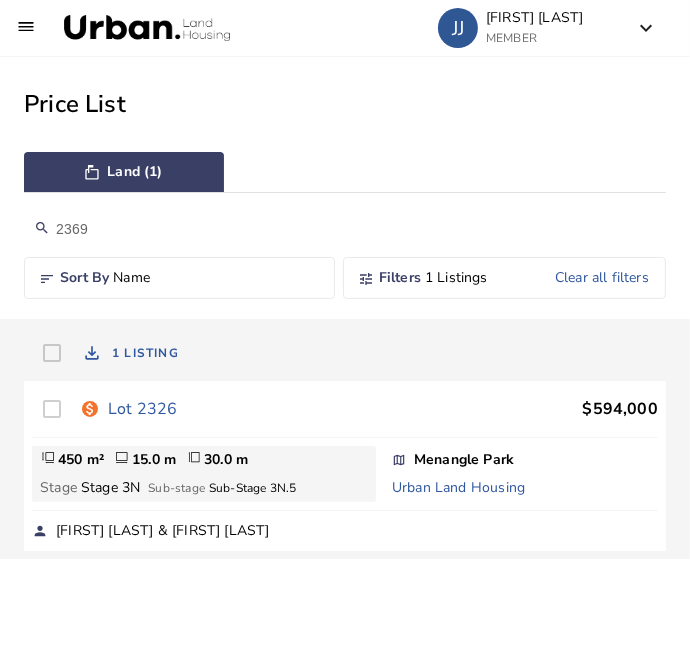 type on "2369" 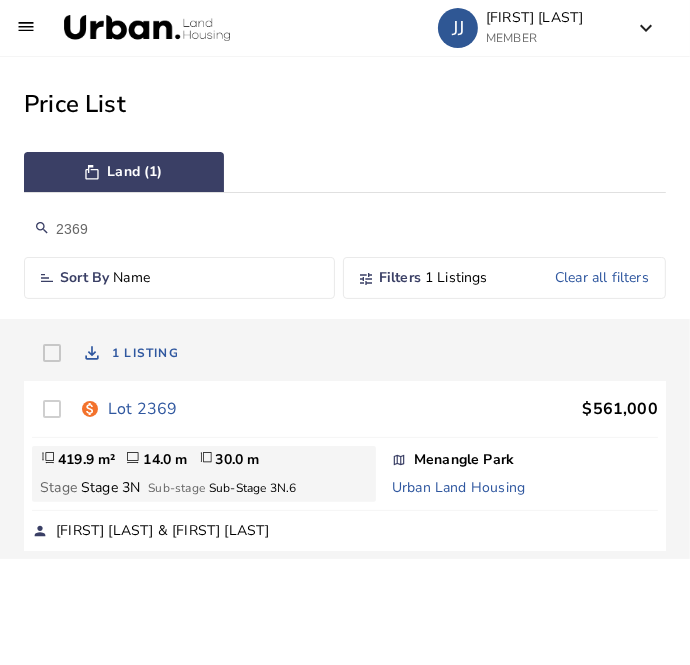 click on "Lot 2369" at bounding box center (142, 409) 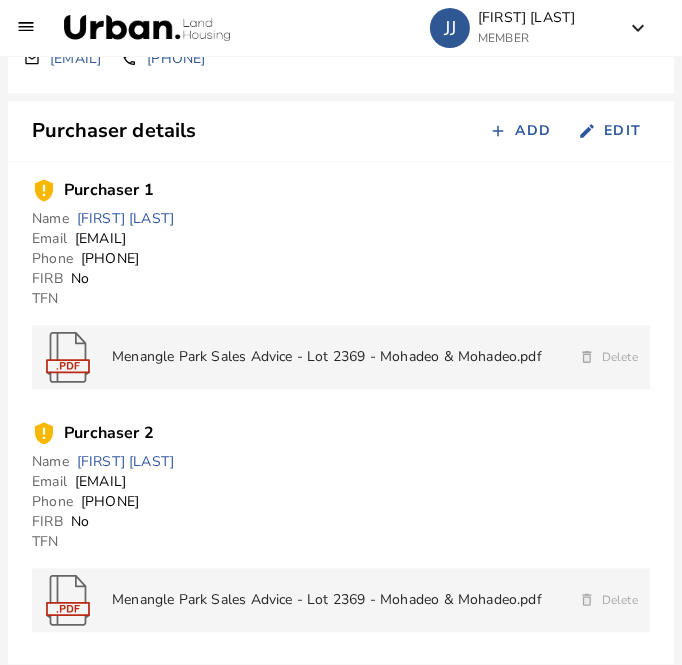 scroll, scrollTop: 1912, scrollLeft: 0, axis: vertical 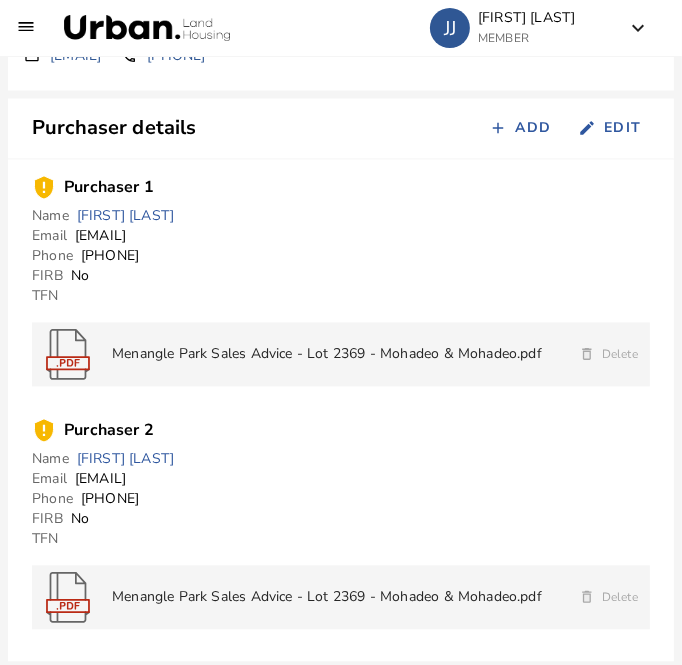 drag, startPoint x: 237, startPoint y: 237, endPoint x: 74, endPoint y: 239, distance: 163.01227 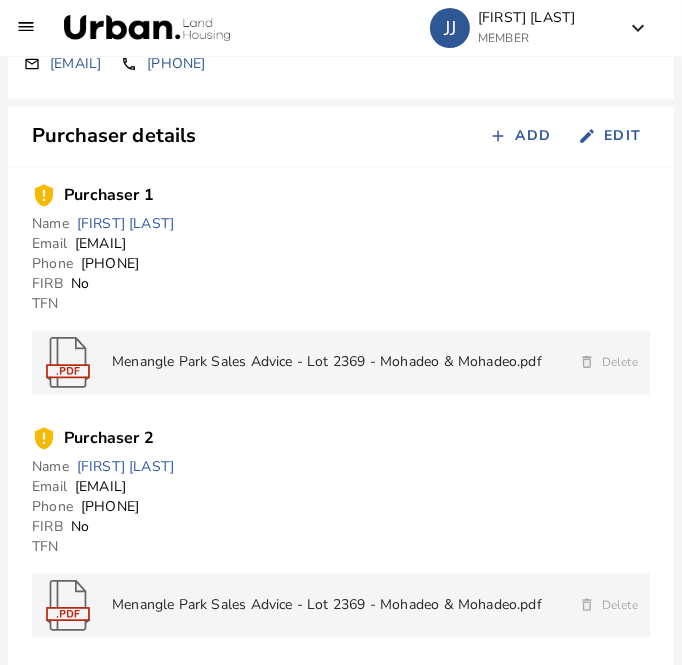 scroll, scrollTop: 1905, scrollLeft: 0, axis: vertical 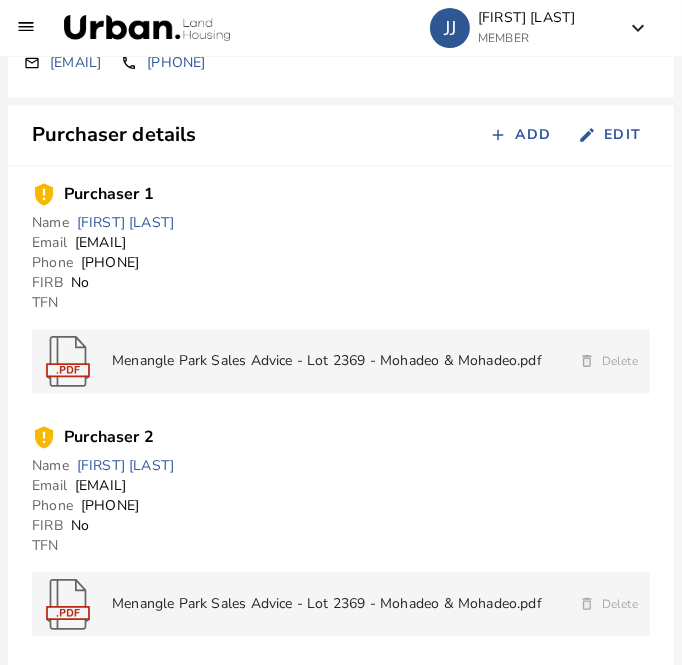 drag, startPoint x: 234, startPoint y: 487, endPoint x: 74, endPoint y: 492, distance: 160.07811 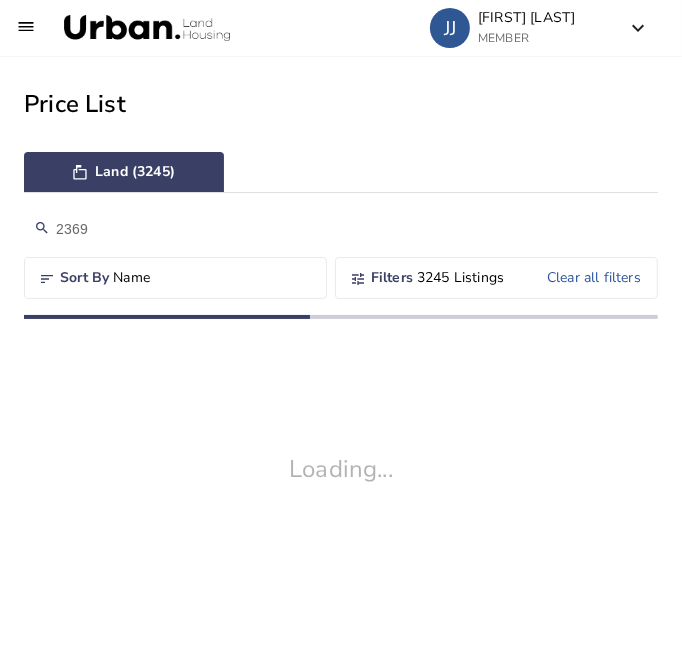 scroll, scrollTop: 0, scrollLeft: 0, axis: both 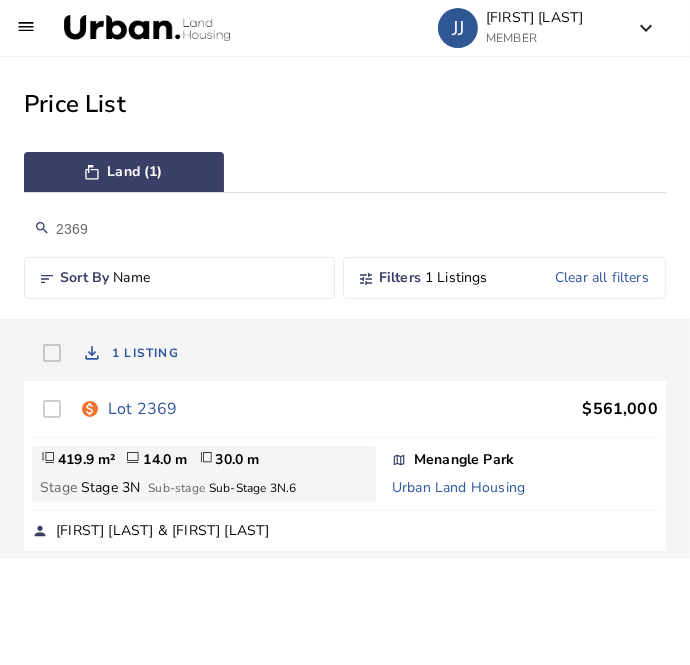 click on "2369" at bounding box center (345, 229) 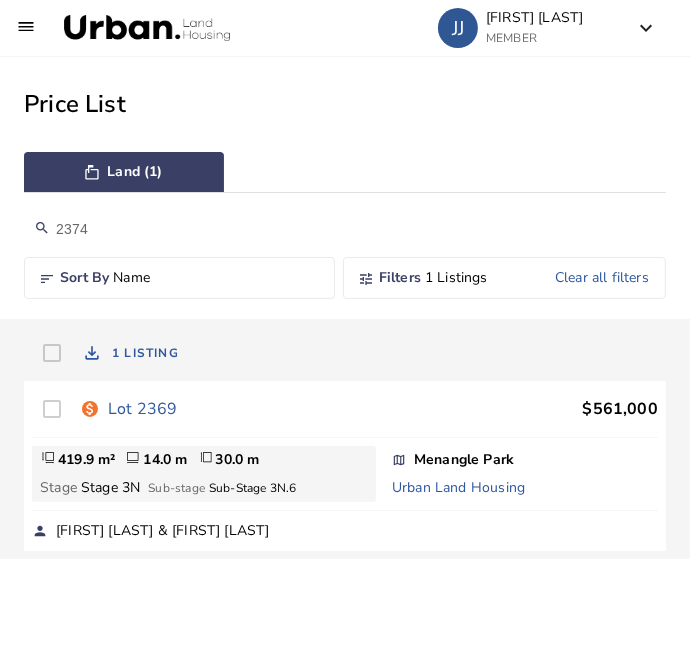 type on "2374" 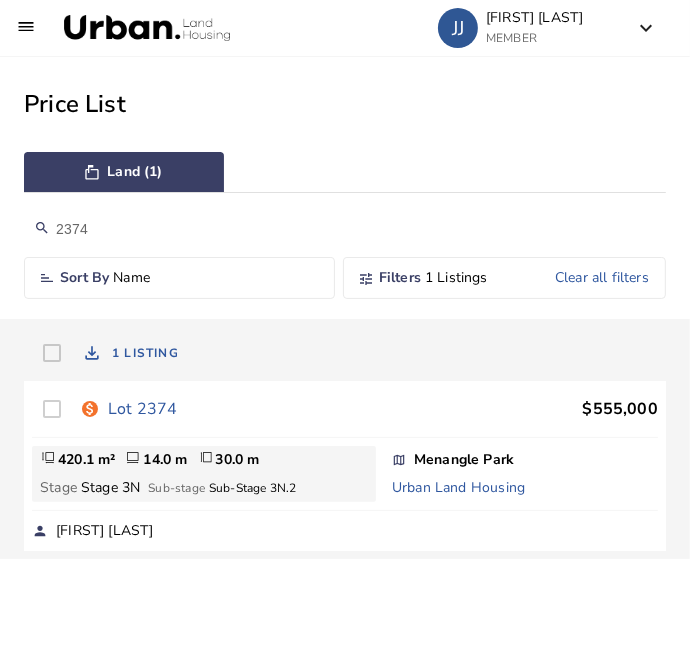 click on "Lot 2374" at bounding box center (142, 409) 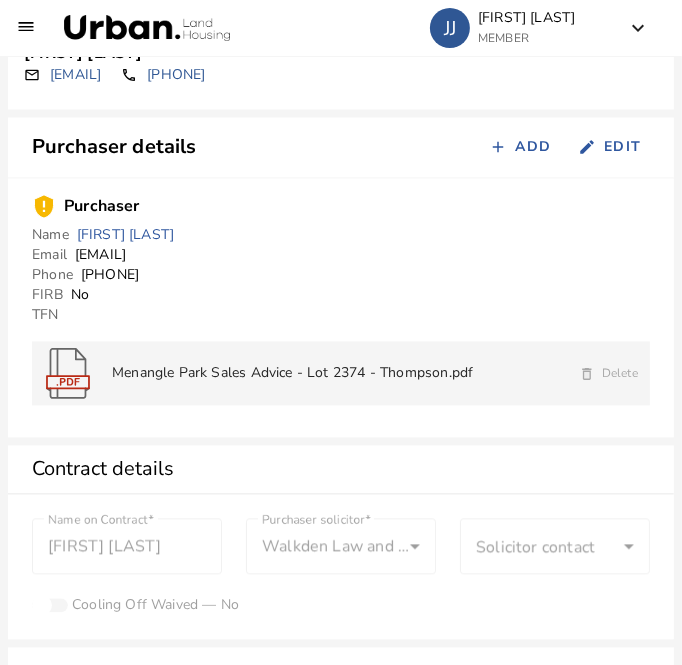 scroll, scrollTop: 1896, scrollLeft: 0, axis: vertical 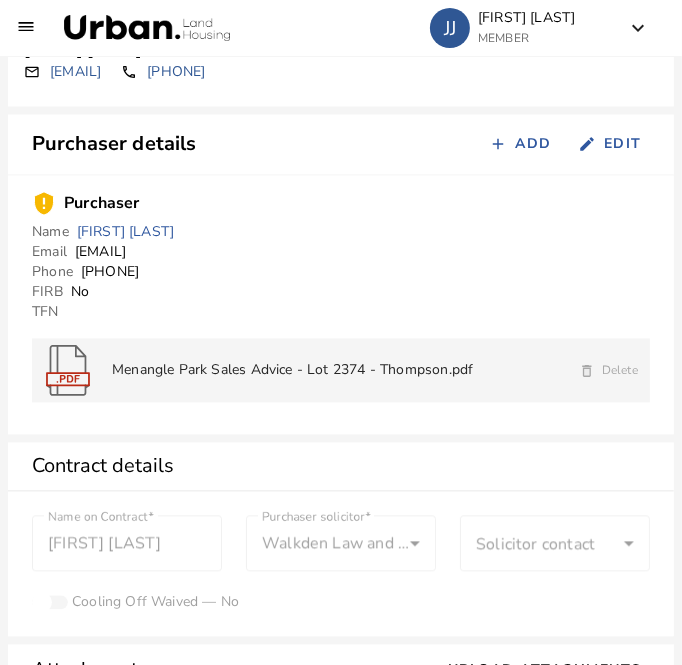drag, startPoint x: 222, startPoint y: 257, endPoint x: 76, endPoint y: 254, distance: 146.03082 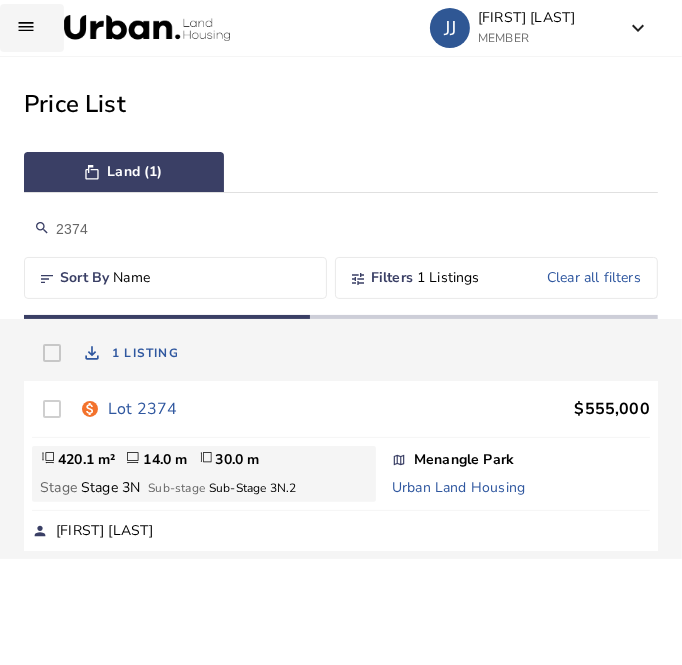 scroll, scrollTop: 0, scrollLeft: 0, axis: both 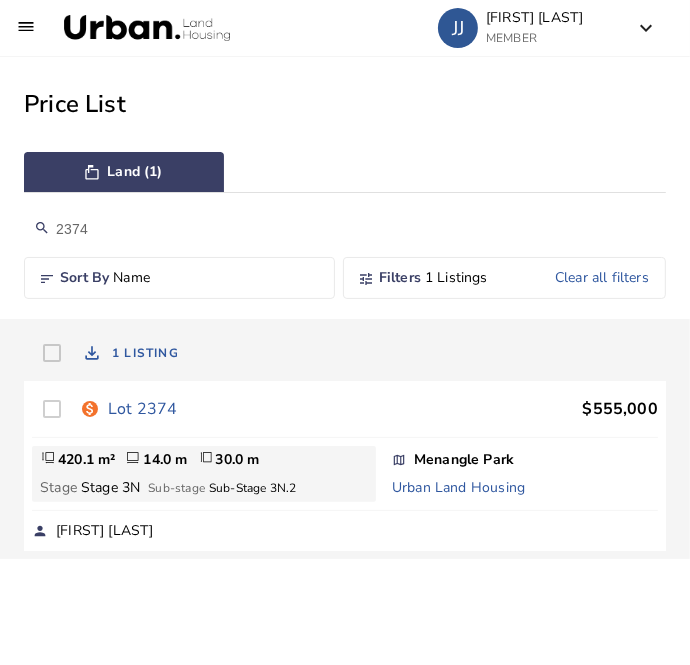 click on "2374" at bounding box center [345, 229] 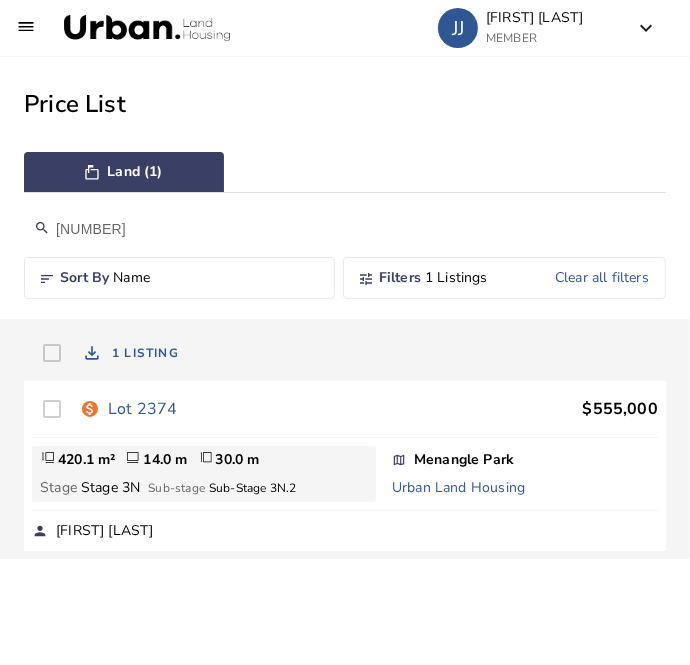 type on "[NUMBER]" 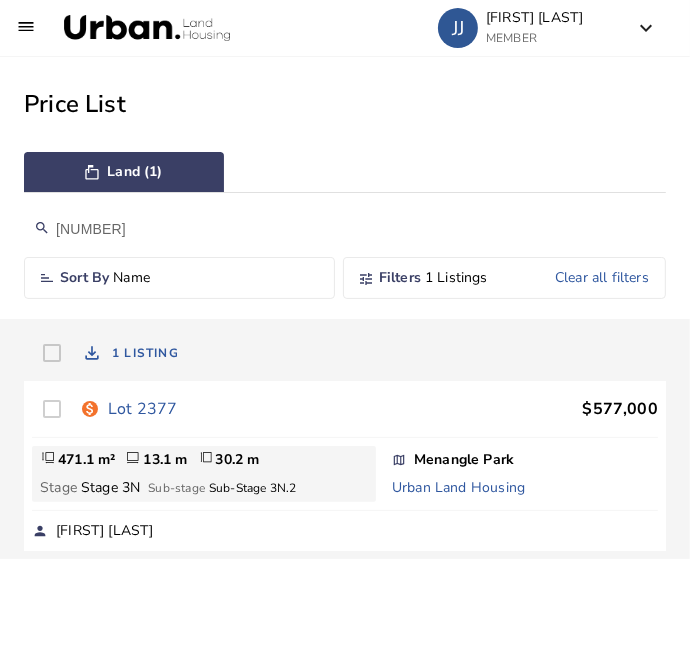 click on "Lot 2377" at bounding box center [142, 409] 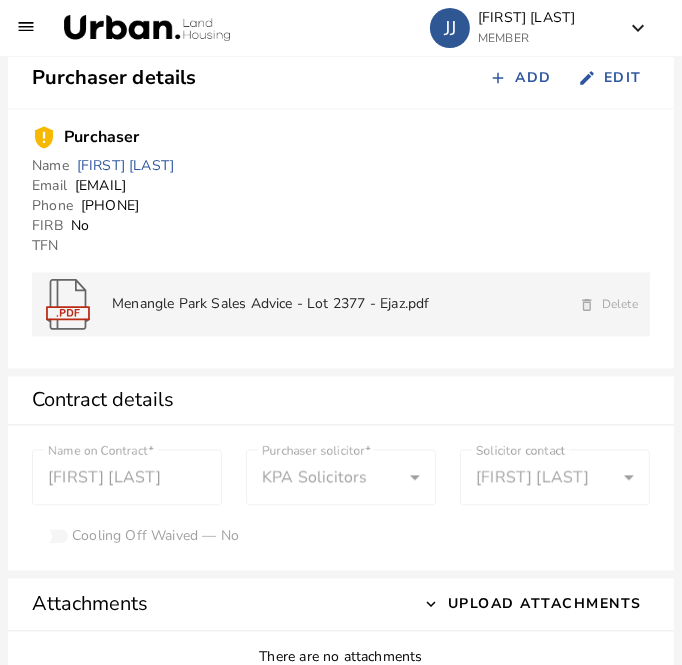 scroll, scrollTop: 1961, scrollLeft: 0, axis: vertical 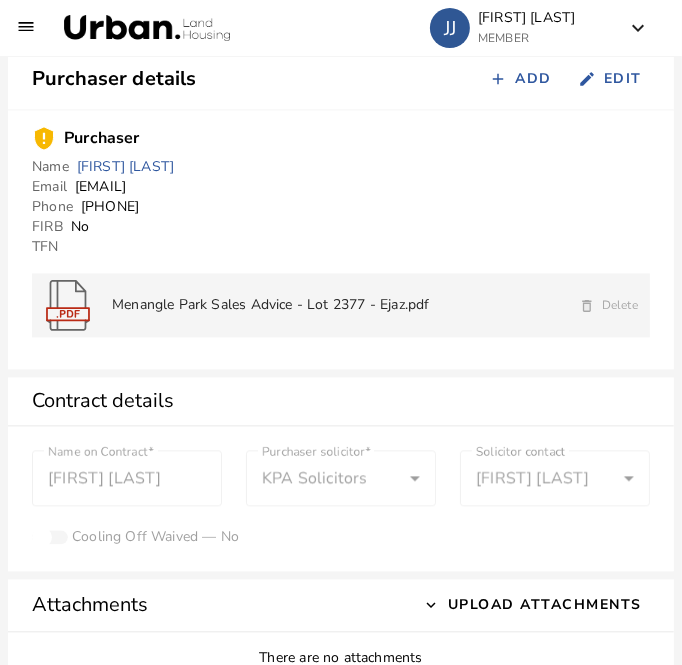drag, startPoint x: 186, startPoint y: 187, endPoint x: 68, endPoint y: 188, distance: 118.004234 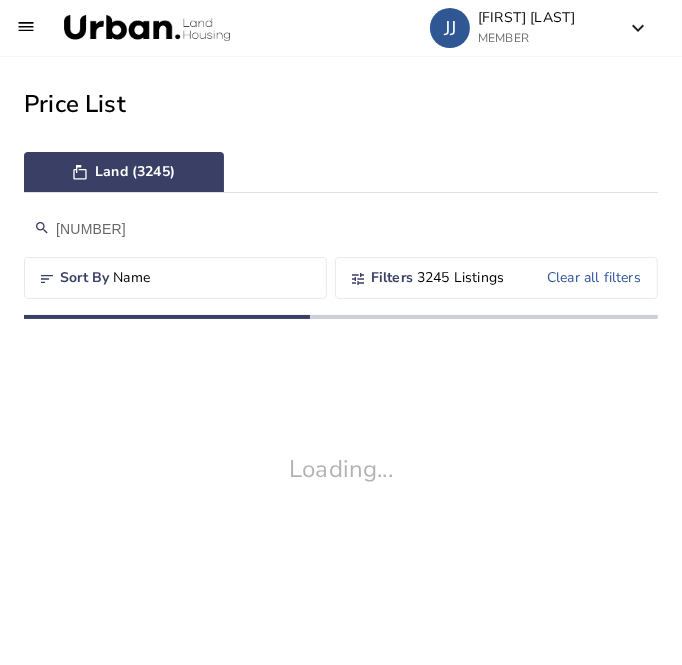 scroll, scrollTop: 0, scrollLeft: 0, axis: both 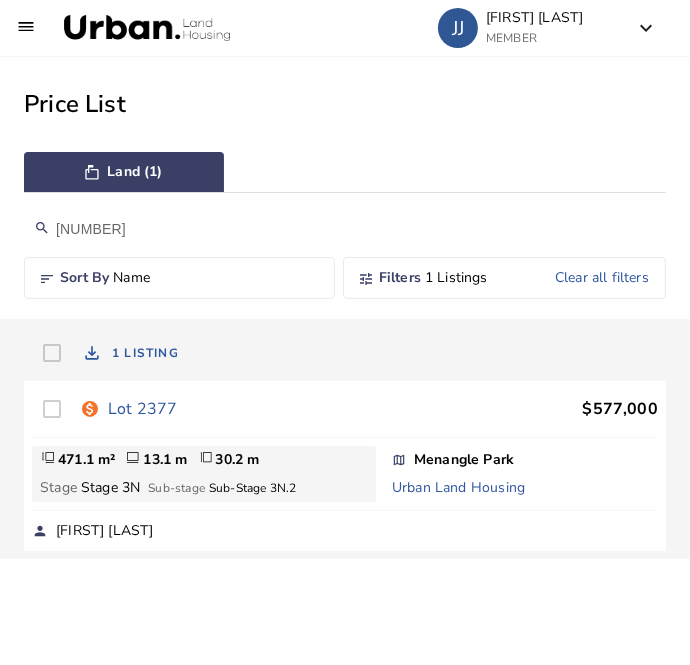 click on "[NUMBER]" at bounding box center (345, 229) 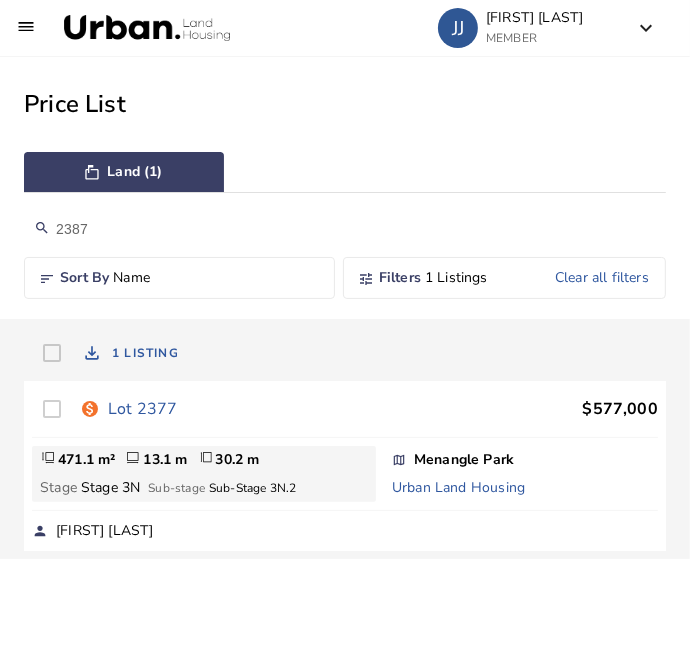 type on "2387" 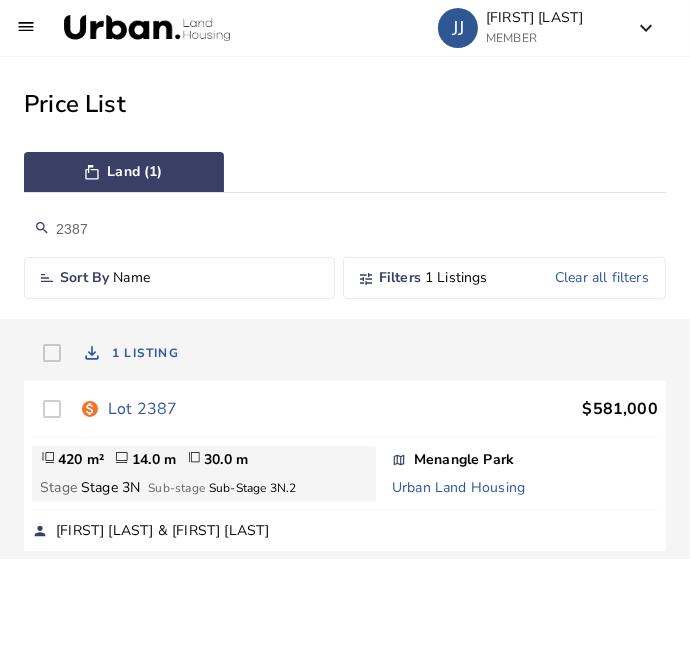 click on "Lot 2387" at bounding box center (142, 409) 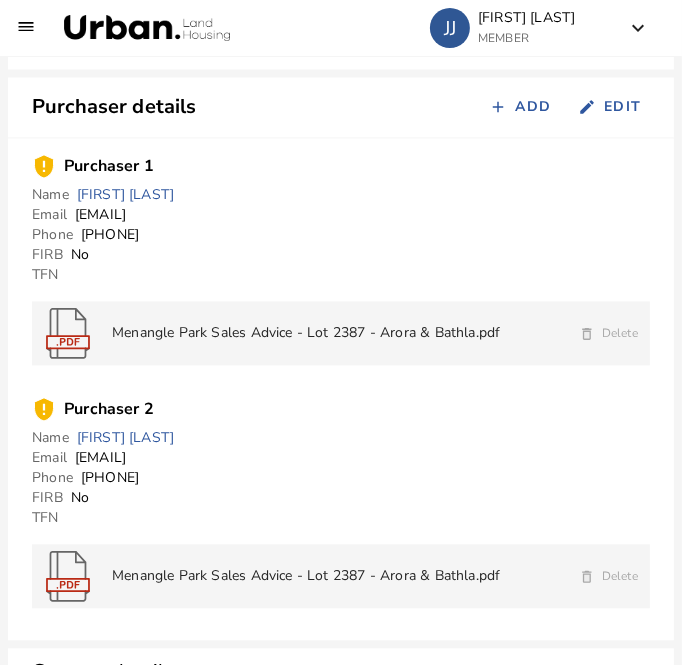 scroll, scrollTop: 1941, scrollLeft: 0, axis: vertical 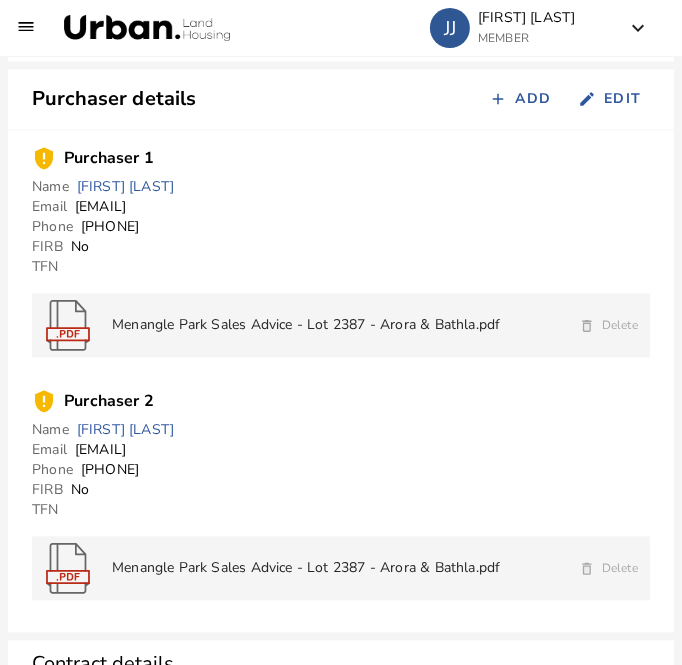 drag, startPoint x: 218, startPoint y: 208, endPoint x: 78, endPoint y: 213, distance: 140.08926 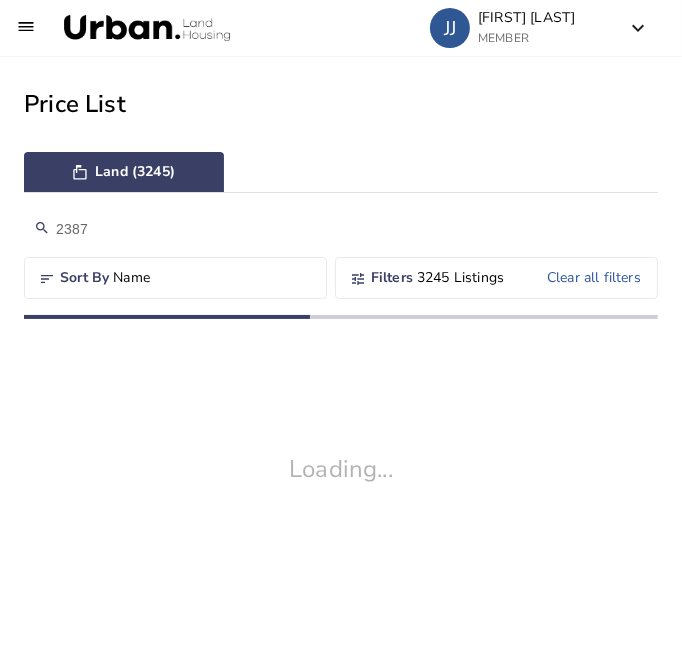 scroll, scrollTop: 0, scrollLeft: 0, axis: both 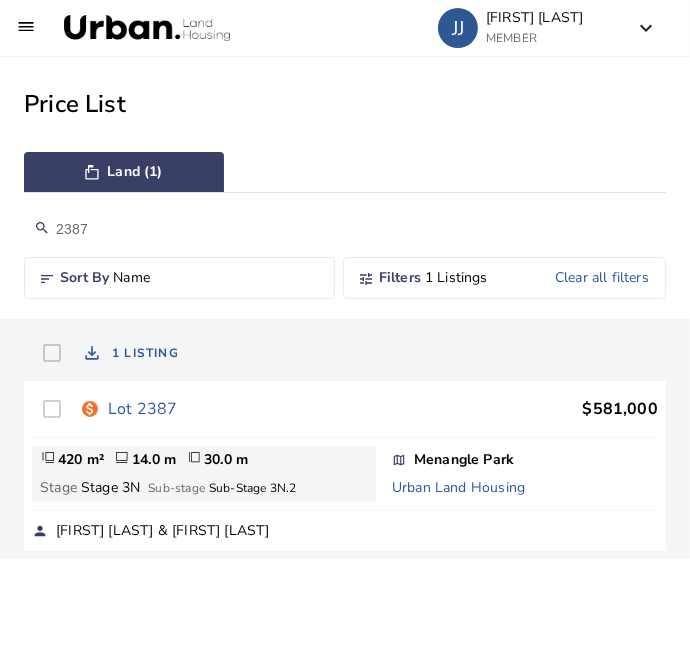 click on "2387" at bounding box center [345, 229] 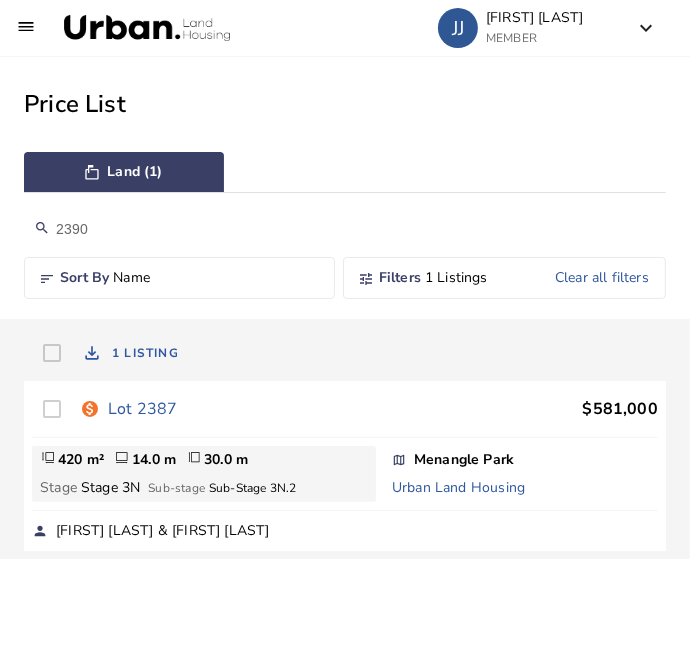 type on "2390" 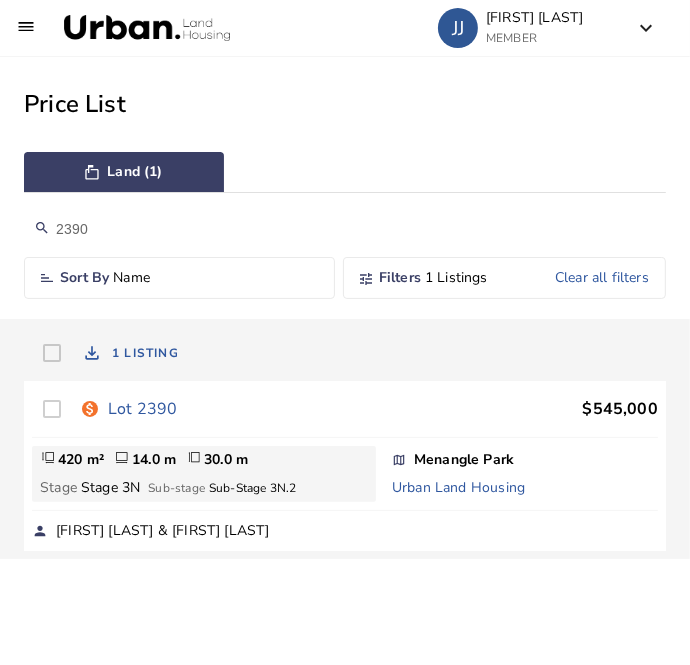 click on "Lot 2390" at bounding box center (142, 409) 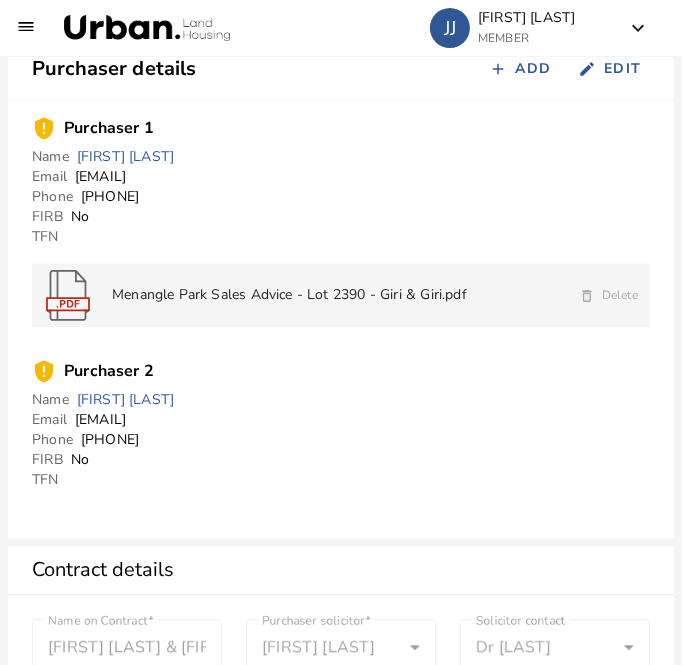 scroll, scrollTop: 1976, scrollLeft: 0, axis: vertical 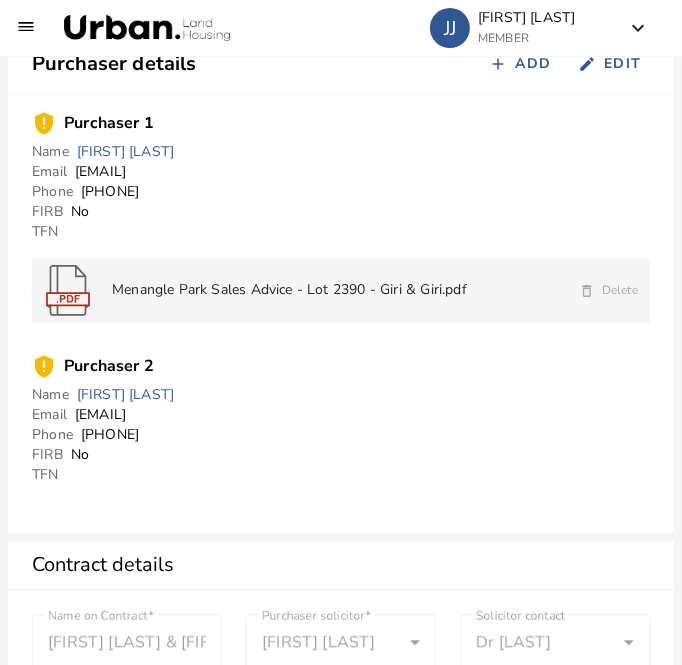 drag, startPoint x: 248, startPoint y: 174, endPoint x: 73, endPoint y: 173, distance: 175.00285 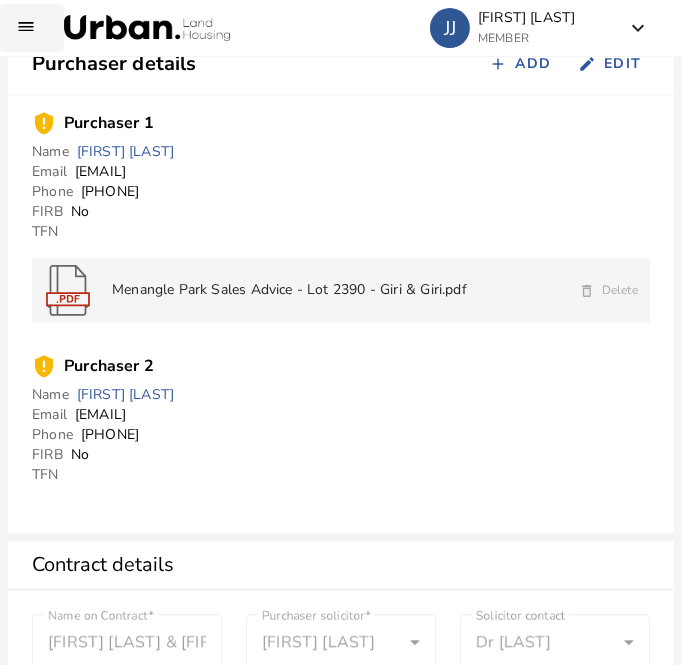 scroll, scrollTop: 0, scrollLeft: 0, axis: both 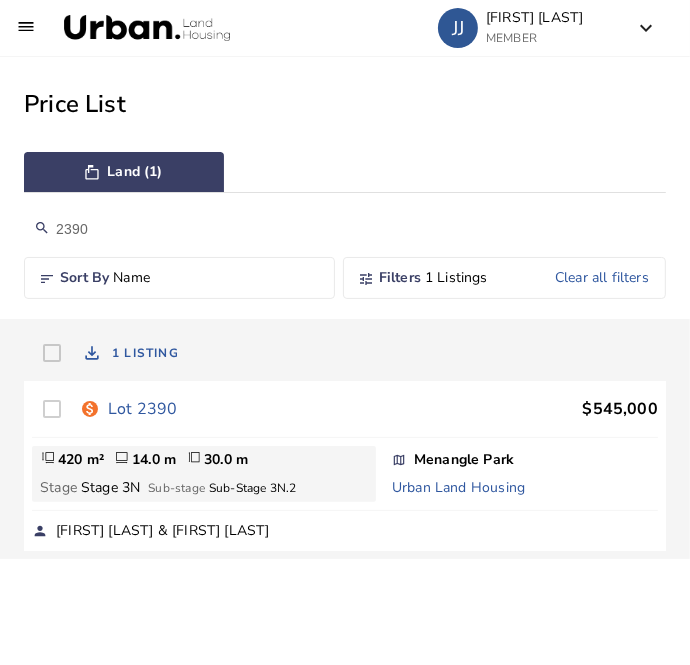 click on "2390" at bounding box center (345, 229) 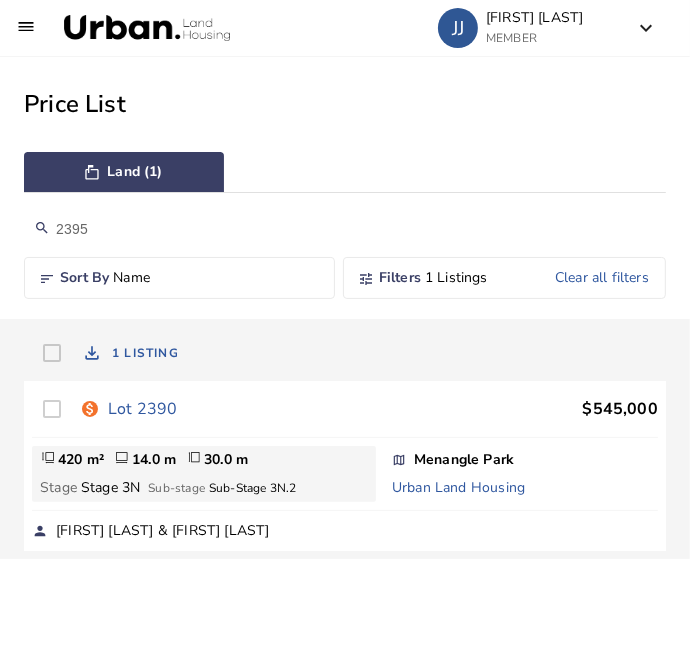 type on "2395" 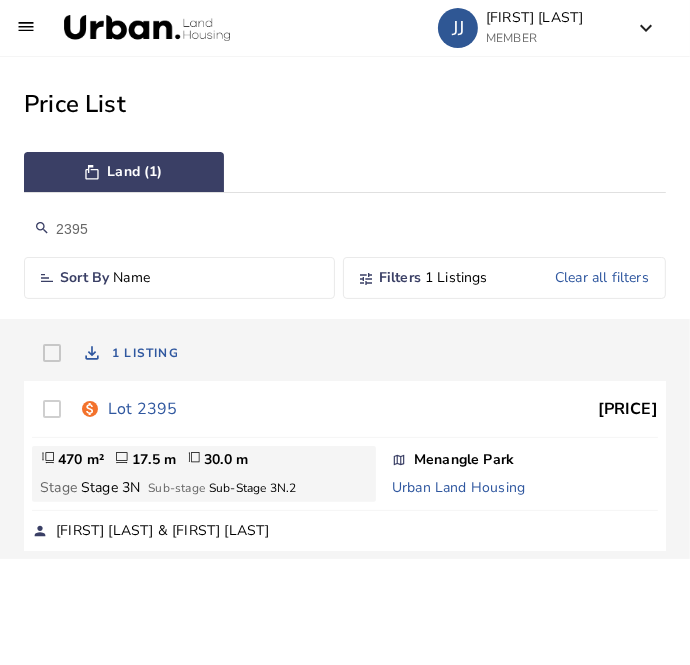 click on "Lot 2395" at bounding box center (142, 409) 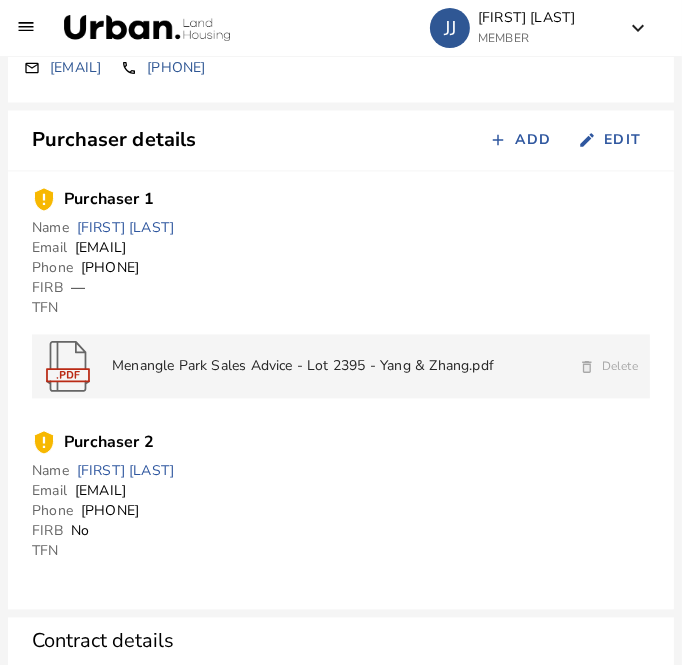 scroll, scrollTop: 1904, scrollLeft: 0, axis: vertical 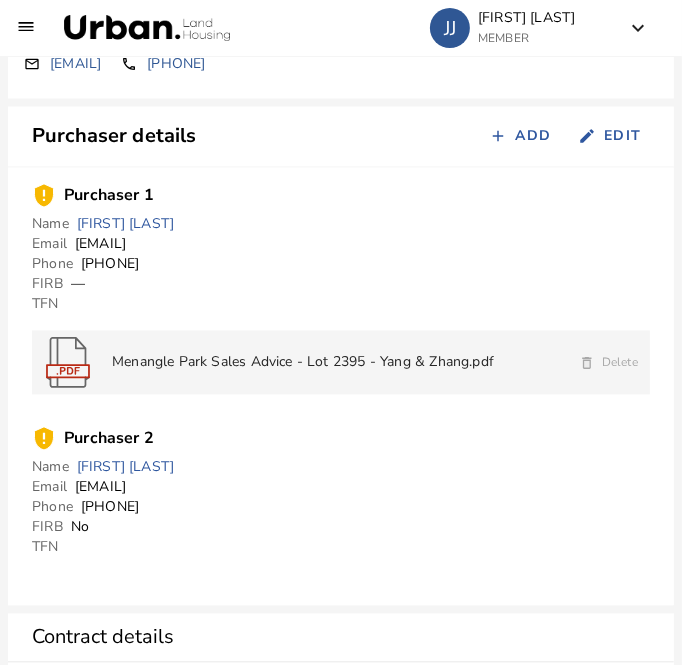 drag, startPoint x: 265, startPoint y: 249, endPoint x: 78, endPoint y: 246, distance: 187.02406 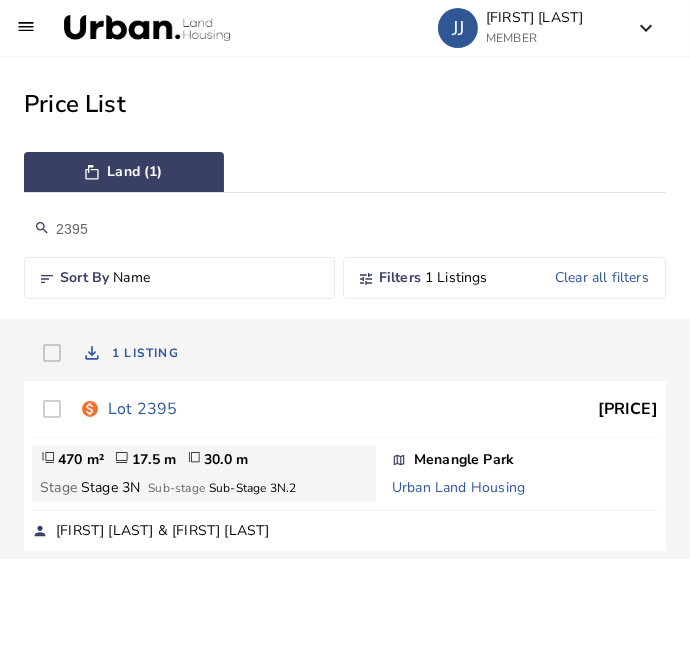 click on "2395" at bounding box center (345, 229) 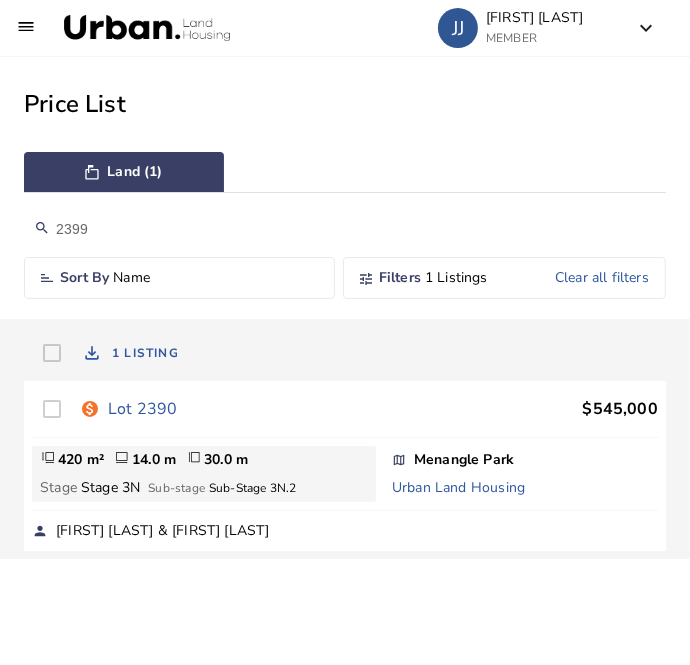 type on "2399" 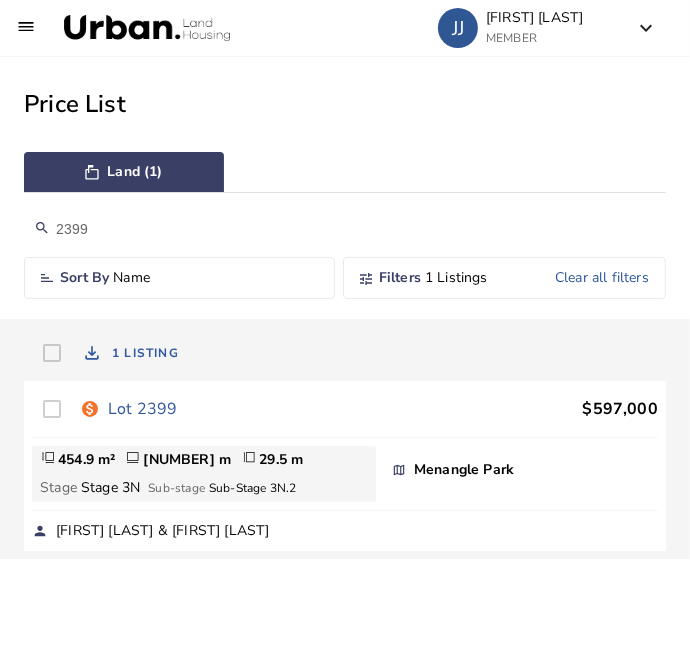 click on "Lot 2399" at bounding box center [142, 409] 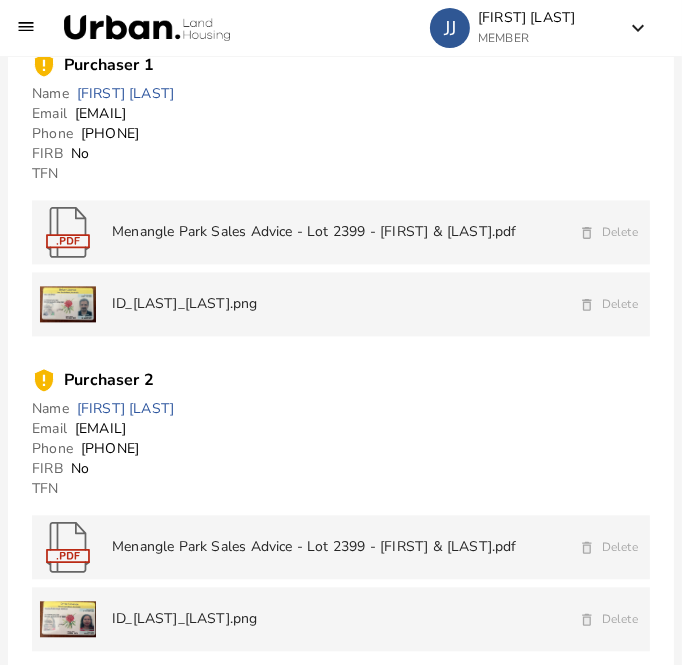 scroll, scrollTop: 2035, scrollLeft: 0, axis: vertical 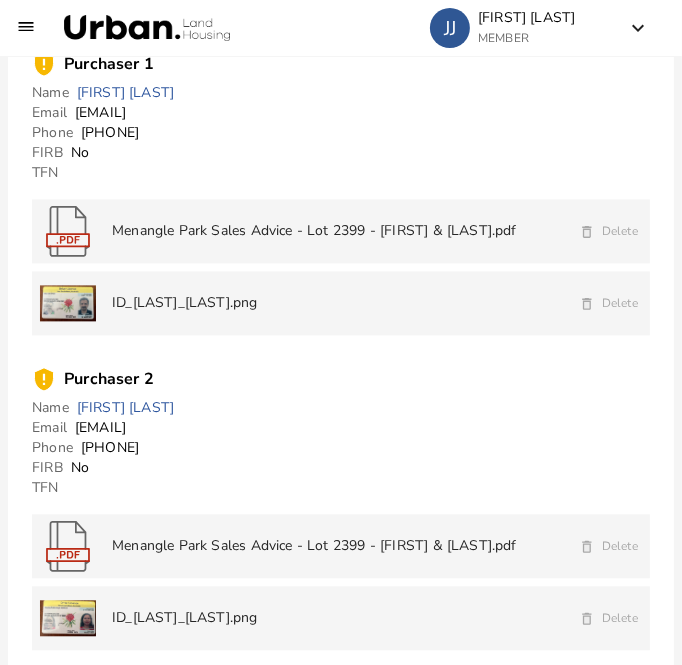 drag, startPoint x: 213, startPoint y: 111, endPoint x: 79, endPoint y: 113, distance: 134.01492 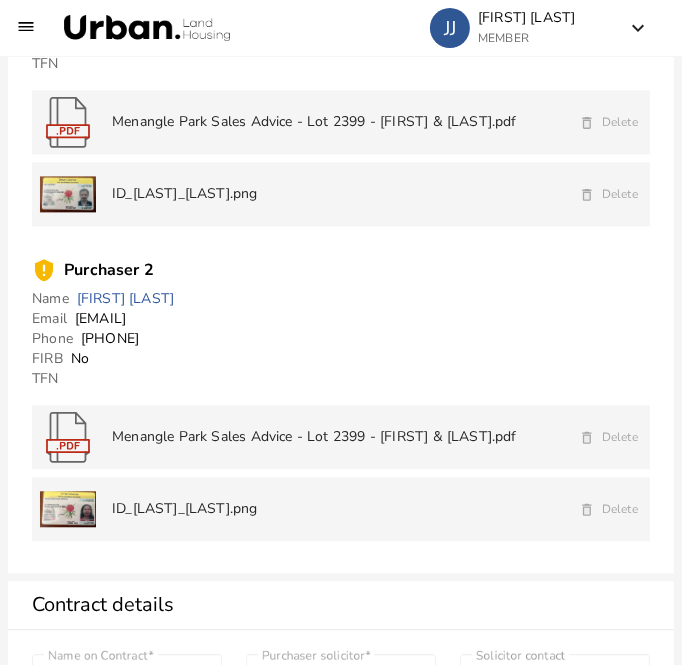 scroll, scrollTop: 2143, scrollLeft: 0, axis: vertical 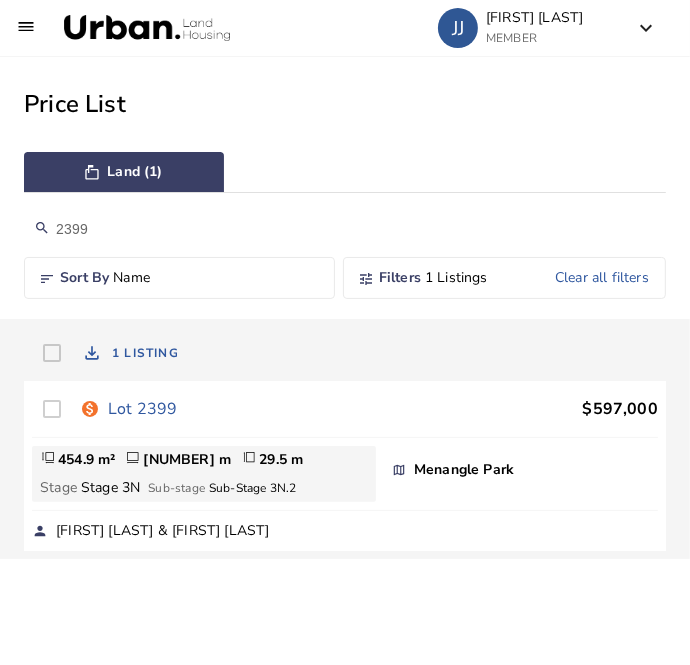 click on "2399" at bounding box center [345, 229] 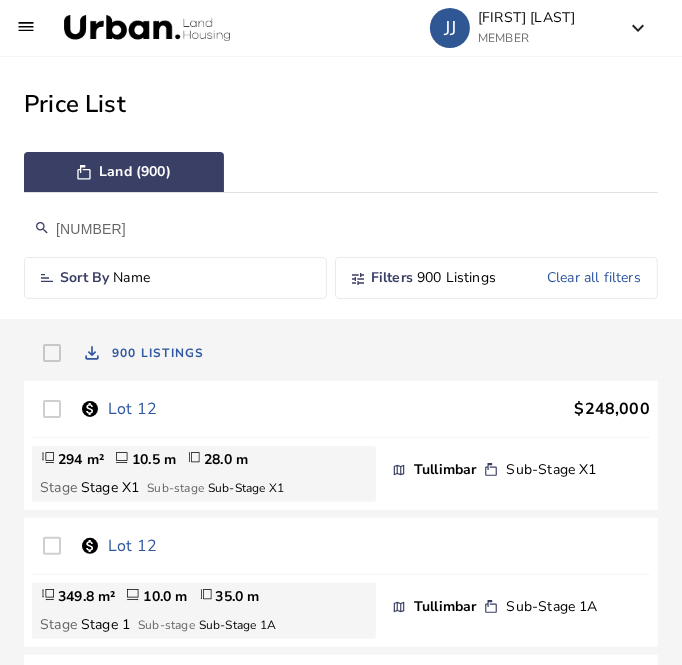 type on "[NUMBER]" 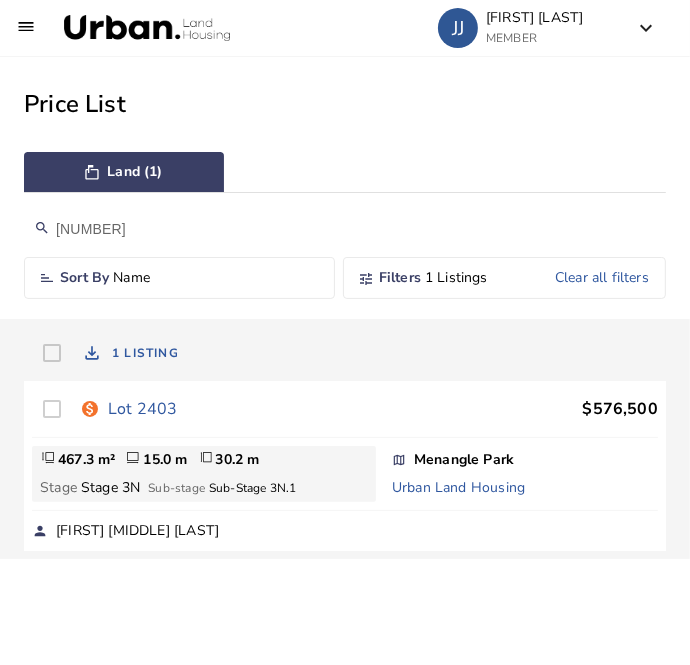 click on "Lot 2403" at bounding box center [142, 409] 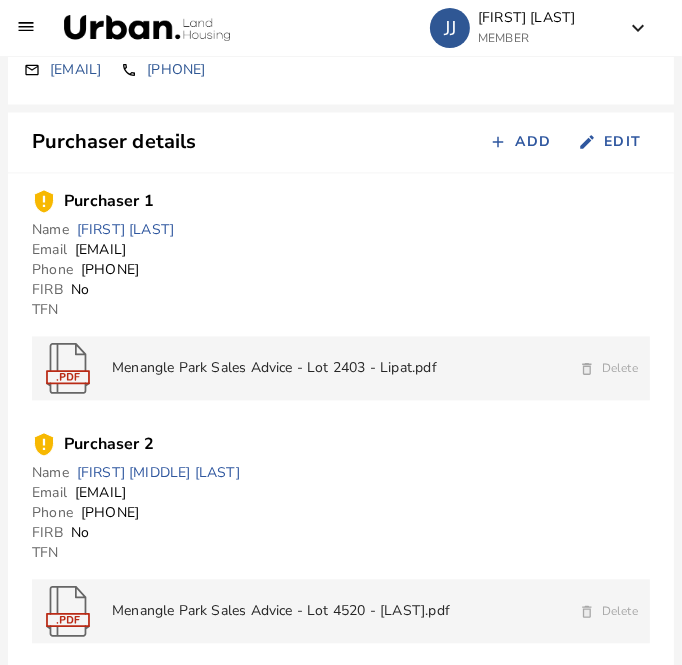 scroll, scrollTop: 1960, scrollLeft: 0, axis: vertical 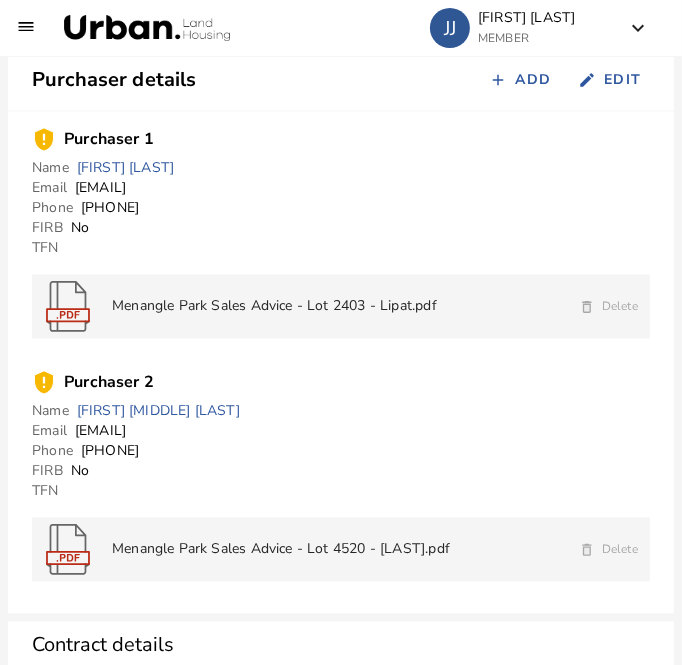 drag, startPoint x: 239, startPoint y: 186, endPoint x: 73, endPoint y: 186, distance: 166 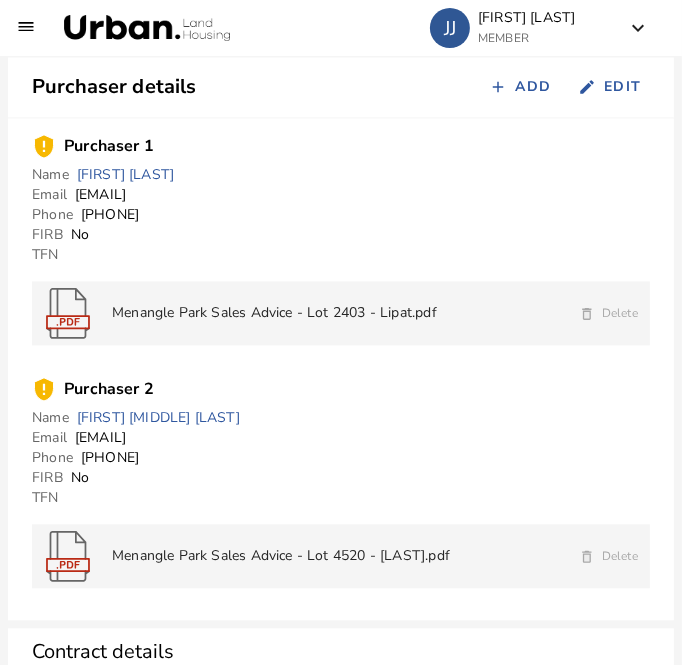 scroll, scrollTop: 1937, scrollLeft: 0, axis: vertical 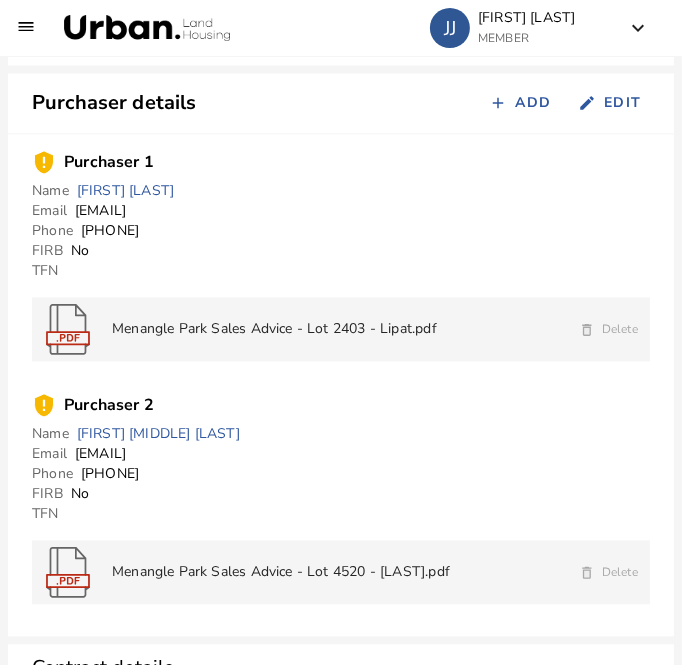 drag, startPoint x: 237, startPoint y: 453, endPoint x: 72, endPoint y: 460, distance: 165.14842 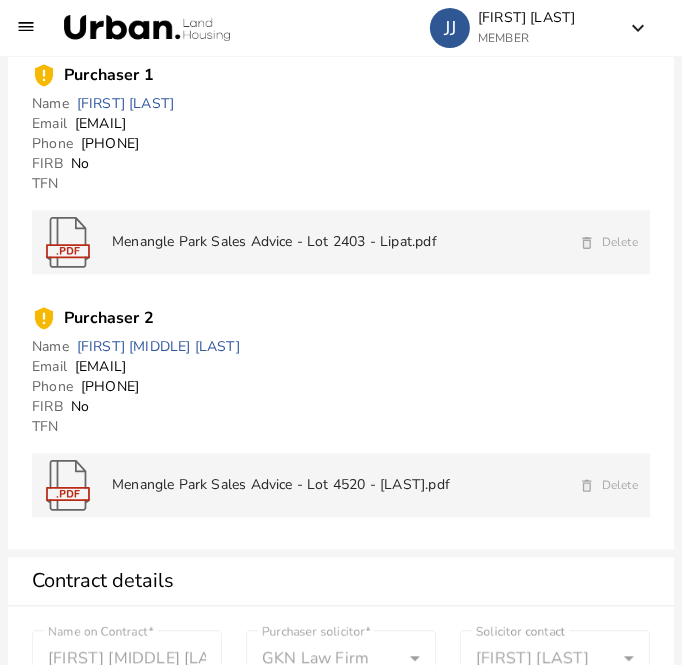 scroll, scrollTop: 2024, scrollLeft: 0, axis: vertical 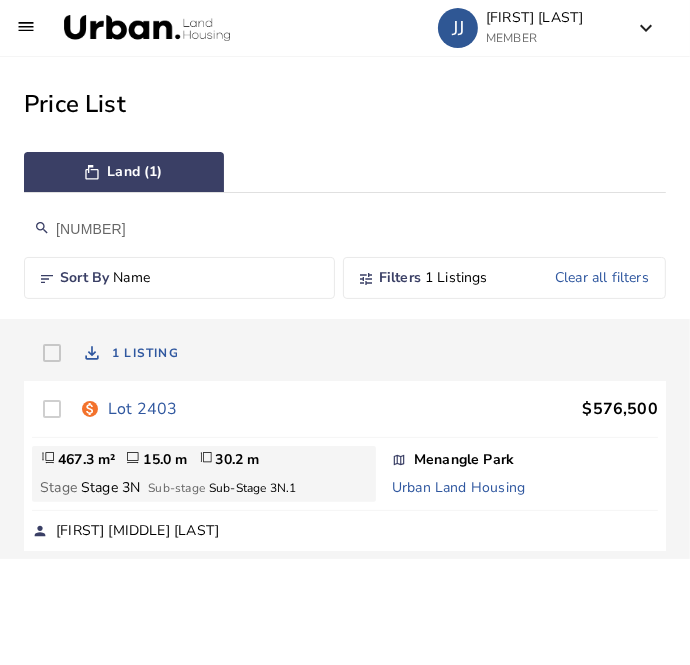 click on "[NUMBER]" at bounding box center [345, 229] 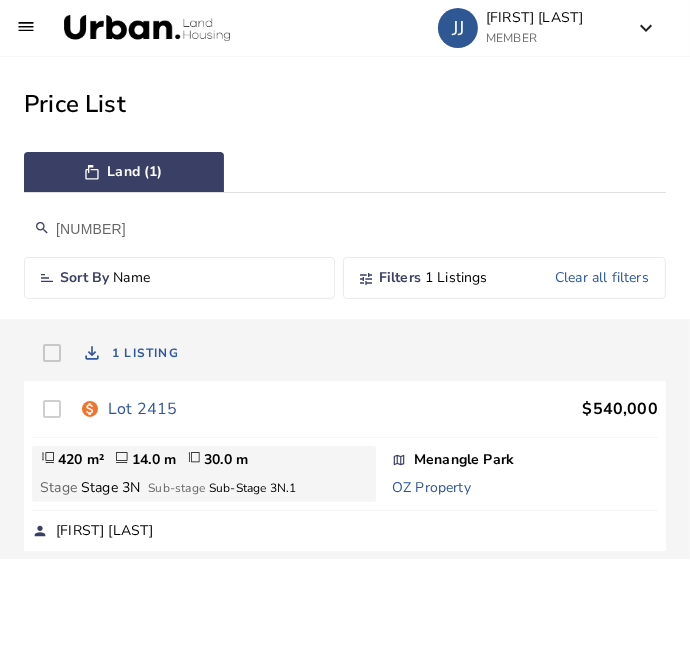 click on "Lot 2415" at bounding box center [142, 409] 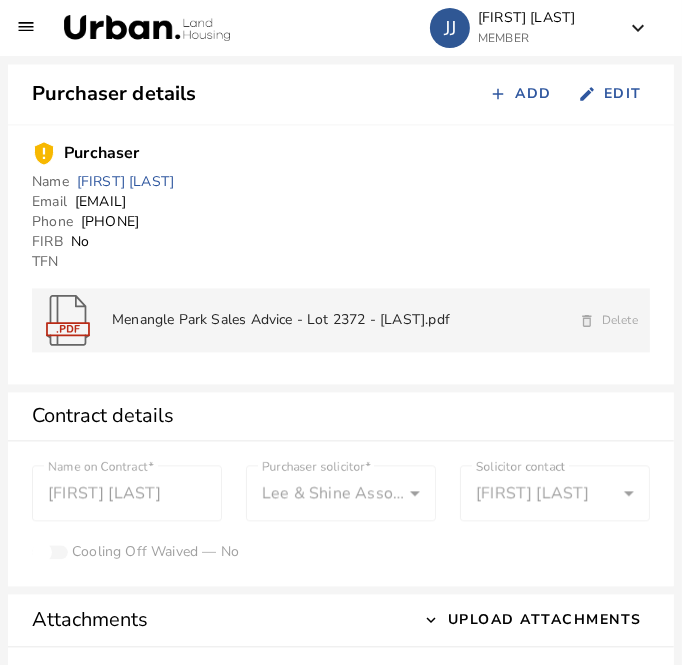 scroll, scrollTop: 1951, scrollLeft: 0, axis: vertical 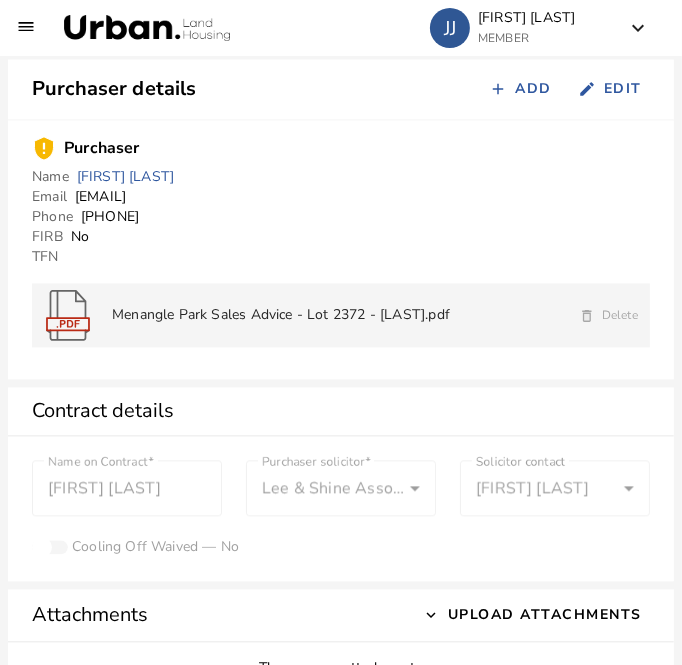 drag, startPoint x: 246, startPoint y: 198, endPoint x: 74, endPoint y: 199, distance: 172.00291 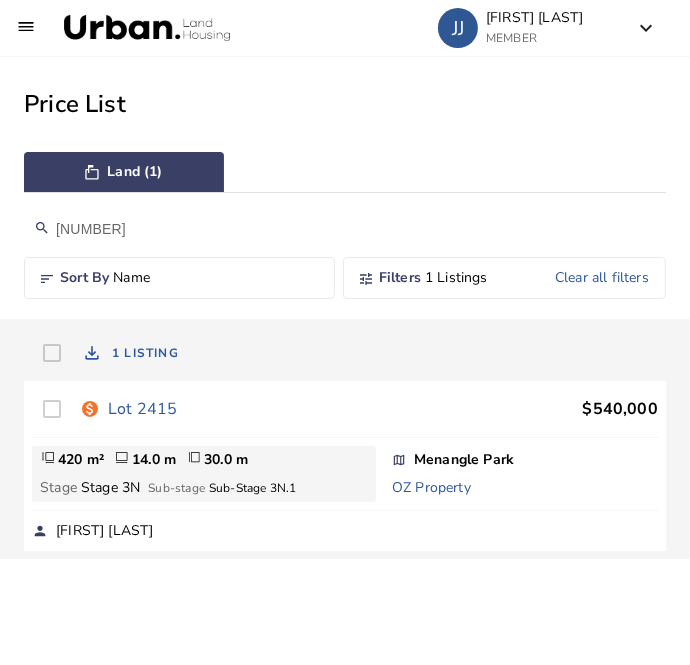 click on "[NUMBER]" at bounding box center (345, 229) 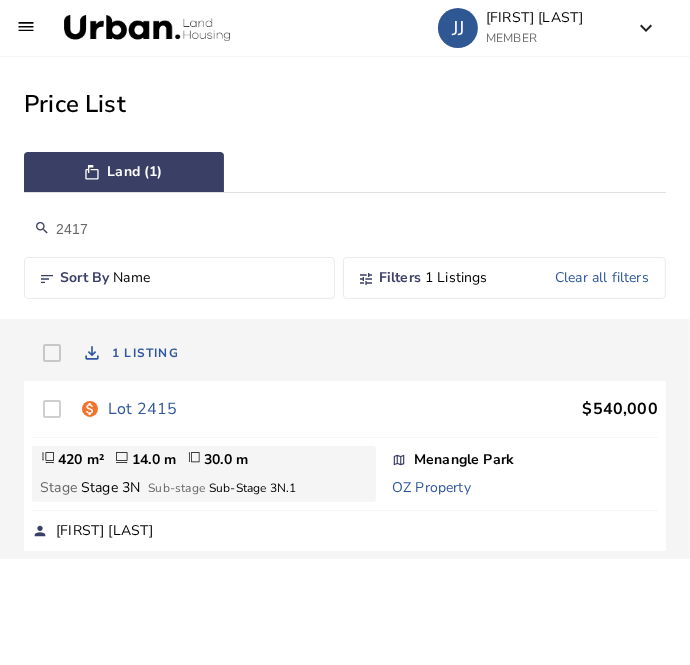 type on "2417" 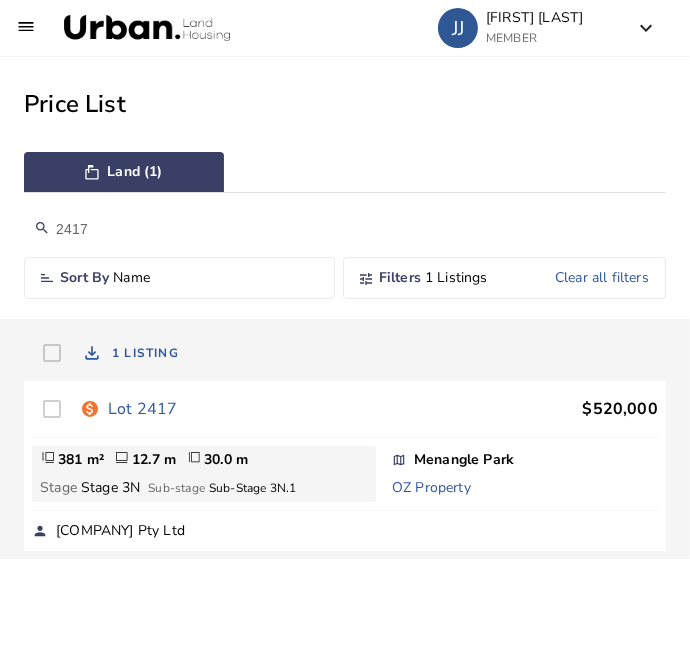 click on "Lot 2417" at bounding box center [142, 409] 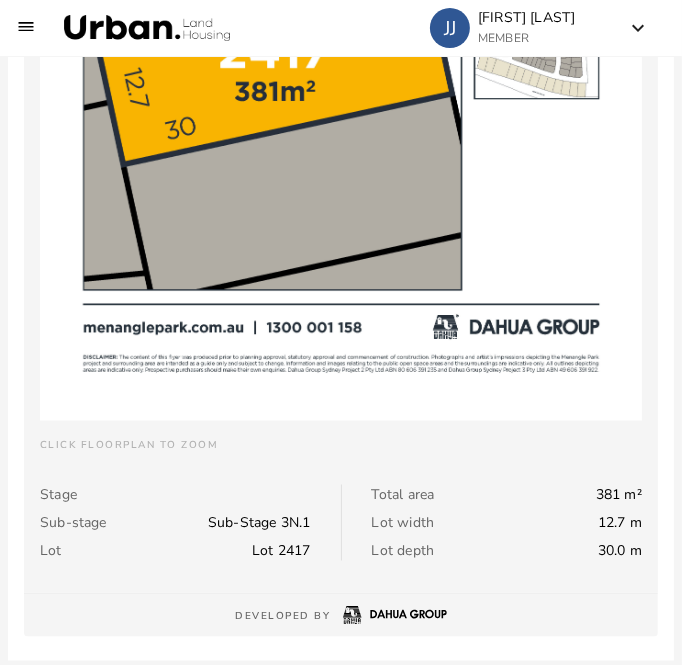 scroll, scrollTop: 1169, scrollLeft: 0, axis: vertical 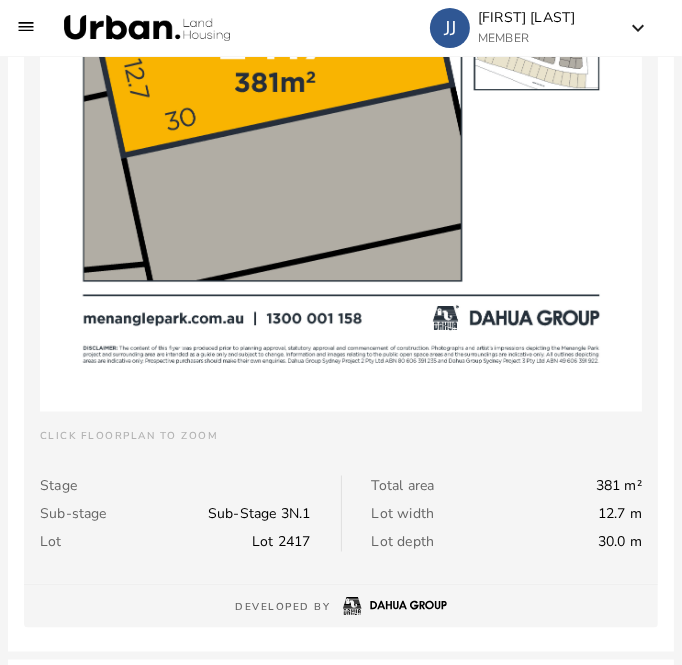 drag, startPoint x: 272, startPoint y: 274, endPoint x: 72, endPoint y: 273, distance: 200.0025 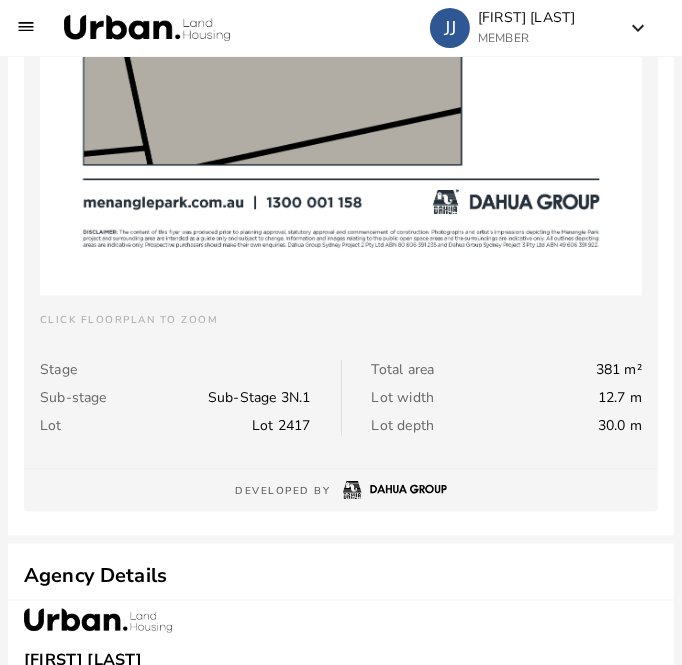 scroll, scrollTop: 1288, scrollLeft: 0, axis: vertical 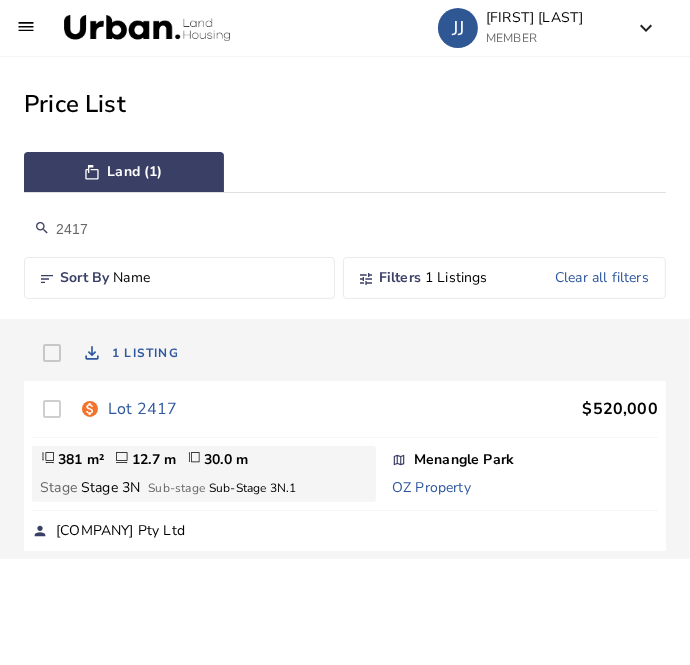 click on "2417" at bounding box center (345, 229) 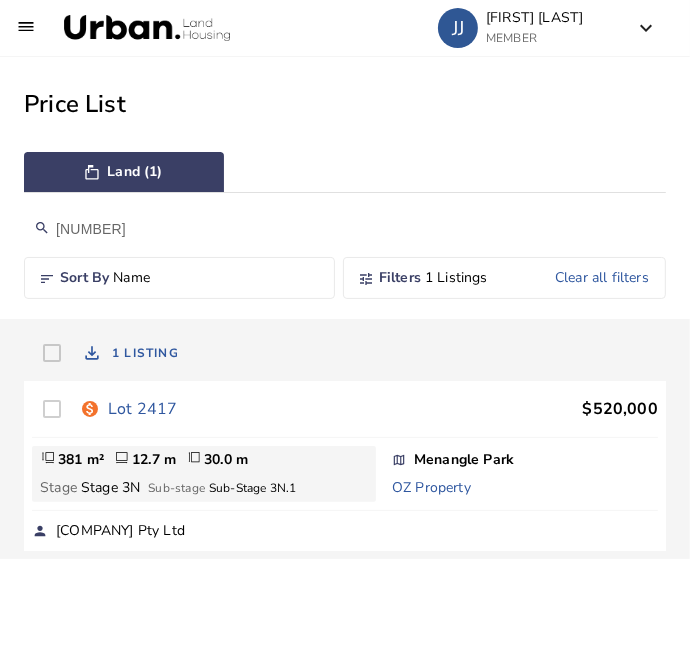 type on "[NUMBER]" 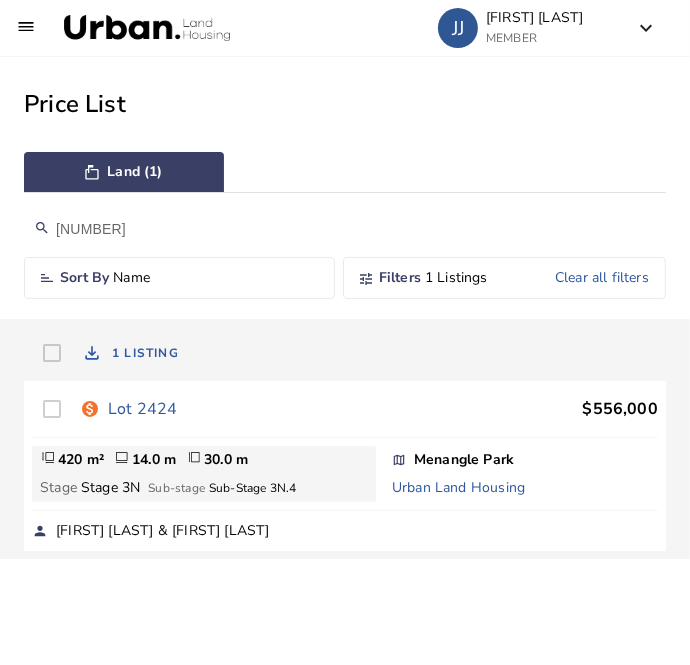 click on "Lot 2424" at bounding box center (142, 409) 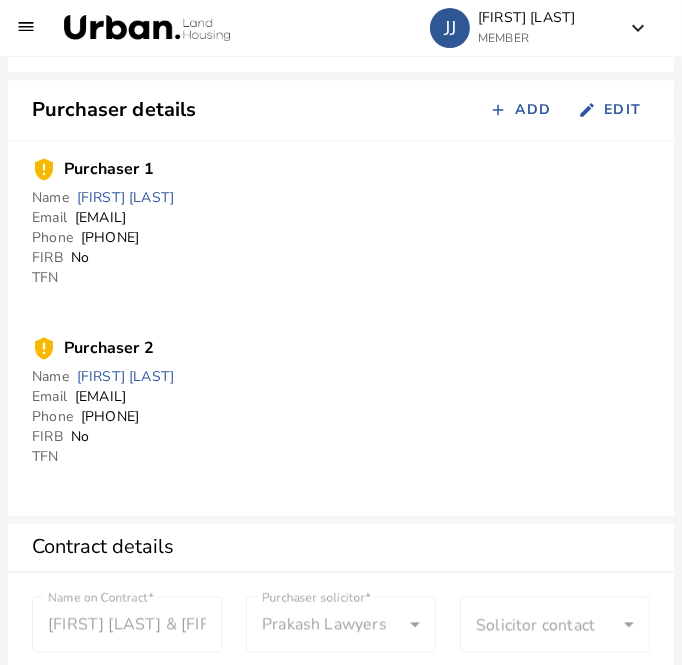 scroll, scrollTop: 1933, scrollLeft: 0, axis: vertical 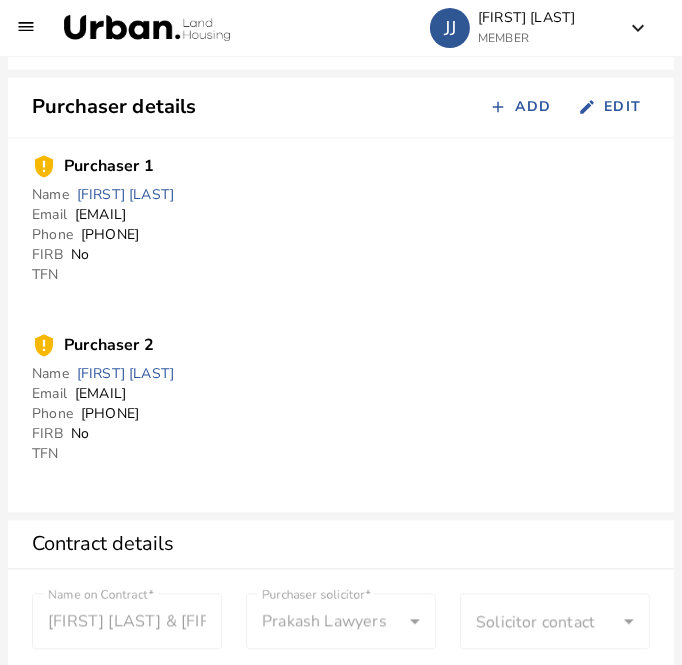 drag, startPoint x: 250, startPoint y: 216, endPoint x: 62, endPoint y: 226, distance: 188.26576 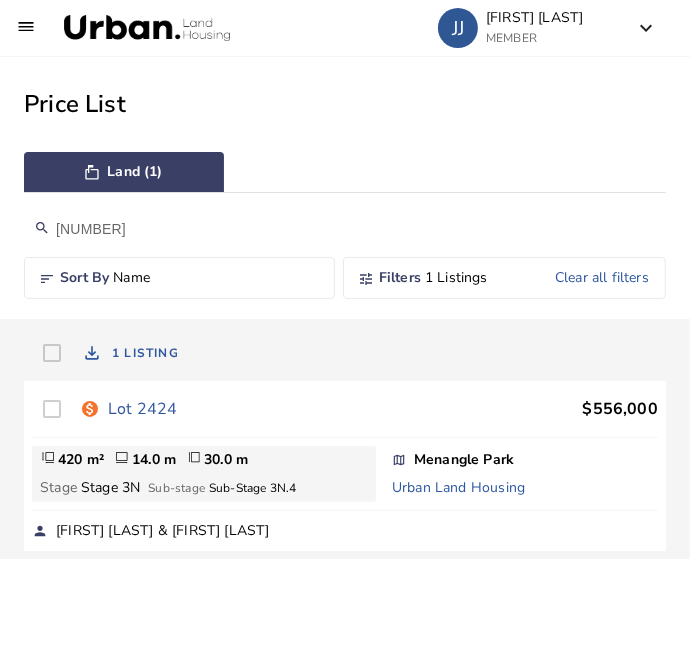 click on "[NUMBER]" at bounding box center [345, 229] 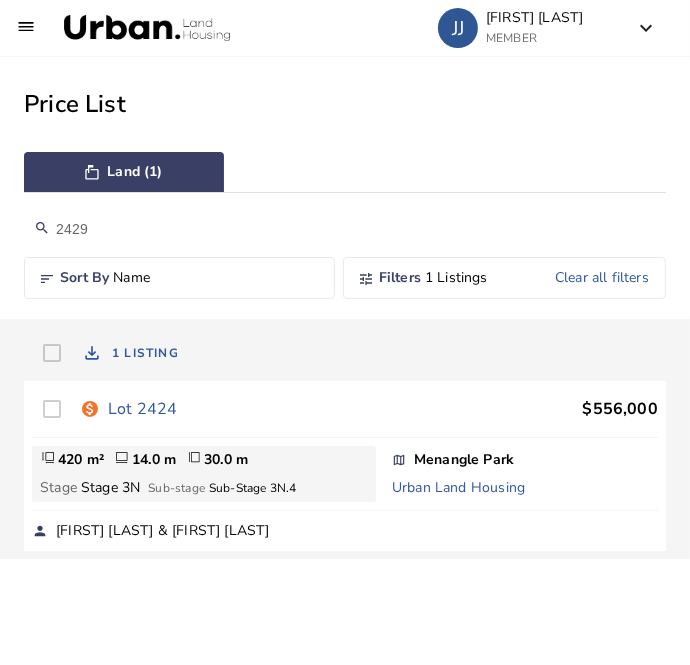 type on "2429" 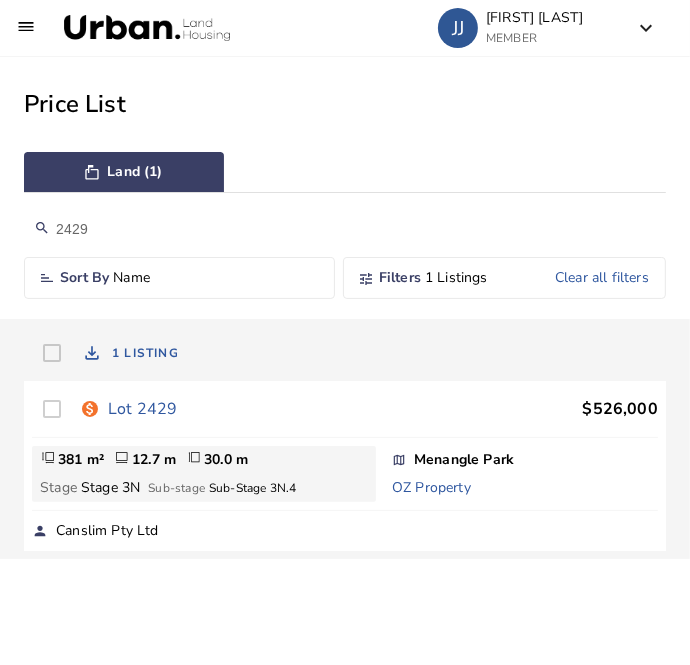 click on "Lot 2429" at bounding box center (142, 409) 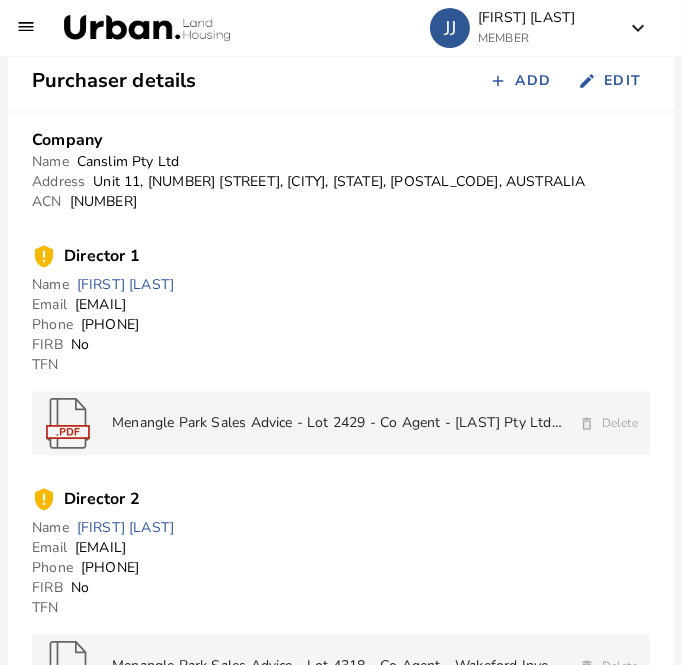 scroll, scrollTop: 1977, scrollLeft: 0, axis: vertical 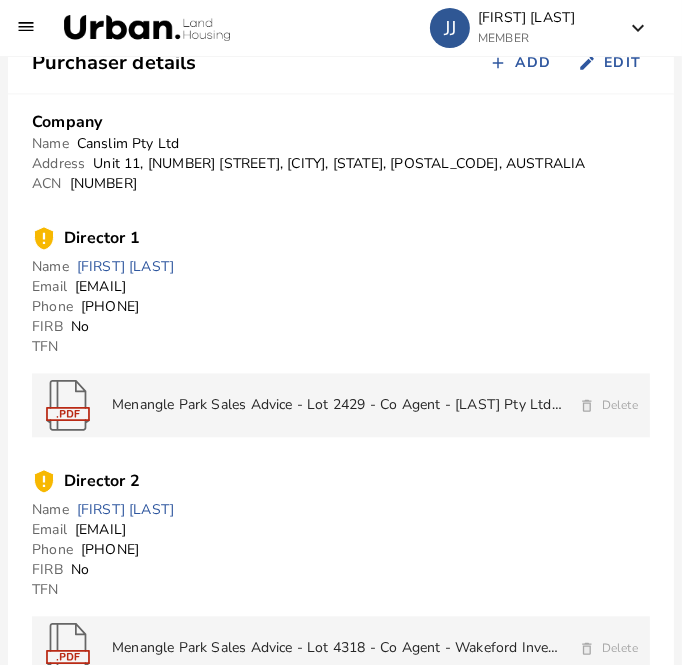 drag, startPoint x: 240, startPoint y: 286, endPoint x: 73, endPoint y: 290, distance: 167.0479 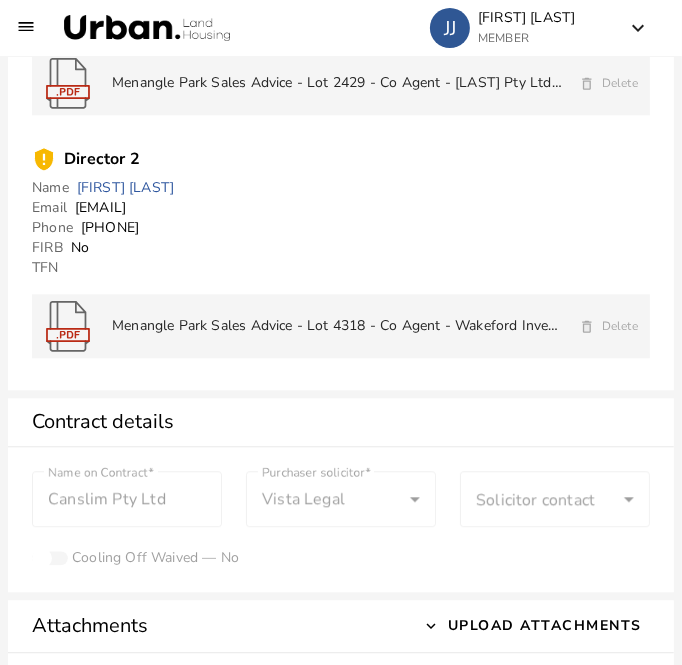 scroll, scrollTop: 2364, scrollLeft: 0, axis: vertical 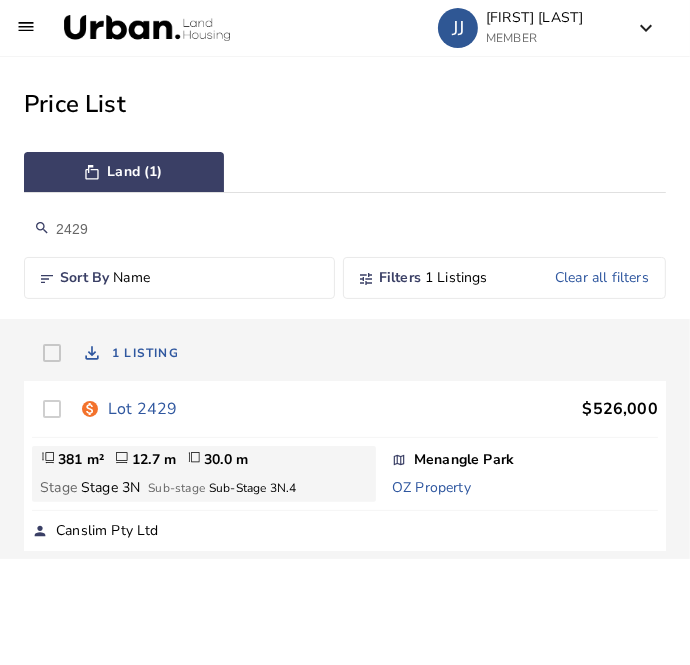 click on "2429" at bounding box center (345, 229) 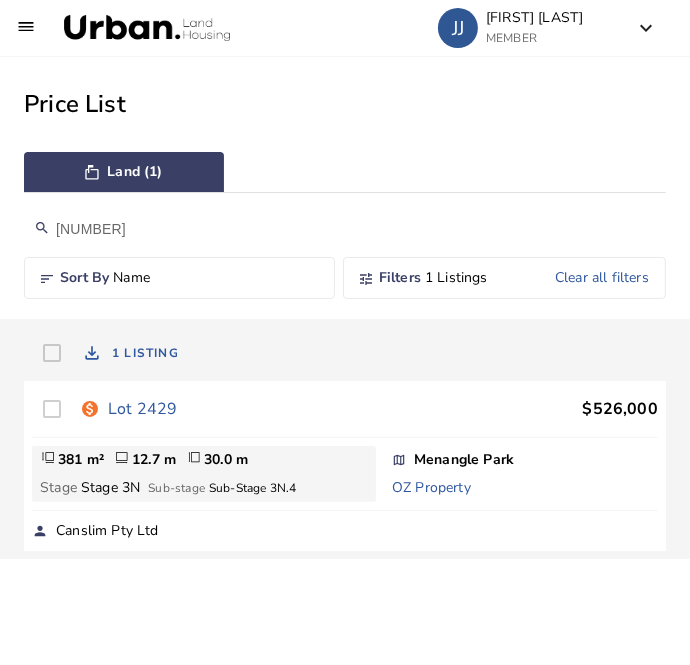 type on "[NUMBER]" 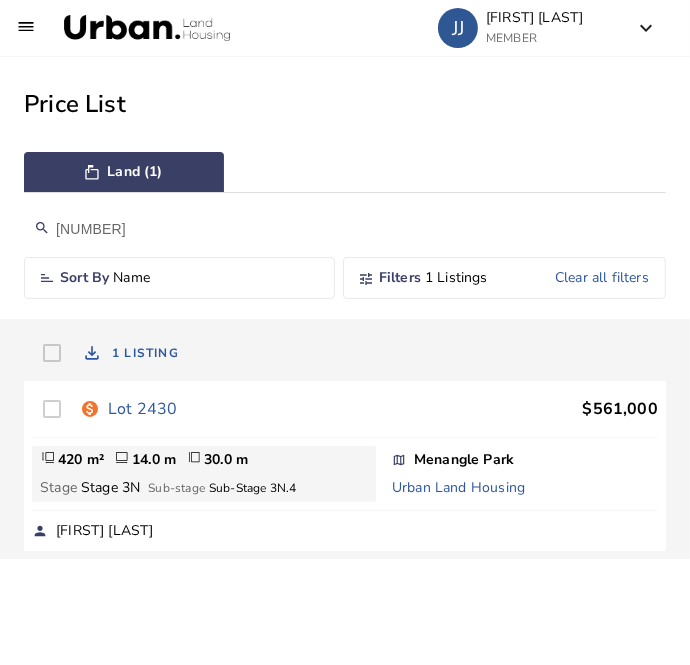 click on "Lot 2430" at bounding box center [142, 409] 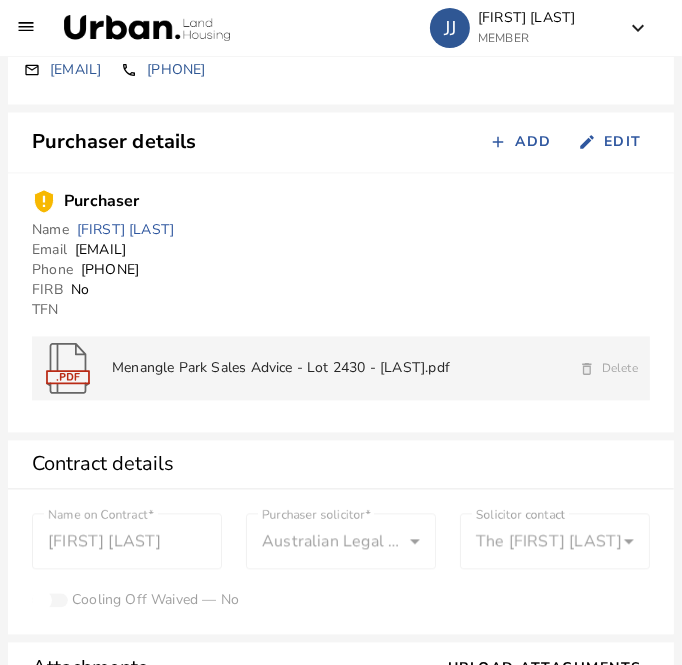 scroll, scrollTop: 1900, scrollLeft: 0, axis: vertical 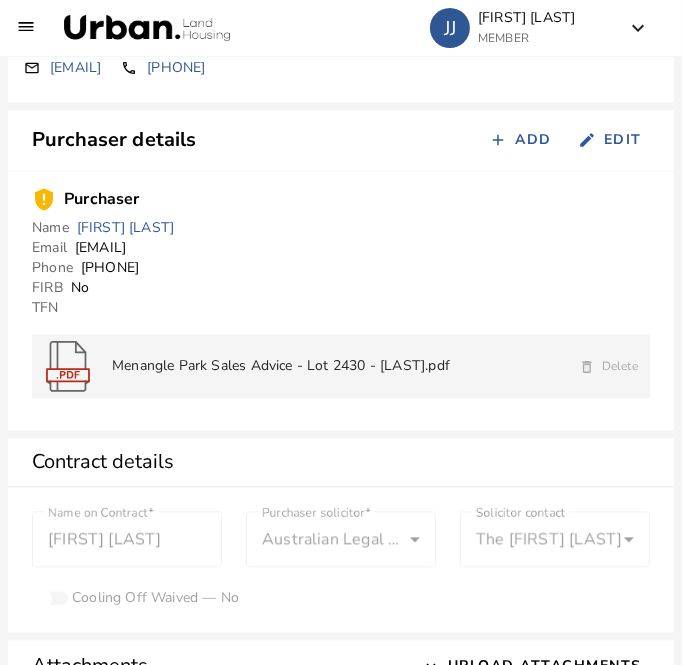 drag, startPoint x: 229, startPoint y: 246, endPoint x: 73, endPoint y: 251, distance: 156.08011 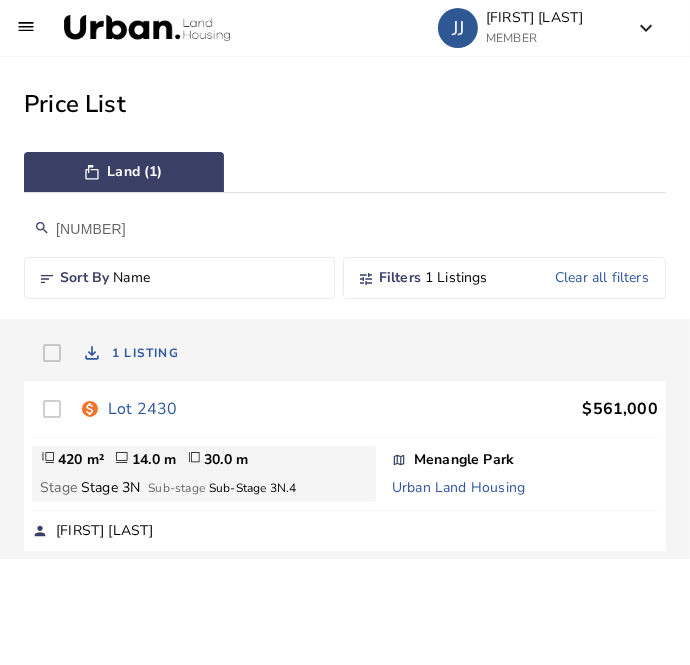 click on "[NUMBER]" at bounding box center (345, 229) 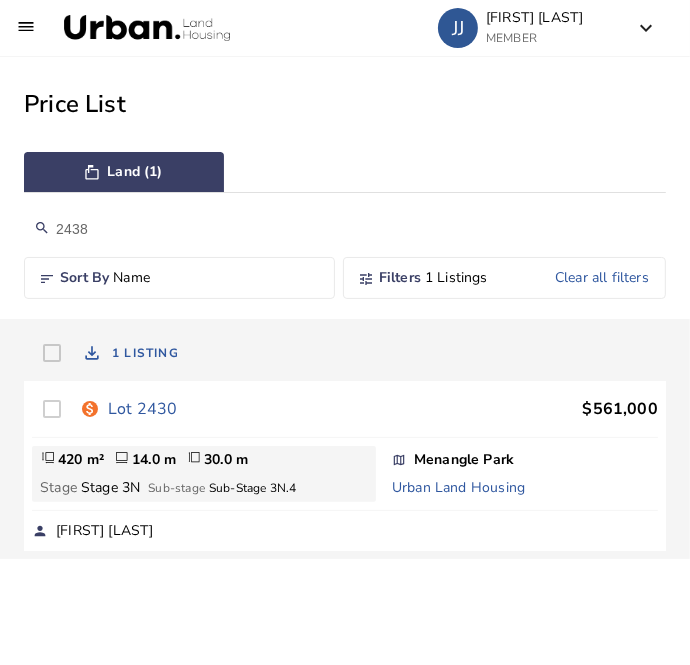 type on "2438" 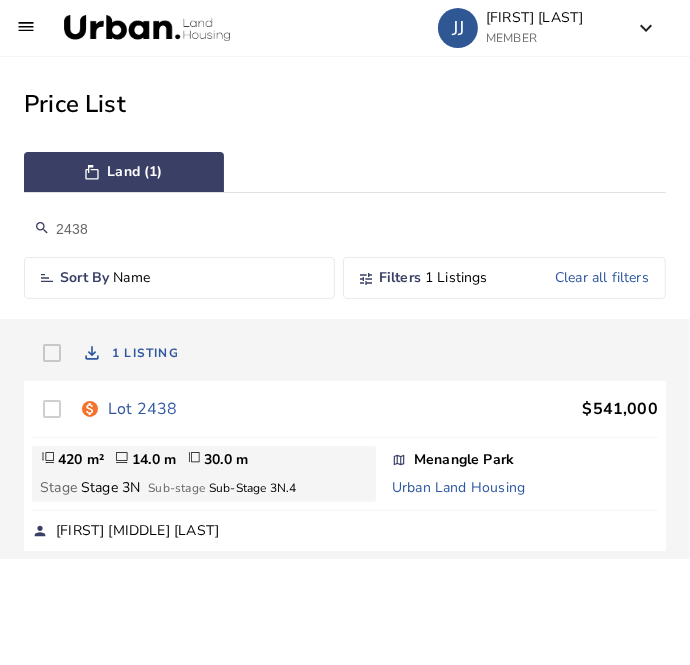 click on "Lot 2438" at bounding box center (142, 409) 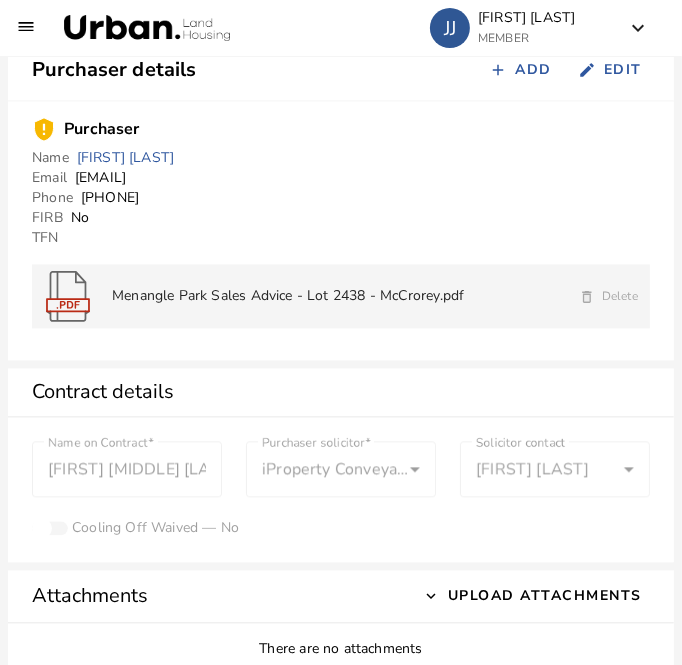 scroll, scrollTop: 1972, scrollLeft: 0, axis: vertical 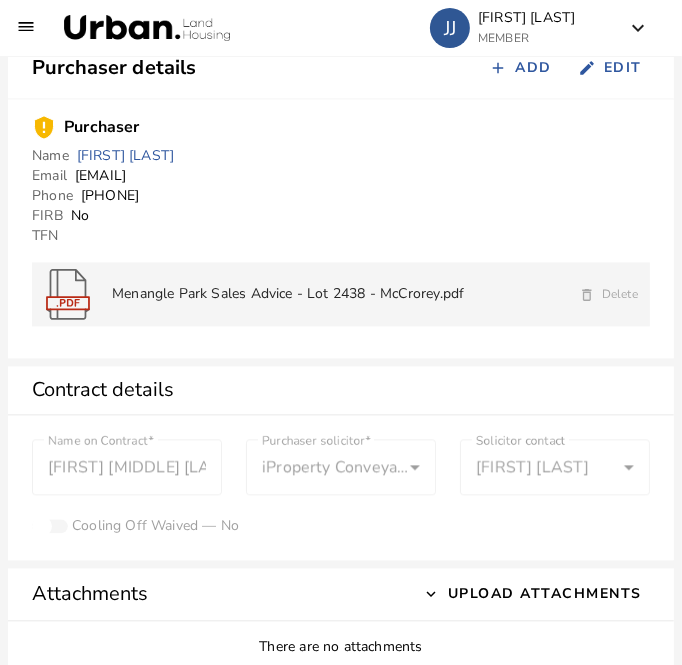 drag, startPoint x: 256, startPoint y: 175, endPoint x: 76, endPoint y: 175, distance: 180 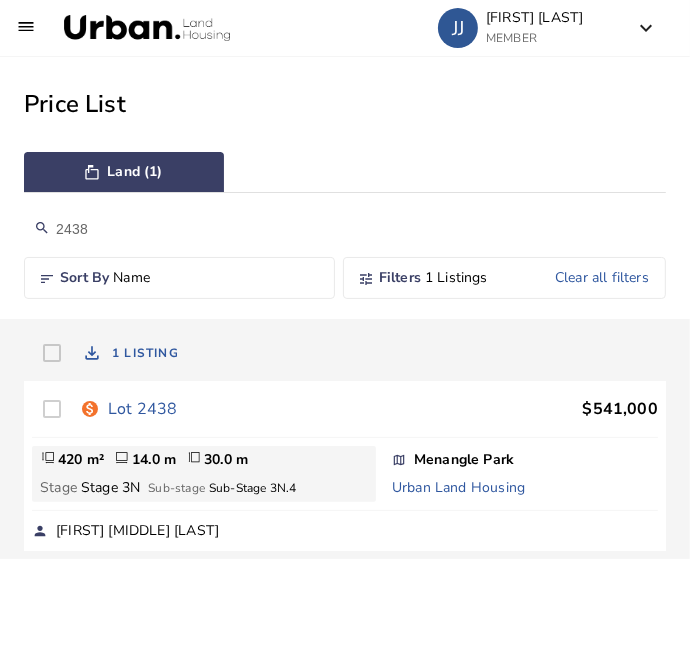 click on "2438" at bounding box center [345, 229] 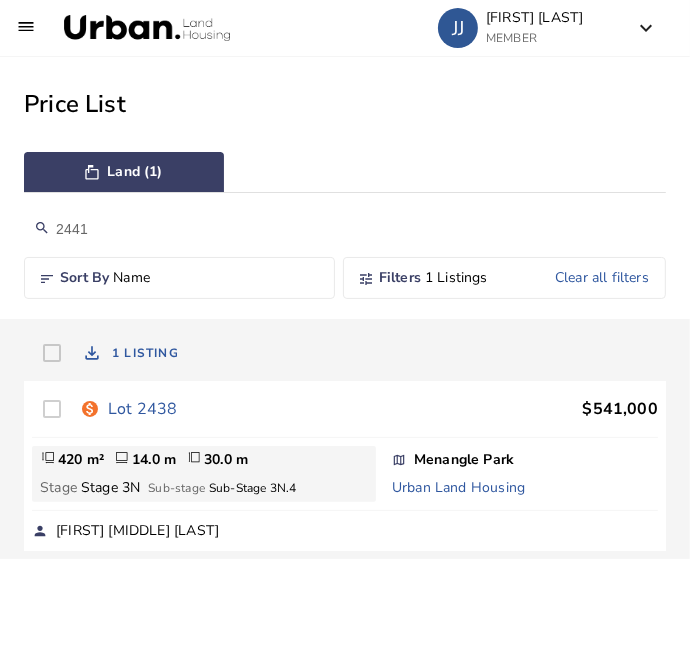 type on "2441" 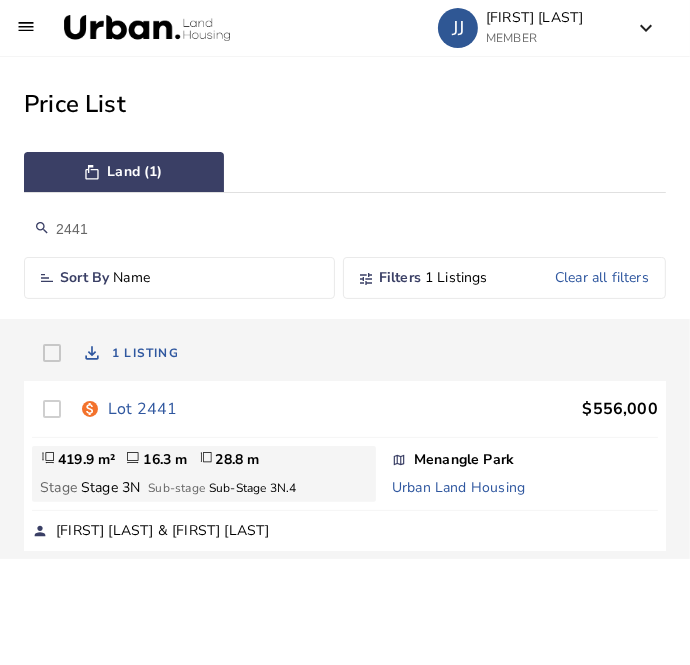click on "Lot 2441" at bounding box center (142, 409) 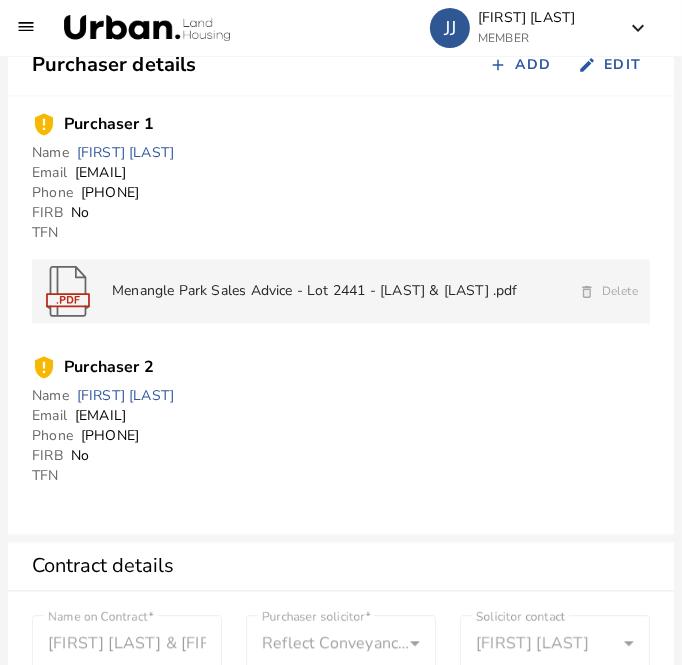 scroll, scrollTop: 1976, scrollLeft: 0, axis: vertical 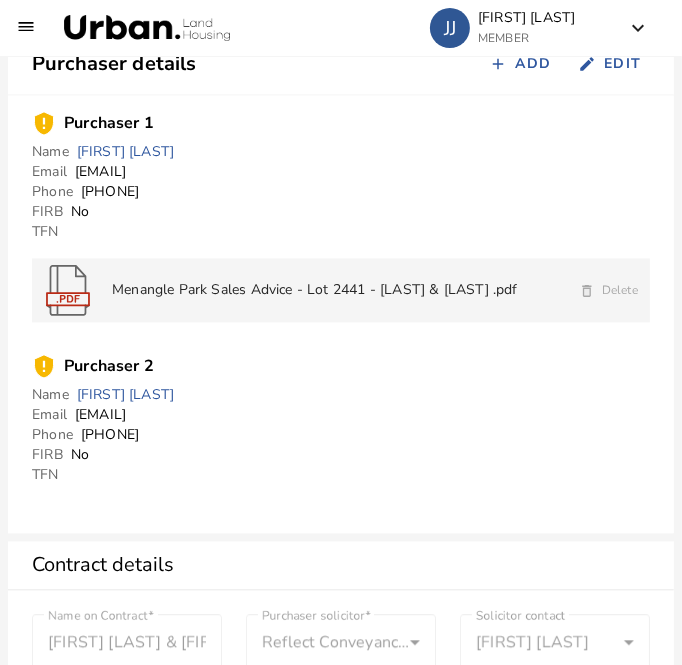 drag, startPoint x: 226, startPoint y: 173, endPoint x: 72, endPoint y: 178, distance: 154.08115 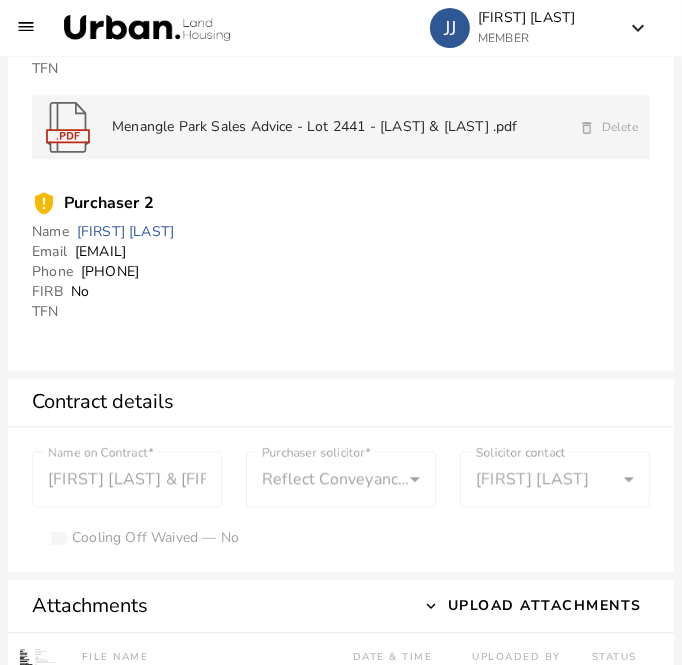 scroll, scrollTop: 2138, scrollLeft: 0, axis: vertical 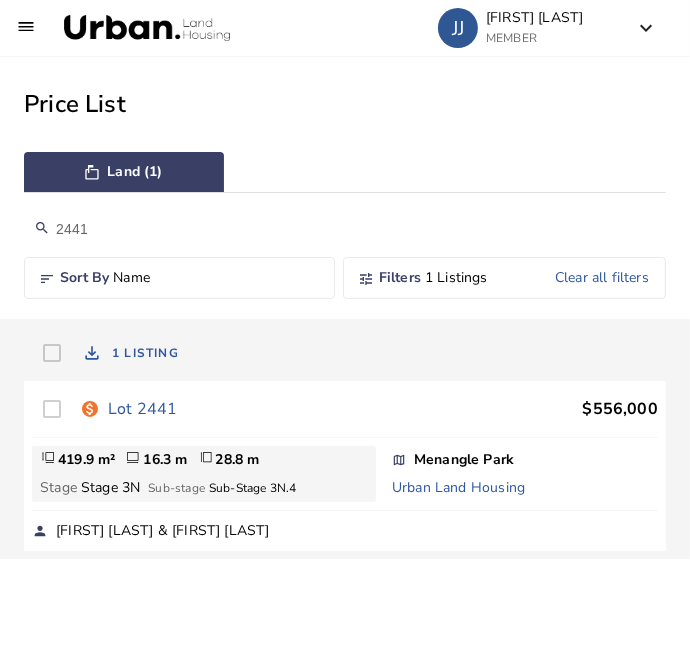 click on "2441" at bounding box center (345, 229) 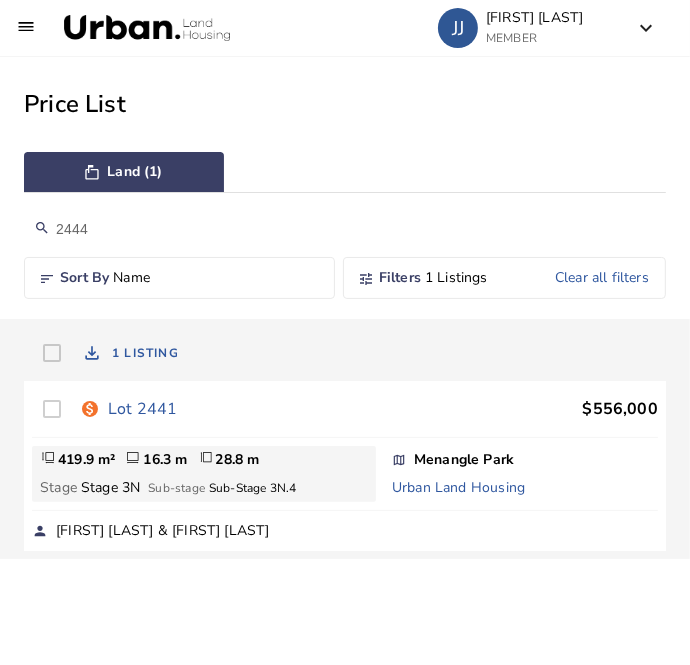 type on "2444" 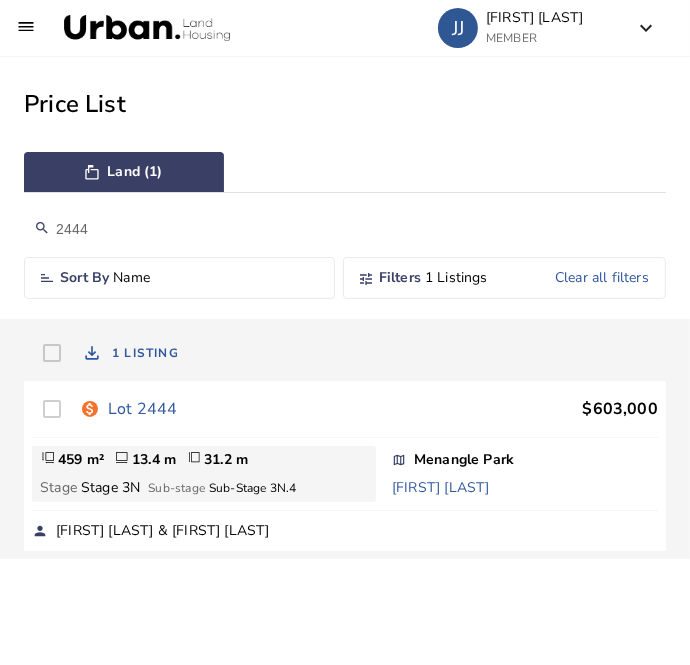 click on "Lot 2444" at bounding box center (142, 409) 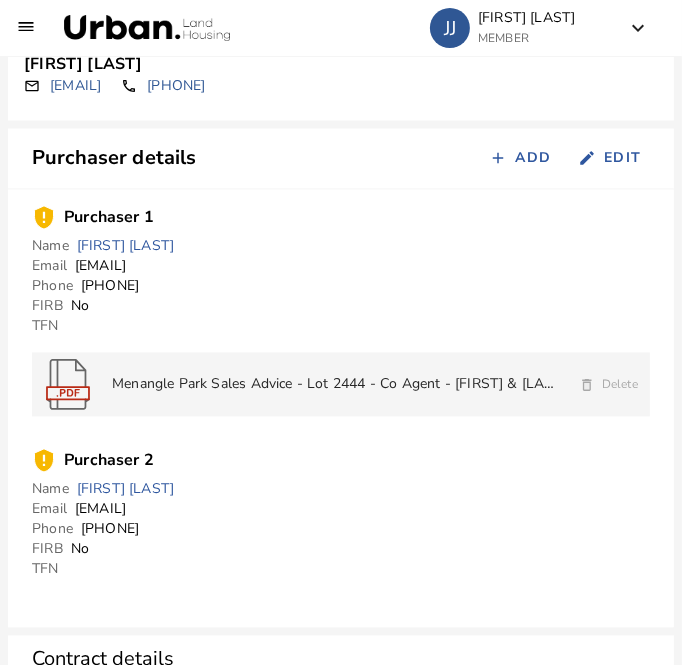 scroll, scrollTop: 1882, scrollLeft: 0, axis: vertical 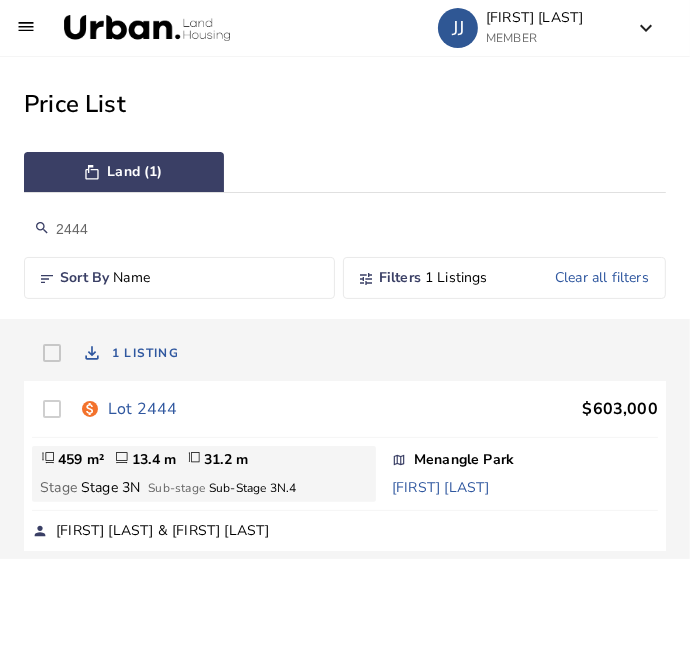 click on "2444" at bounding box center [345, 229] 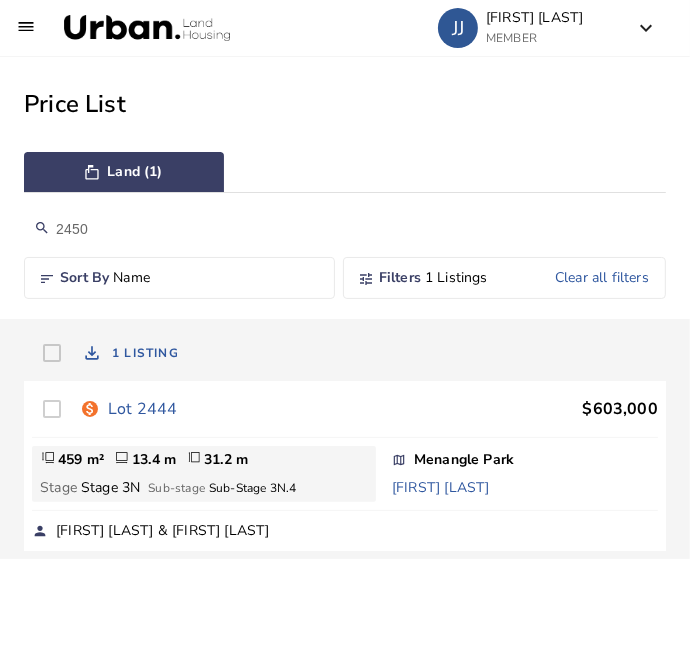 type on "2450" 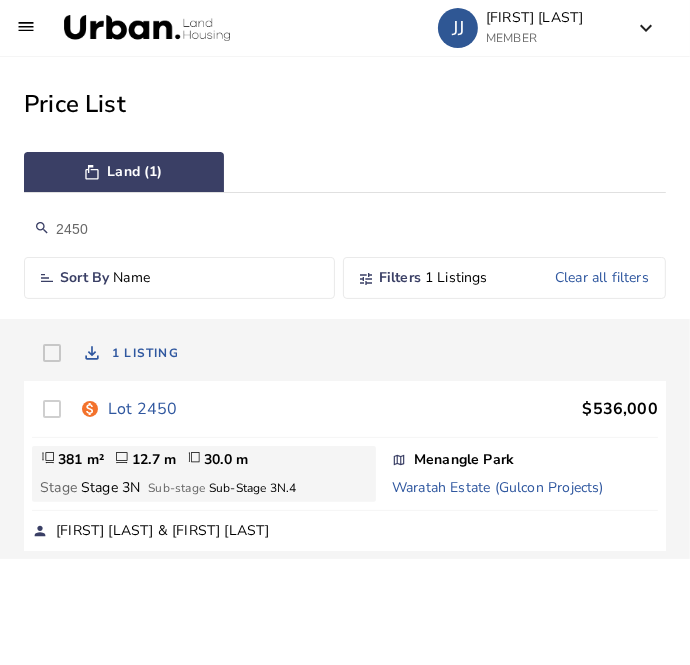 click on "Lot 2450" at bounding box center [142, 409] 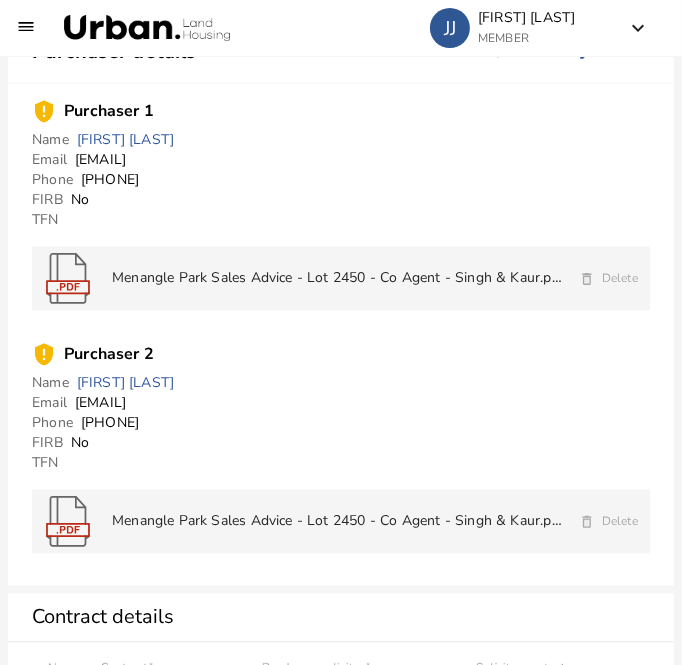 scroll, scrollTop: 1989, scrollLeft: 0, axis: vertical 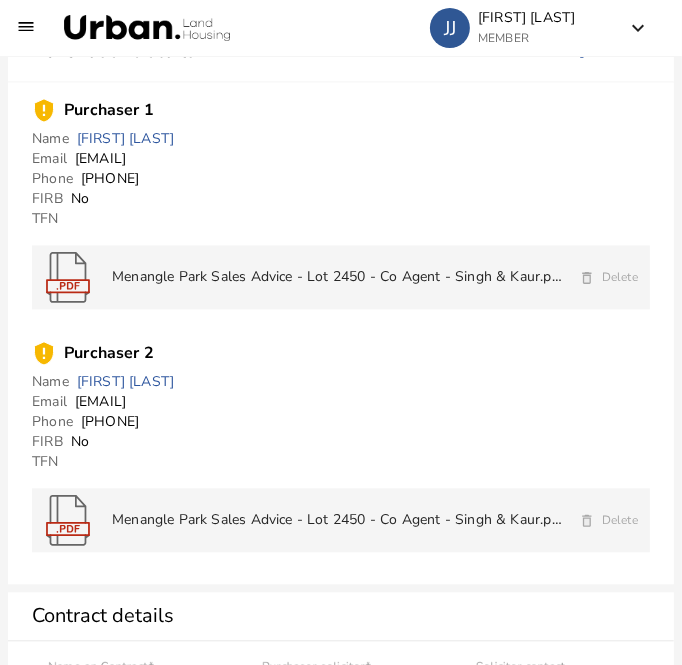 drag, startPoint x: 232, startPoint y: 162, endPoint x: 75, endPoint y: 164, distance: 157.01274 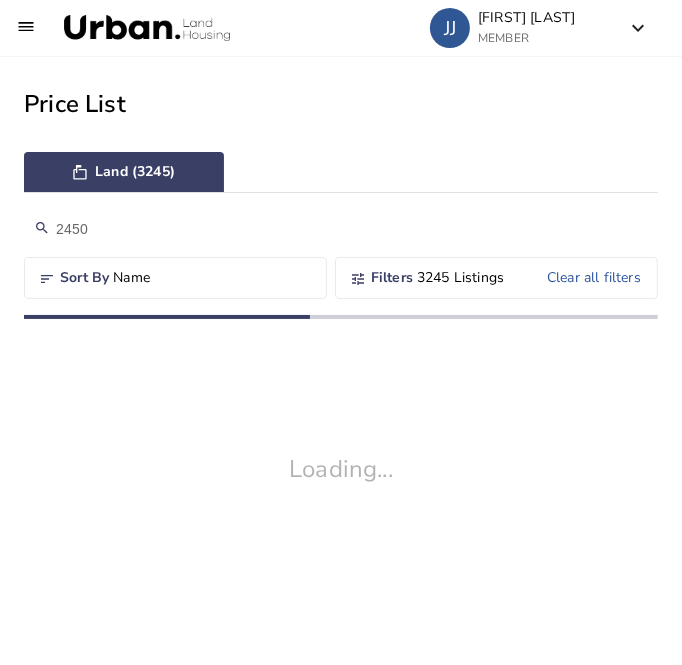scroll, scrollTop: 0, scrollLeft: 0, axis: both 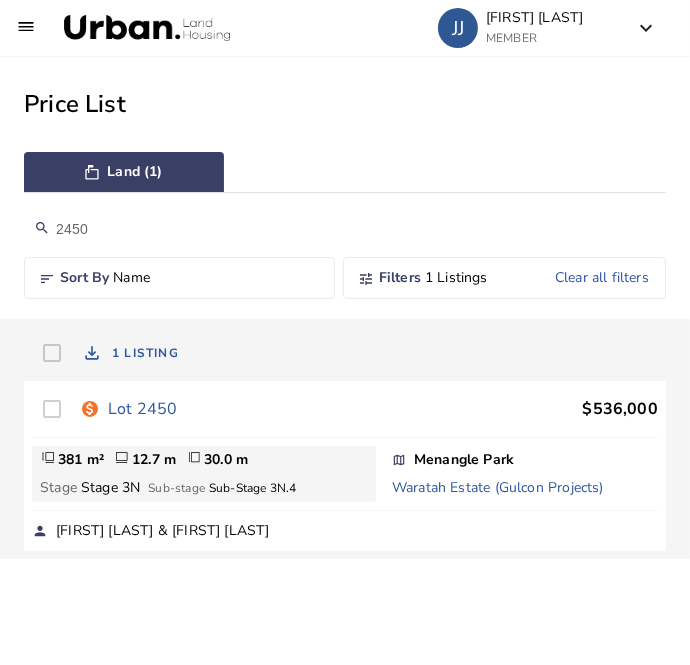 click on "2450" at bounding box center (345, 229) 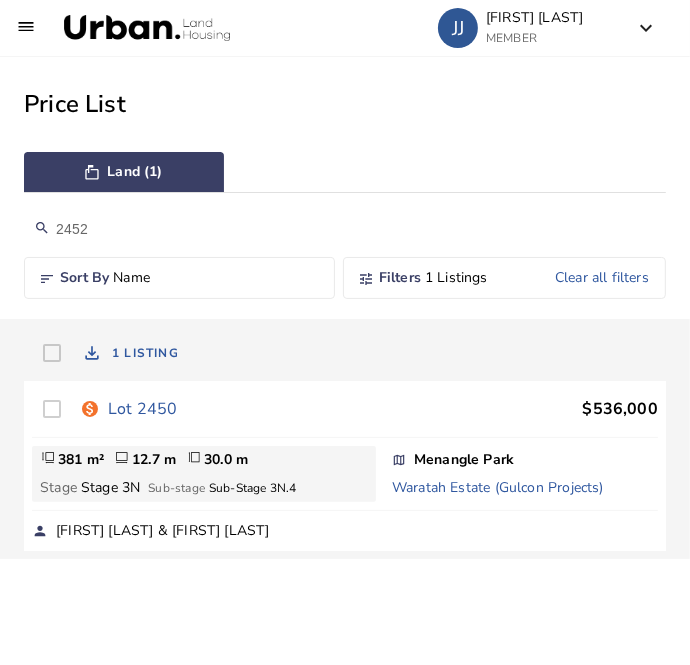 type on "2452" 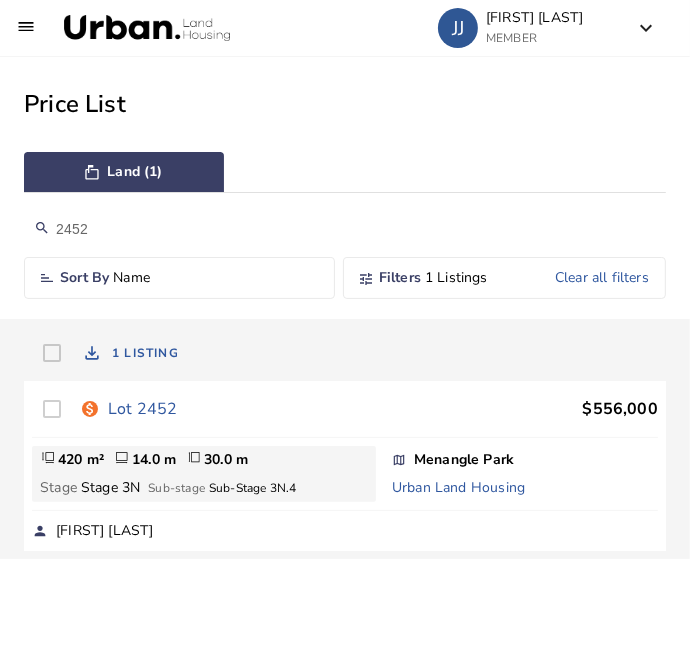 click on "Lot 2452" at bounding box center [142, 409] 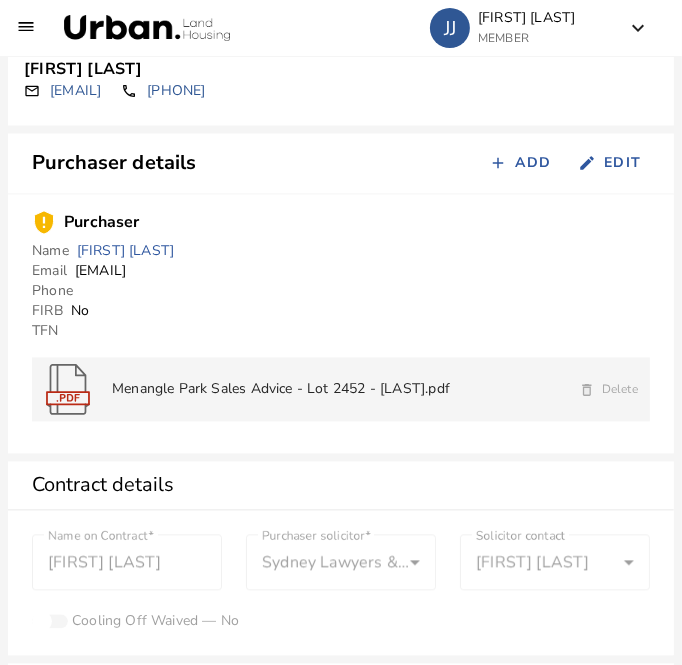 scroll, scrollTop: 1877, scrollLeft: 0, axis: vertical 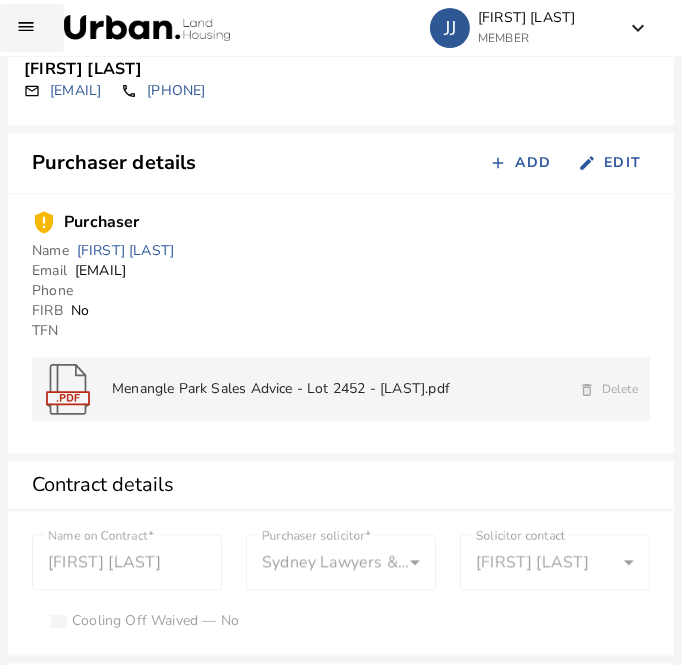 click at bounding box center [32, 28] 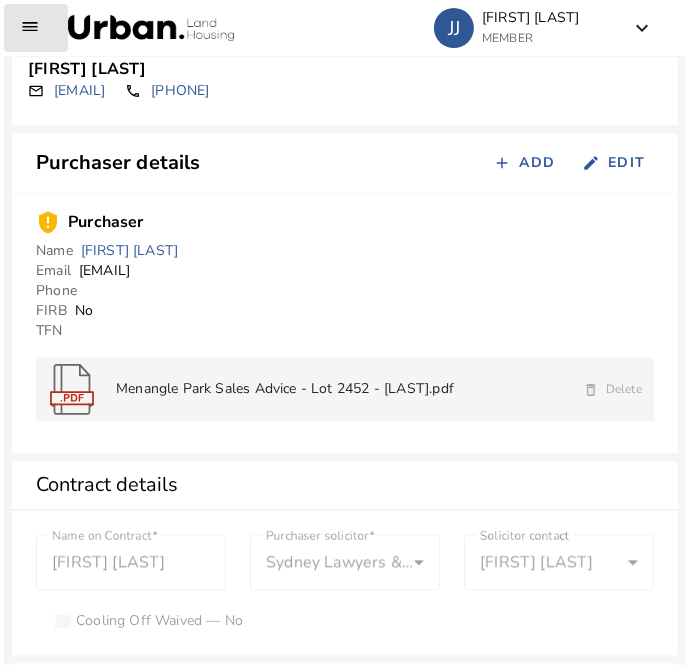 scroll, scrollTop: 1889, scrollLeft: 0, axis: vertical 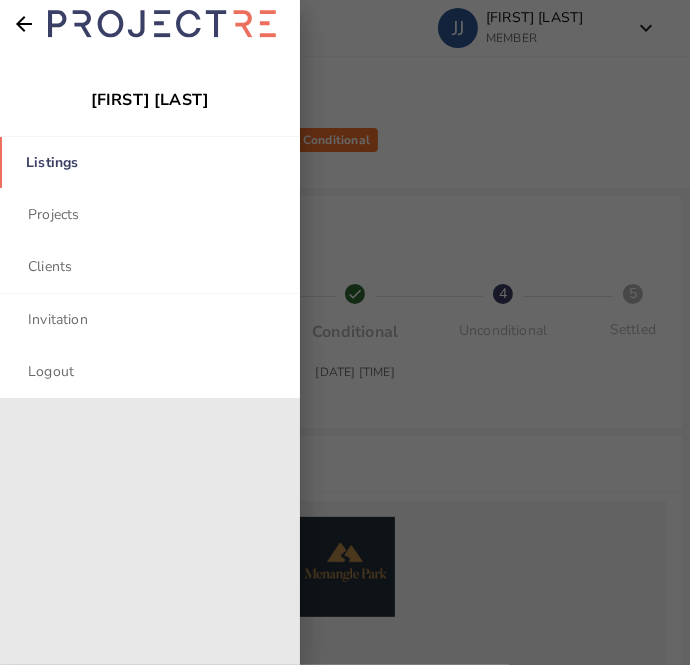 click on "Listings" at bounding box center (150, 162) 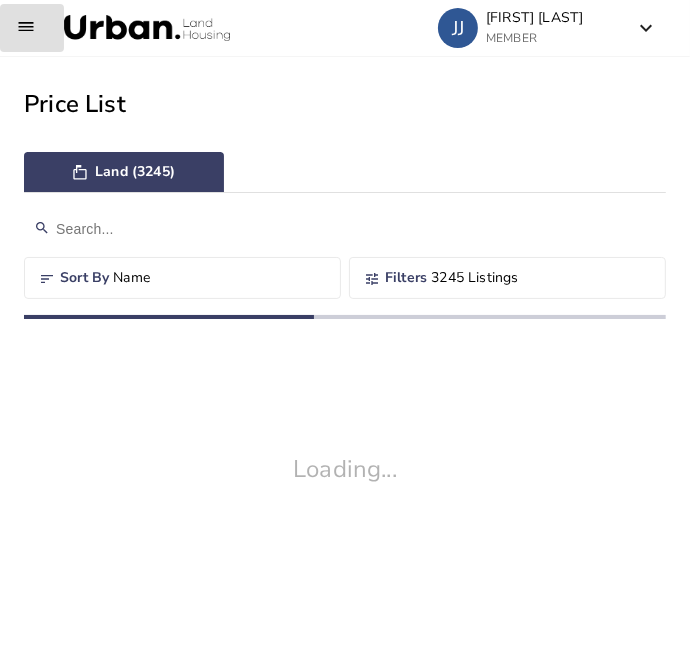 click at bounding box center (345, 229) 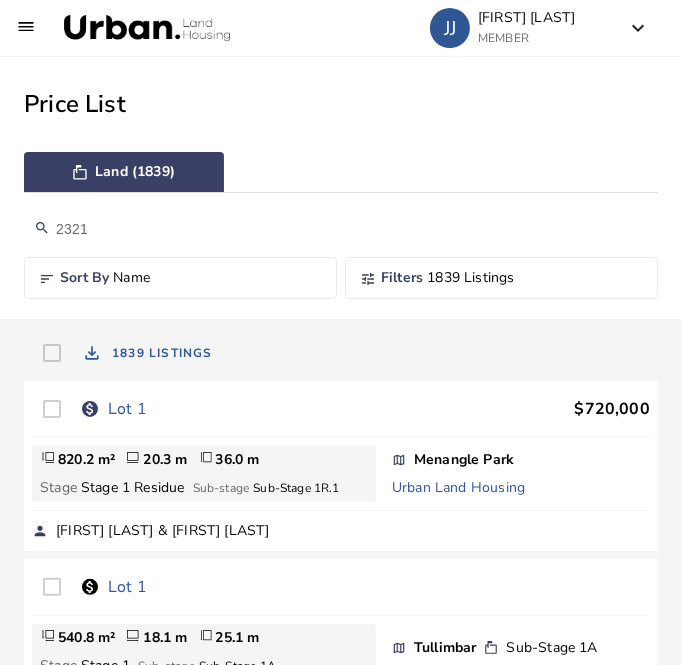 type on "2321" 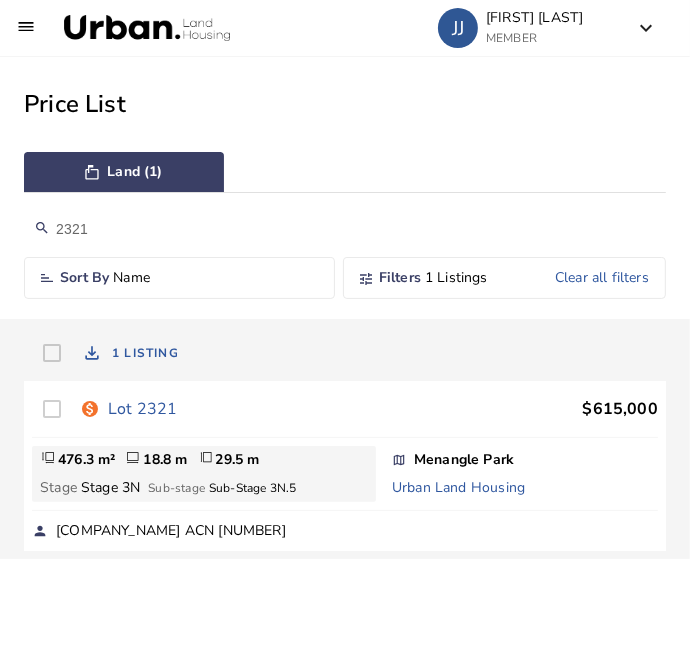 click on "Lot 2321" at bounding box center (142, 409) 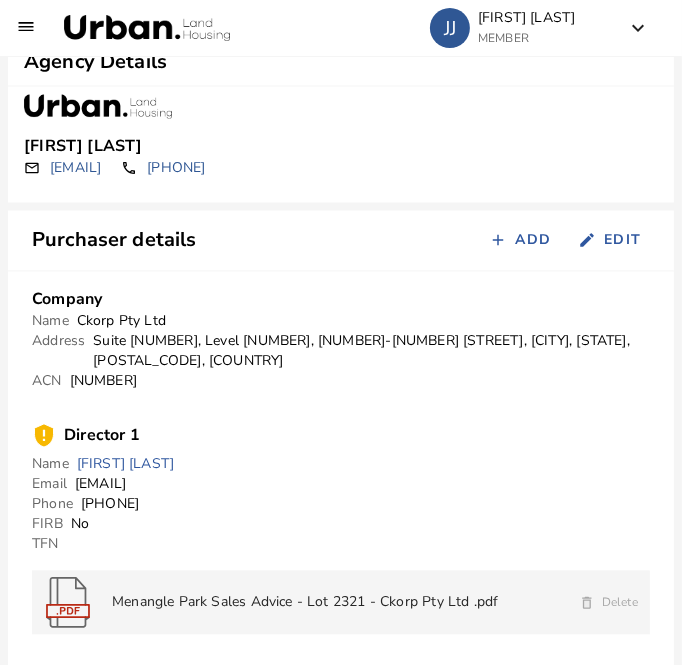 scroll, scrollTop: 1800, scrollLeft: 0, axis: vertical 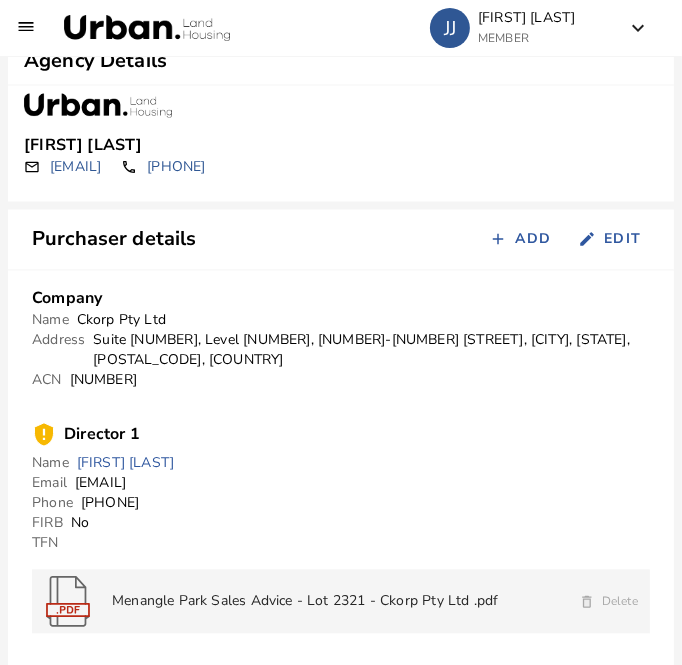 drag, startPoint x: 267, startPoint y: 479, endPoint x: 77, endPoint y: 484, distance: 190.06578 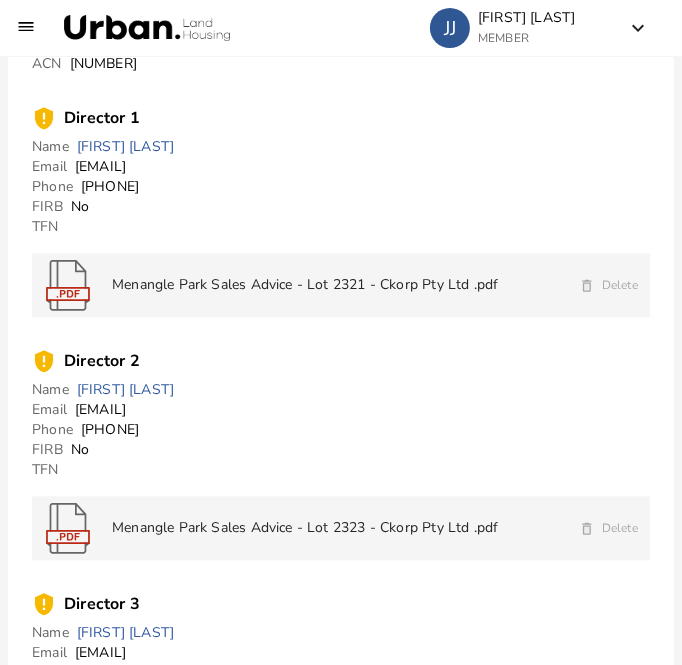 scroll, scrollTop: 2119, scrollLeft: 0, axis: vertical 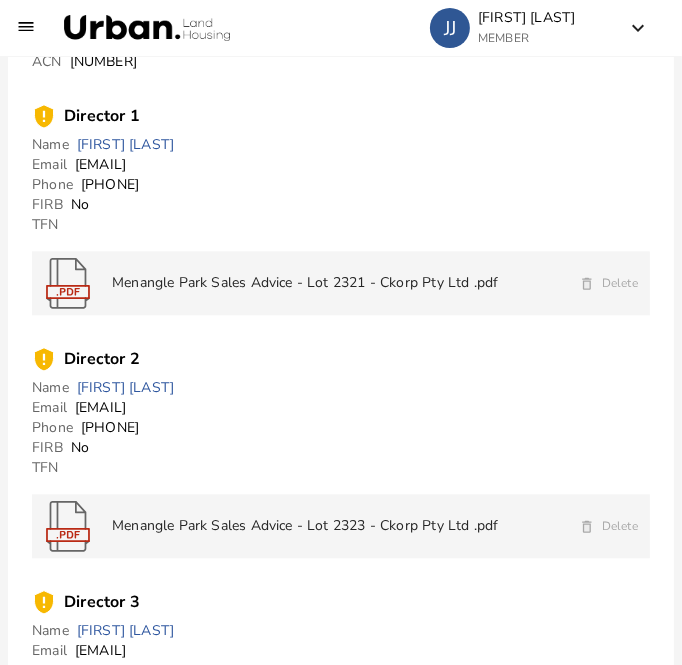 drag, startPoint x: 221, startPoint y: 408, endPoint x: 78, endPoint y: 410, distance: 143.01399 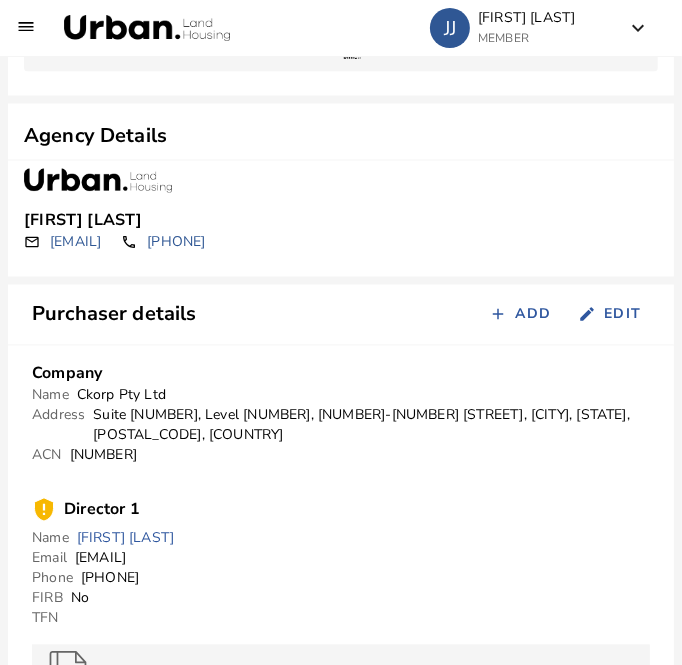 scroll, scrollTop: 1719, scrollLeft: 0, axis: vertical 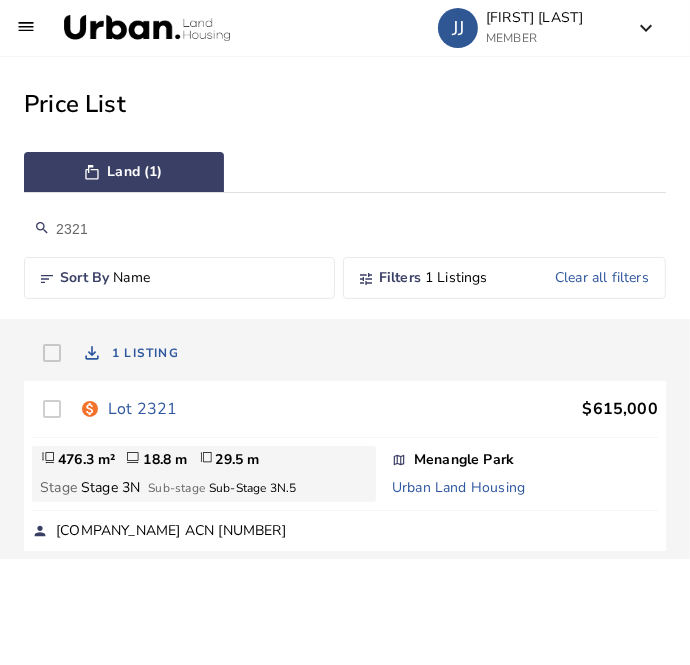 click on "2321" at bounding box center (345, 229) 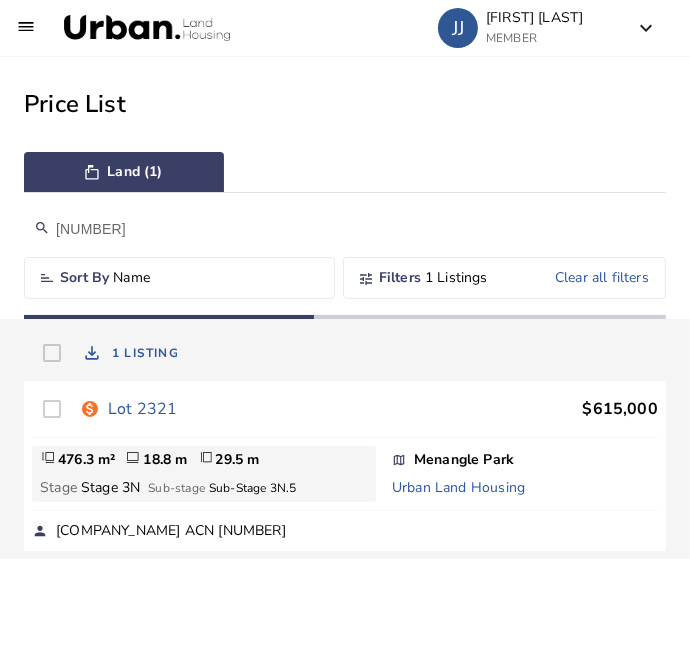 type on "[NUMBER]" 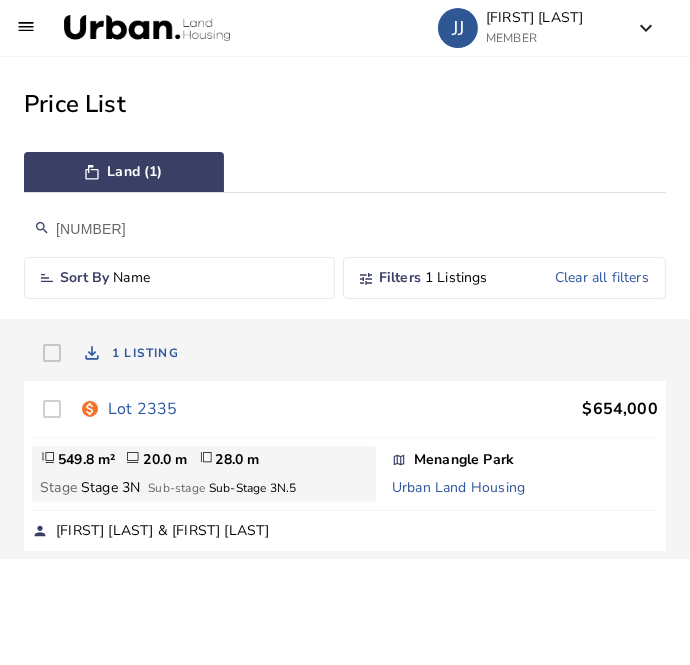 click on "Lot 2335" at bounding box center (142, 409) 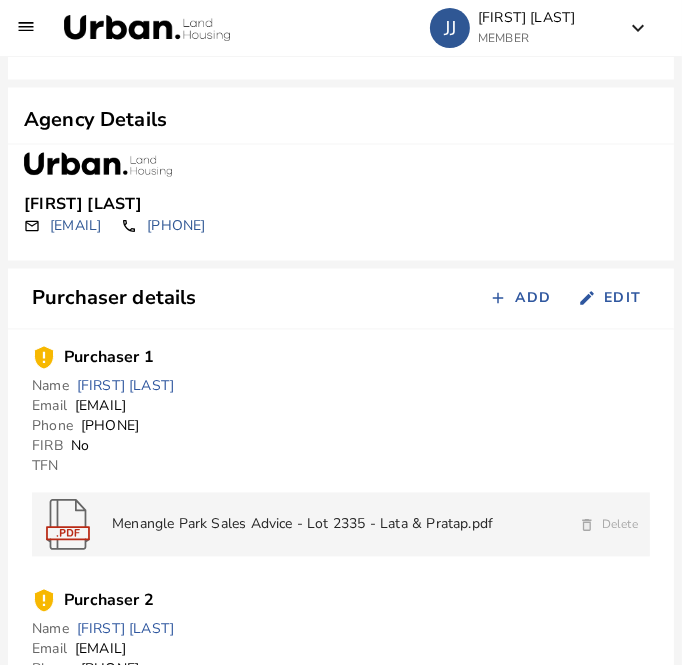 scroll, scrollTop: 1949, scrollLeft: 0, axis: vertical 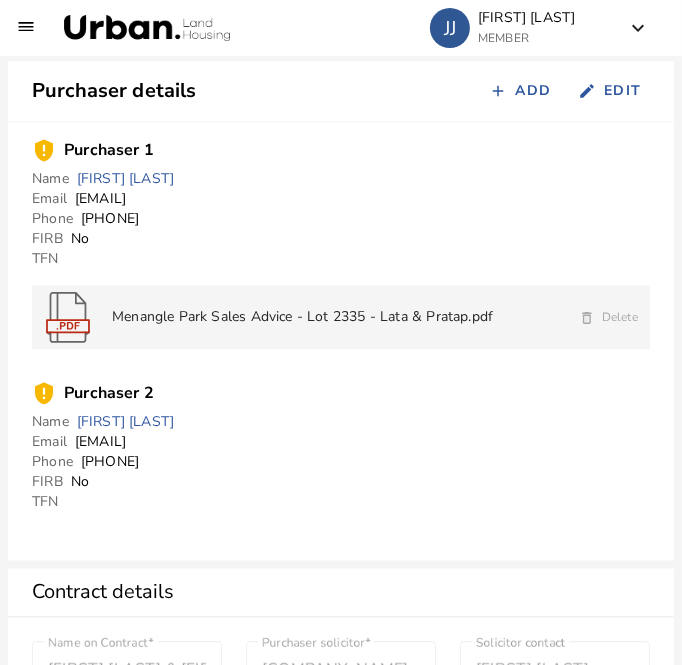 drag, startPoint x: 242, startPoint y: 441, endPoint x: 71, endPoint y: 446, distance: 171.07309 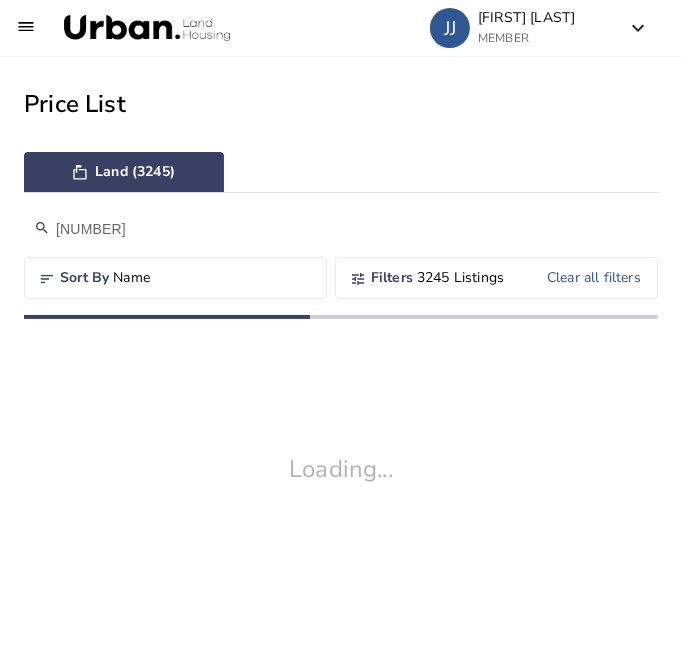 scroll, scrollTop: 0, scrollLeft: 0, axis: both 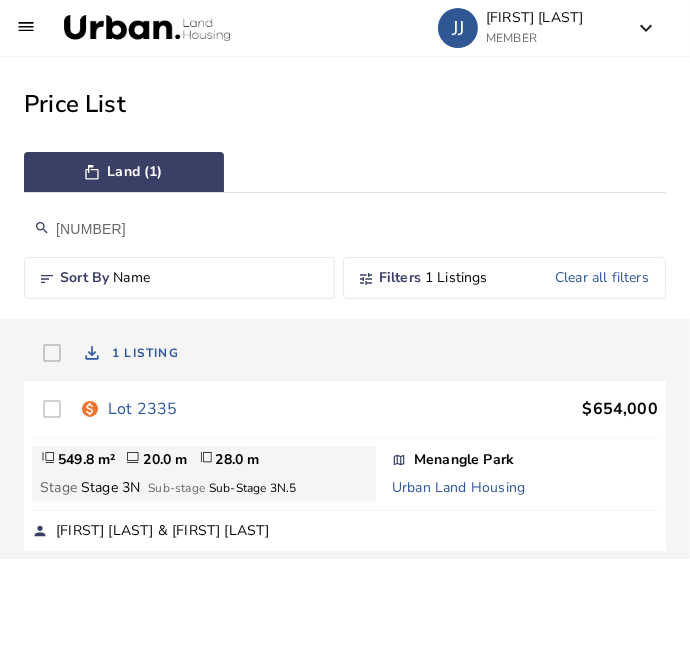 click on "[NUMBER]" at bounding box center (345, 229) 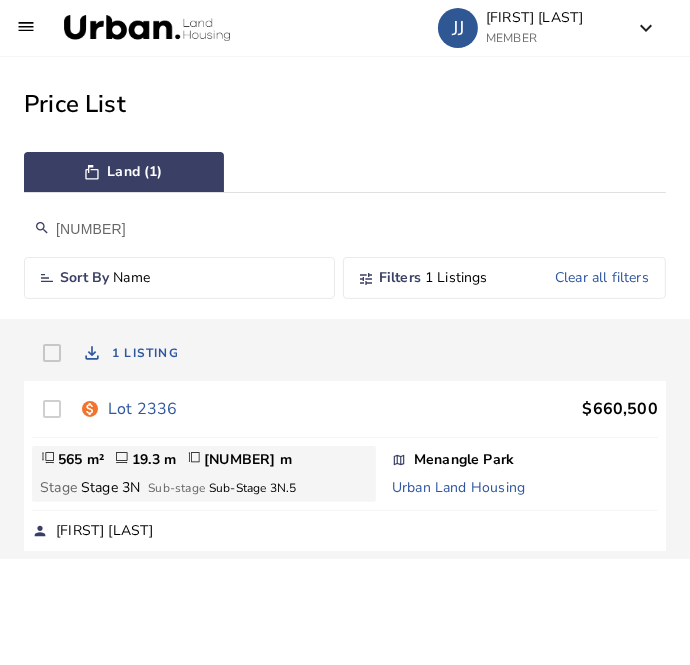 click on "Lot 2336" at bounding box center (142, 409) 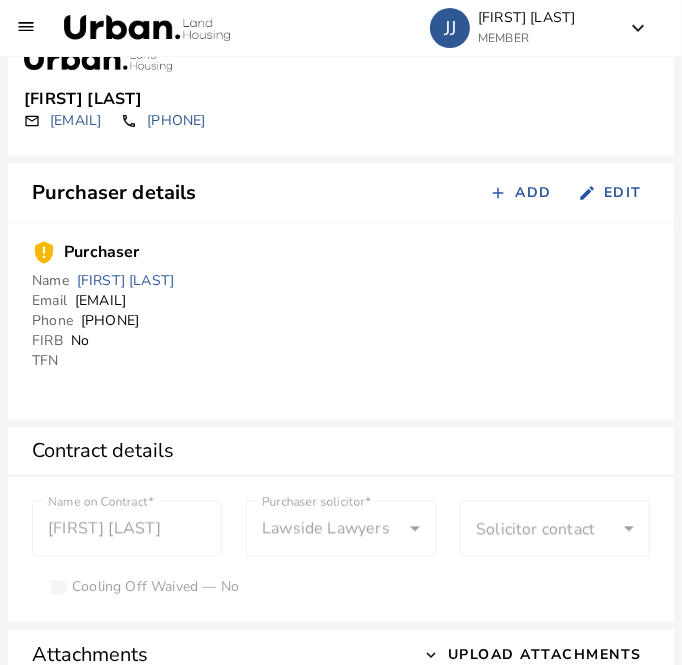 scroll, scrollTop: 1858, scrollLeft: 0, axis: vertical 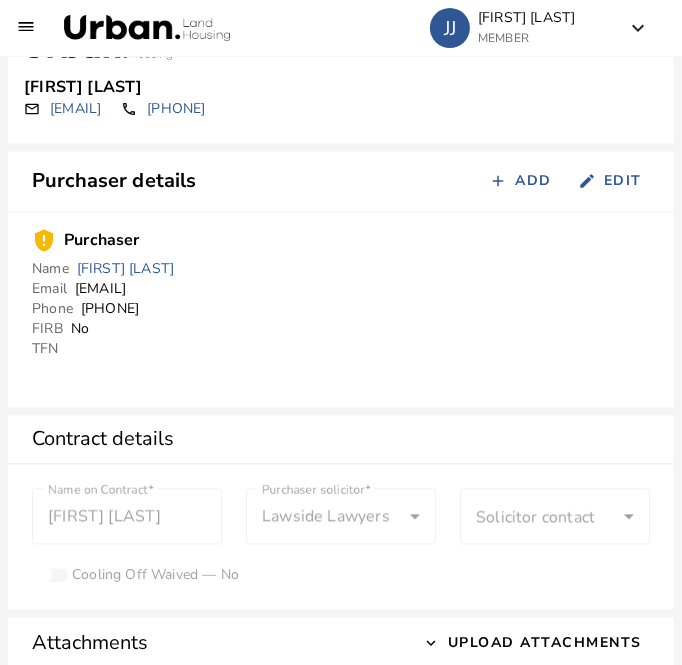 drag, startPoint x: 250, startPoint y: 292, endPoint x: 75, endPoint y: 293, distance: 175.00285 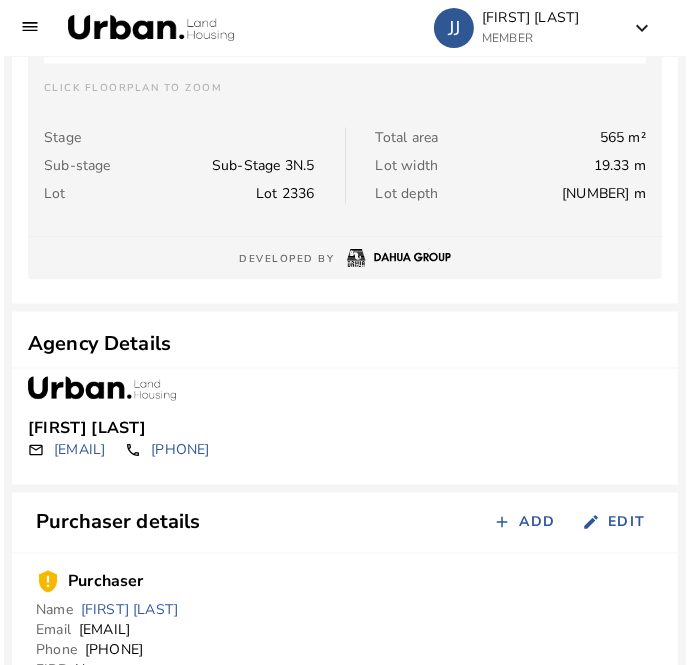 scroll, scrollTop: 1514, scrollLeft: 0, axis: vertical 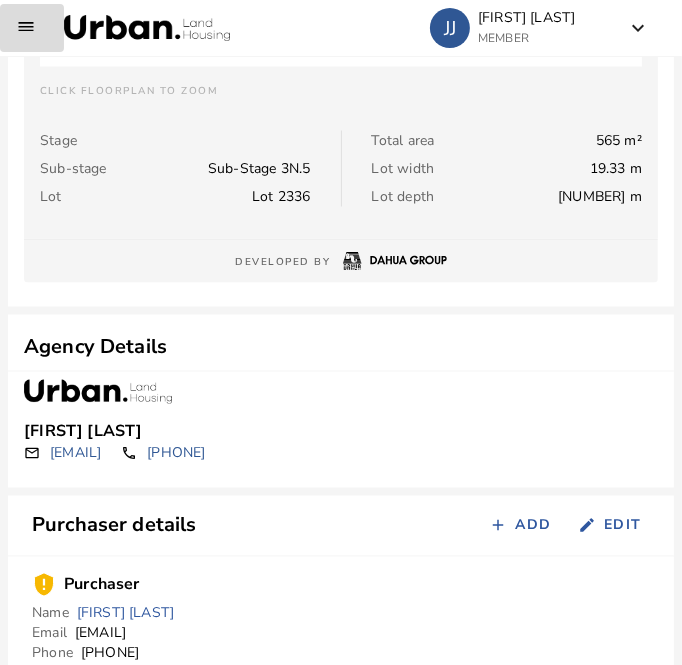 click at bounding box center (32, 28) 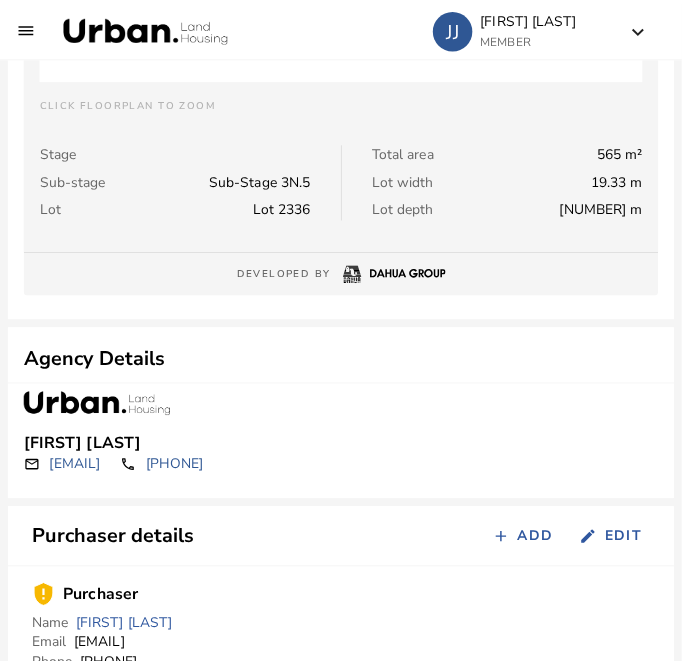 scroll, scrollTop: 0, scrollLeft: 0, axis: both 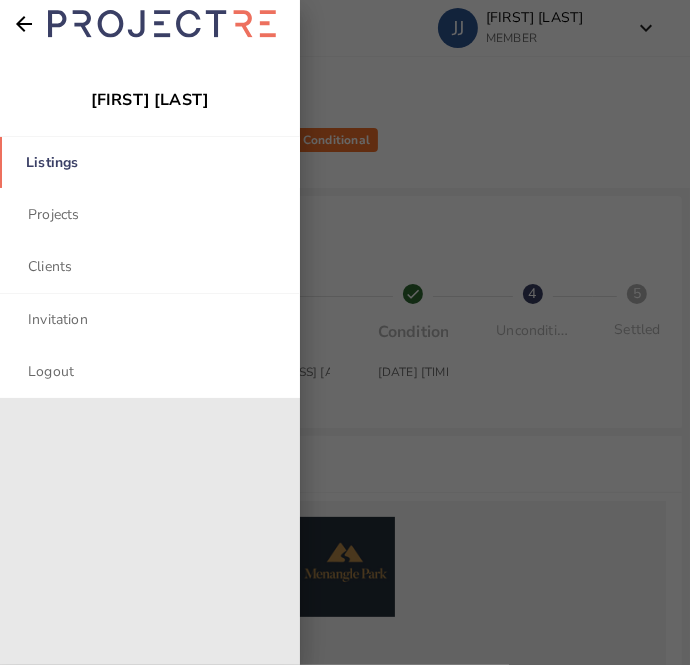 click on "Listings" at bounding box center [150, 162] 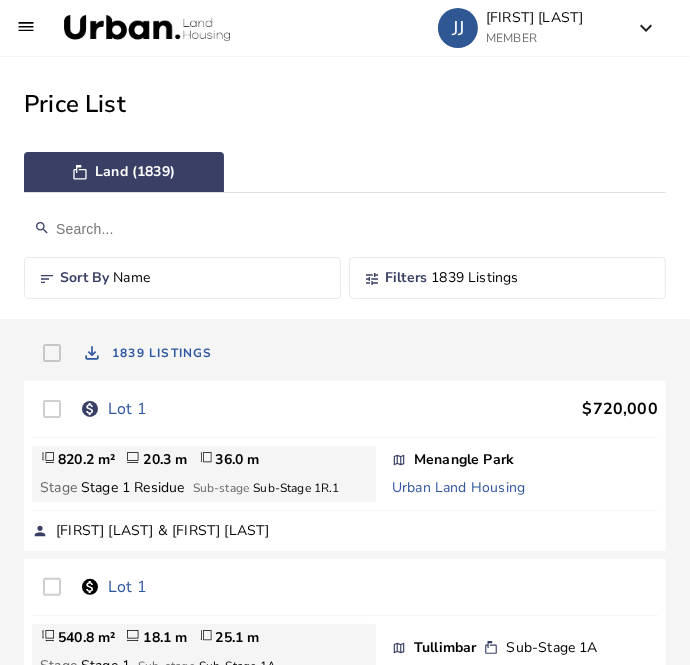 click at bounding box center (345, 229) 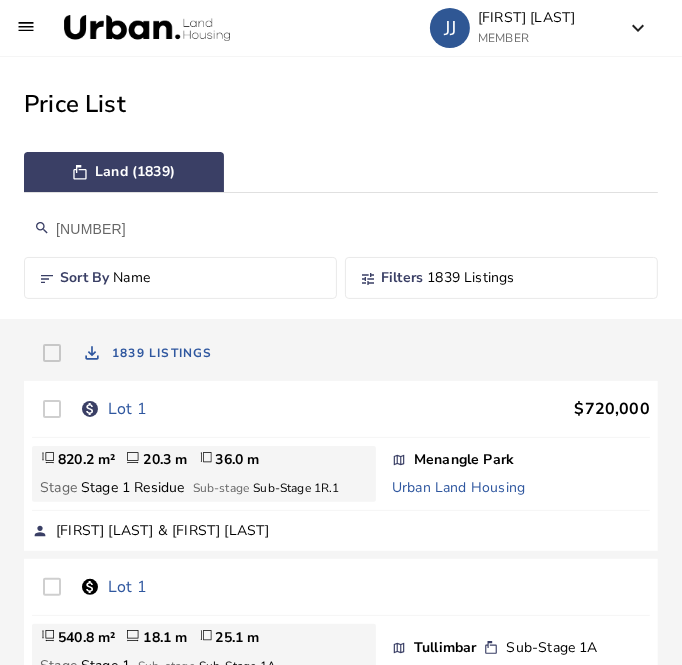 type on "[NUMBER]" 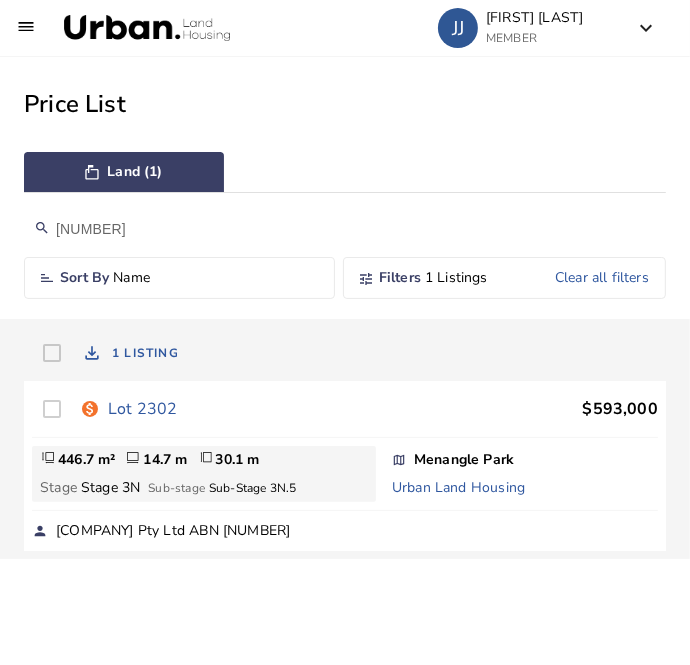 click on "Lot 2302" at bounding box center [142, 409] 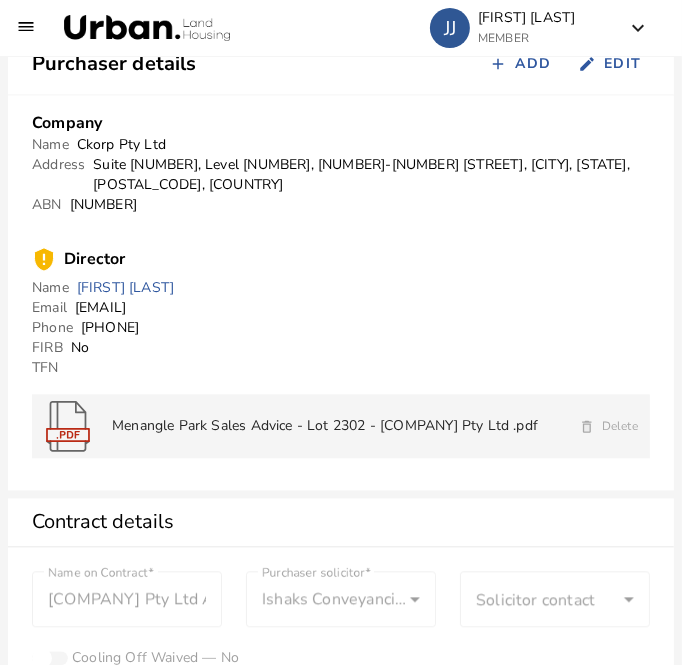 scroll, scrollTop: 1974, scrollLeft: 0, axis: vertical 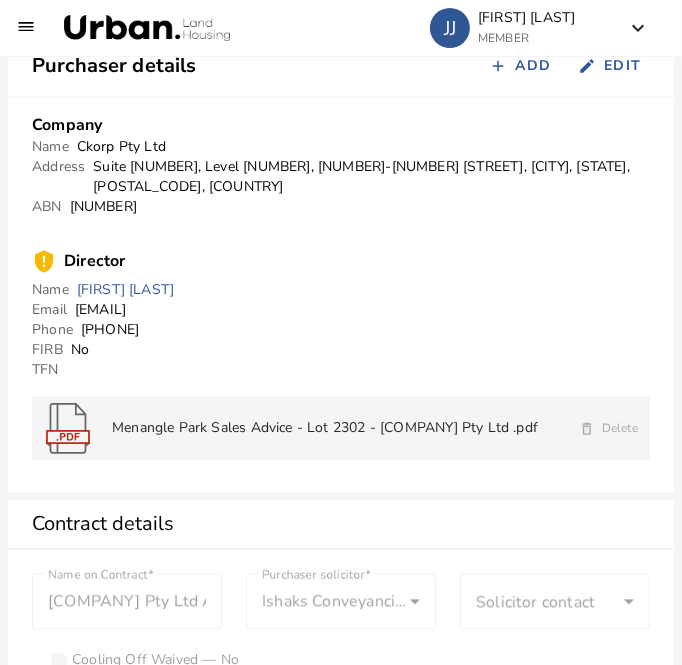 drag, startPoint x: 223, startPoint y: 309, endPoint x: 75, endPoint y: 303, distance: 148.12157 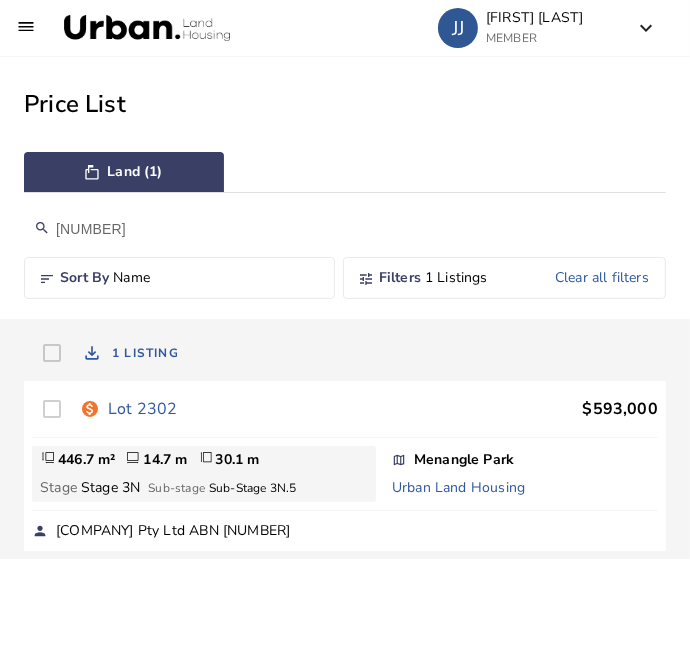 click on "[NUMBER]" at bounding box center (345, 229) 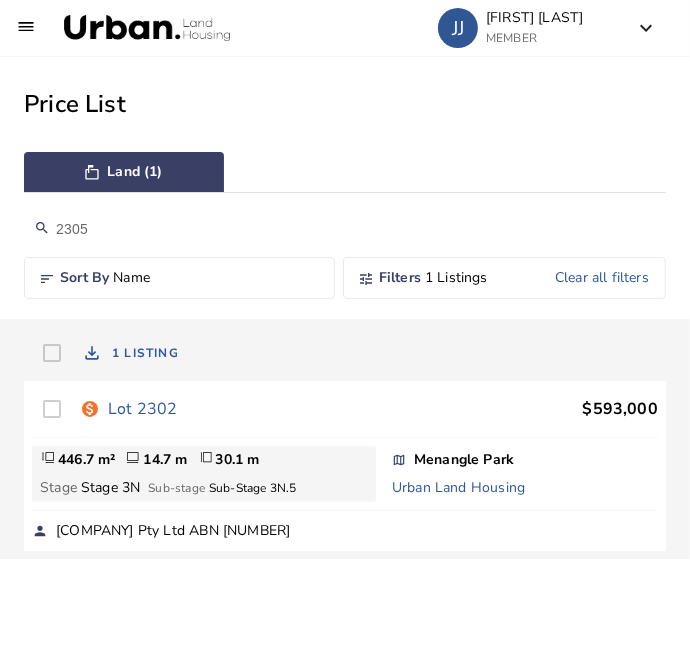 type on "2305" 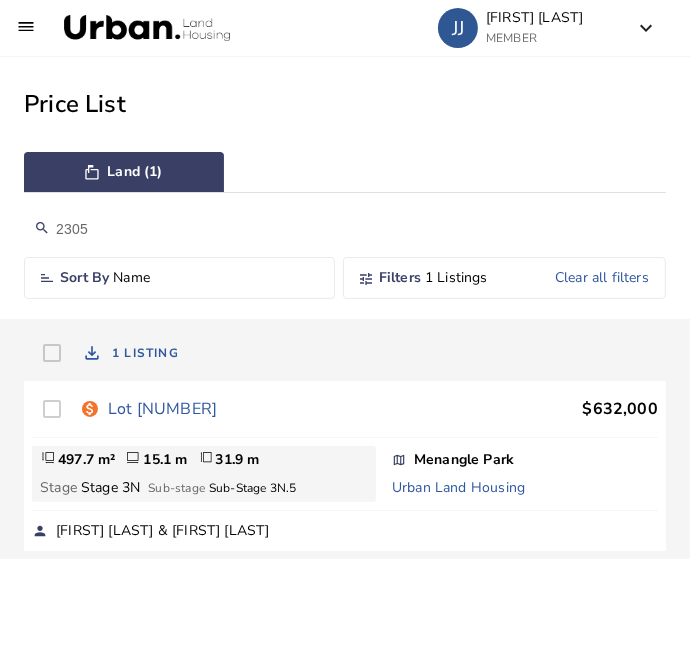 click on "Lot [NUMBER]" at bounding box center (162, 409) 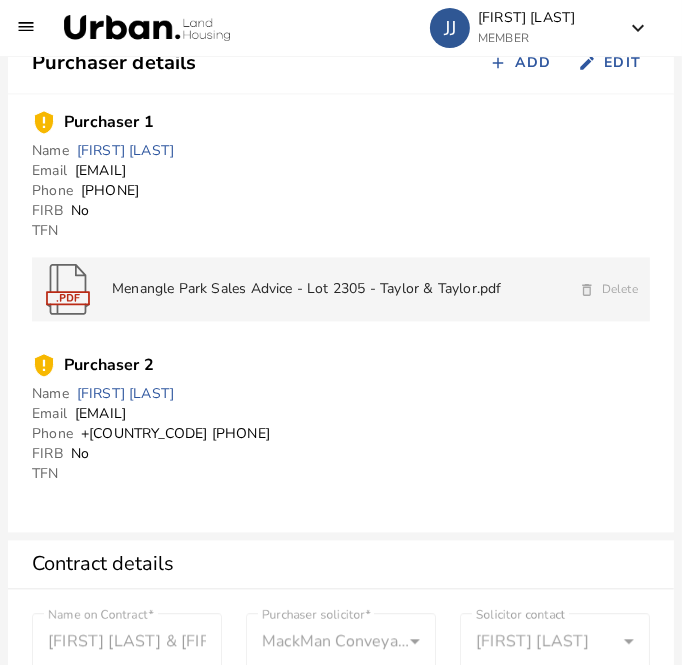 scroll, scrollTop: 1978, scrollLeft: 0, axis: vertical 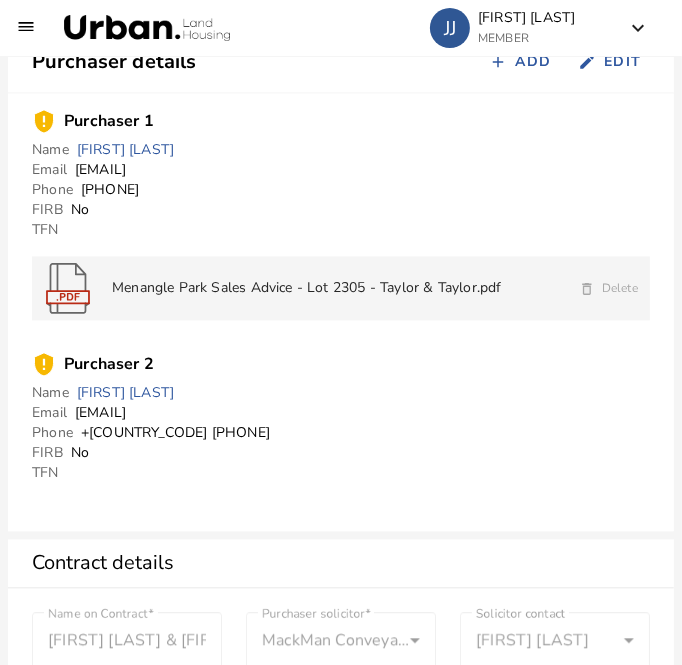 drag, startPoint x: 248, startPoint y: 170, endPoint x: 80, endPoint y: 170, distance: 168 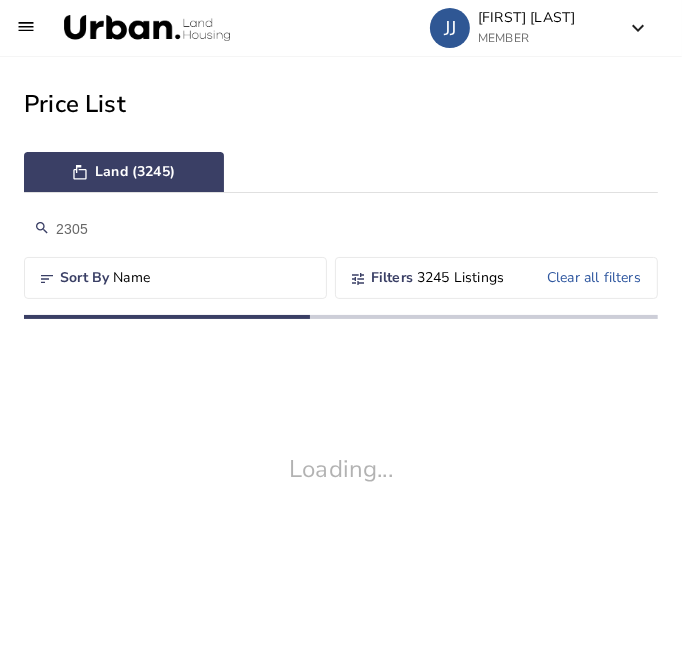 scroll, scrollTop: 0, scrollLeft: 0, axis: both 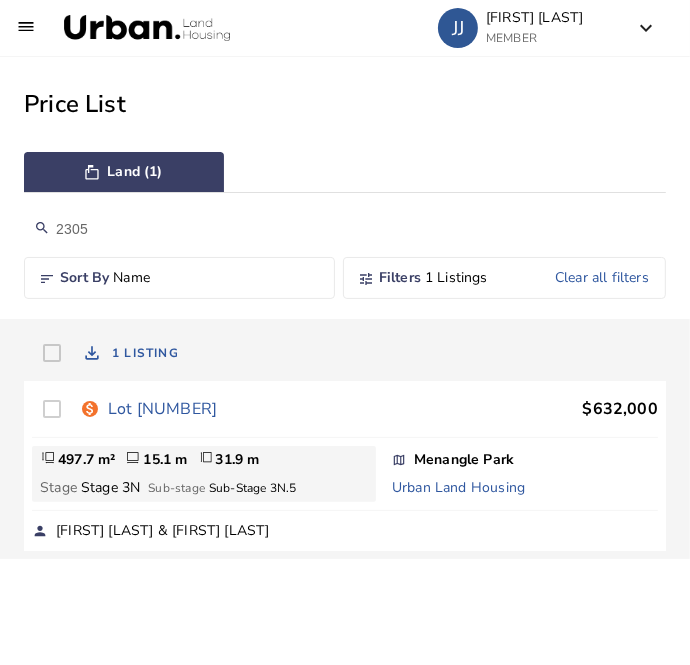 click on "2305" at bounding box center [345, 229] 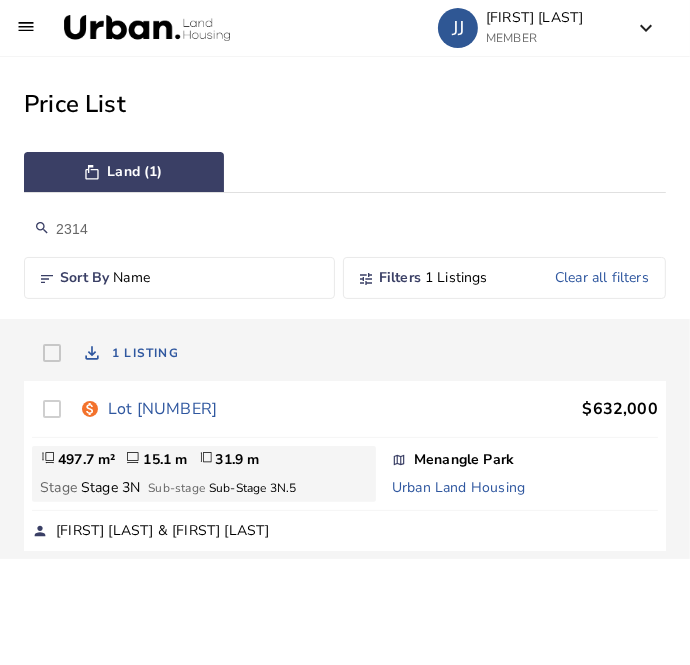 type on "2314" 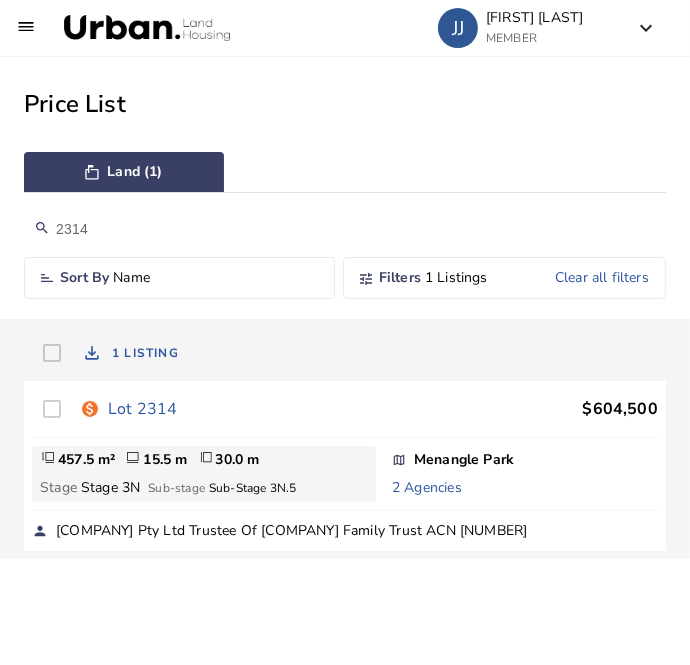 click on "Lot 2314" at bounding box center (142, 409) 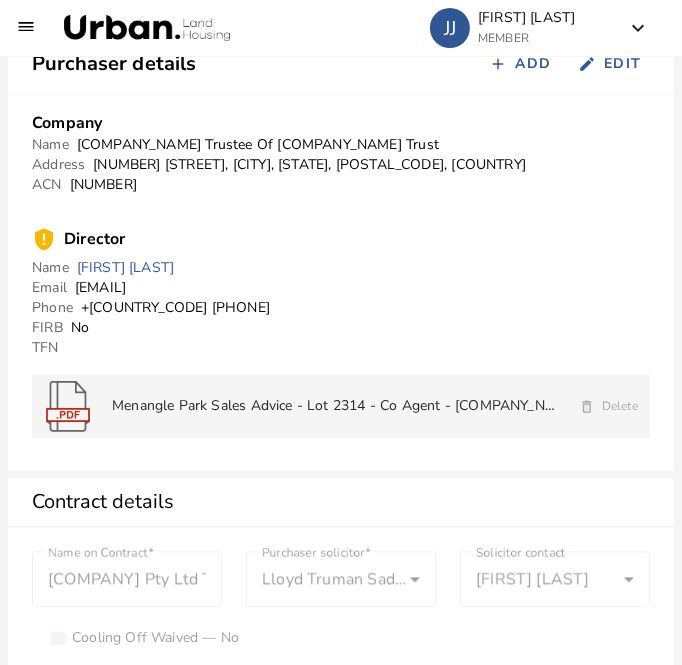 scroll, scrollTop: 1978, scrollLeft: 0, axis: vertical 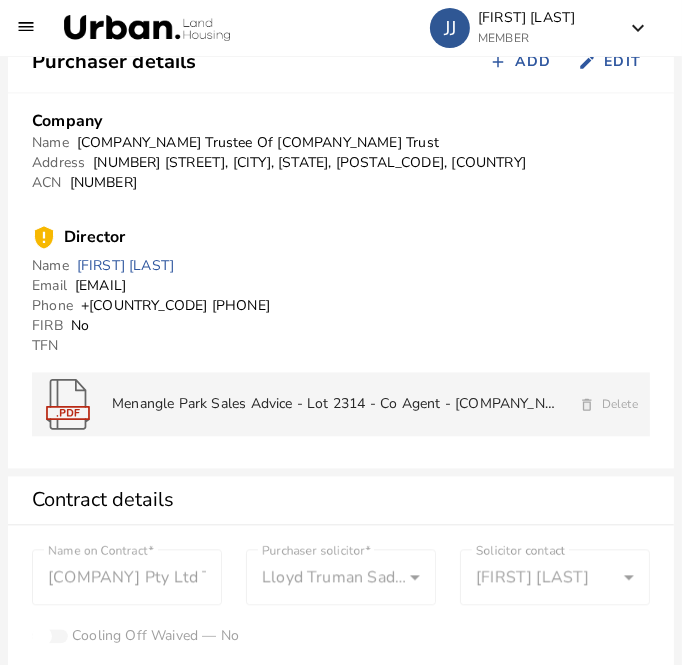 drag, startPoint x: 267, startPoint y: 286, endPoint x: 77, endPoint y: 288, distance: 190.01053 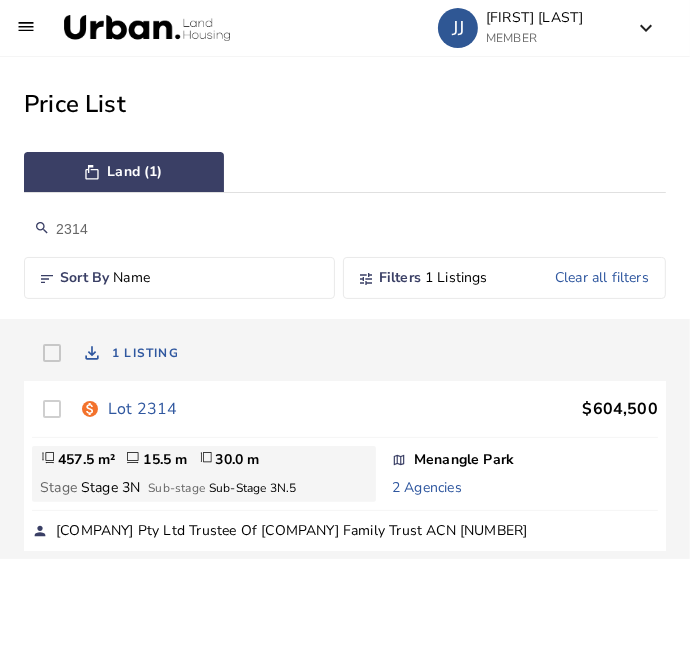 click on "2314" at bounding box center [345, 229] 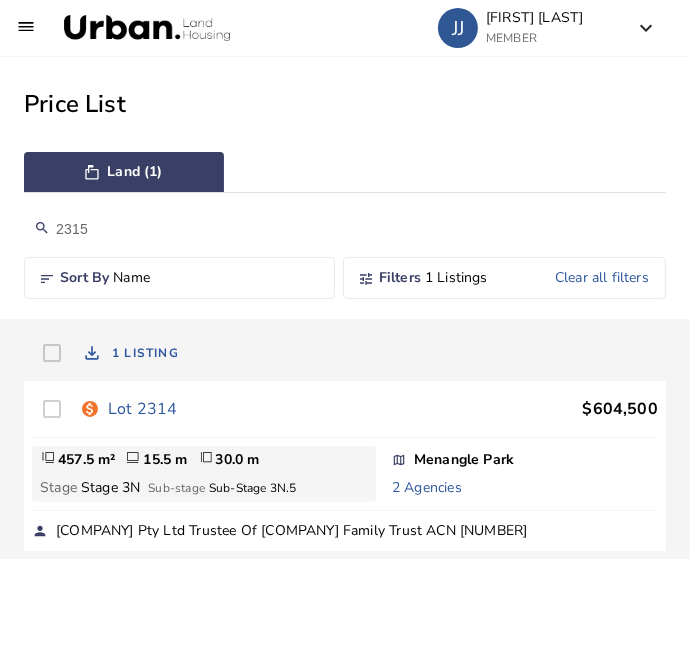 type on "2315" 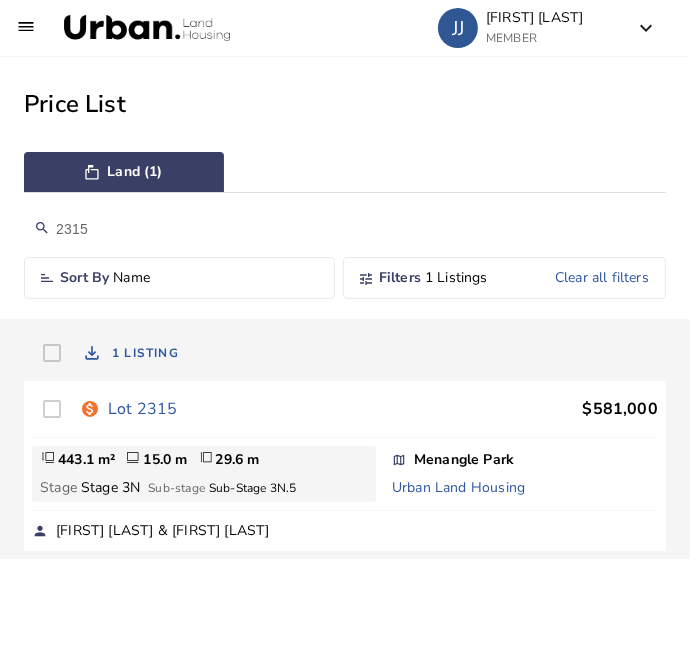 click on "Lot 2315" at bounding box center [142, 409] 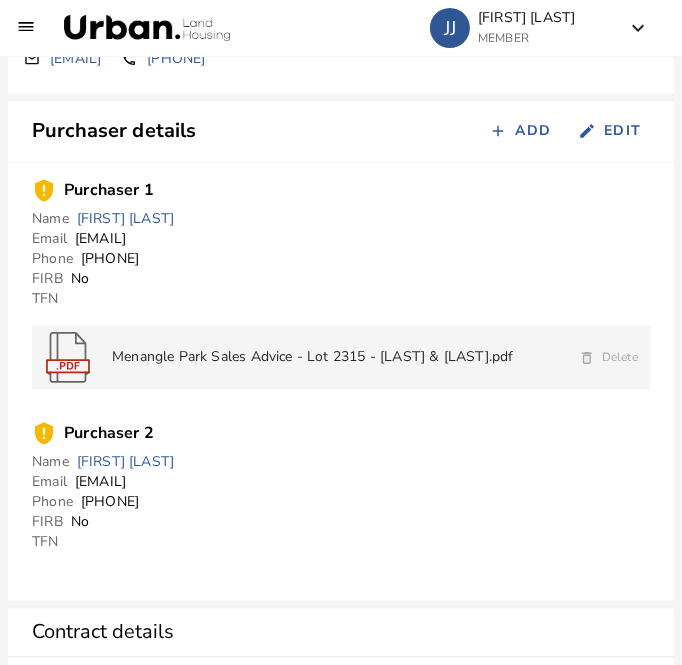 scroll, scrollTop: 1909, scrollLeft: 0, axis: vertical 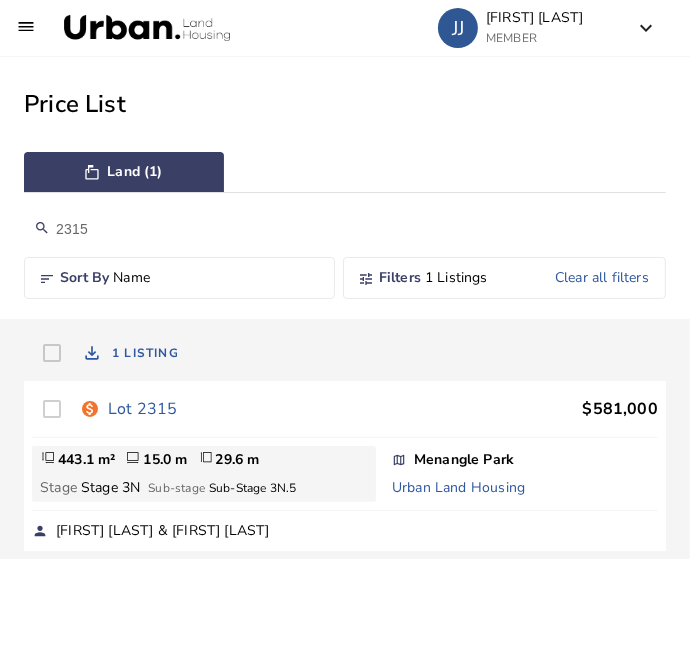 click on "2315" at bounding box center [345, 229] 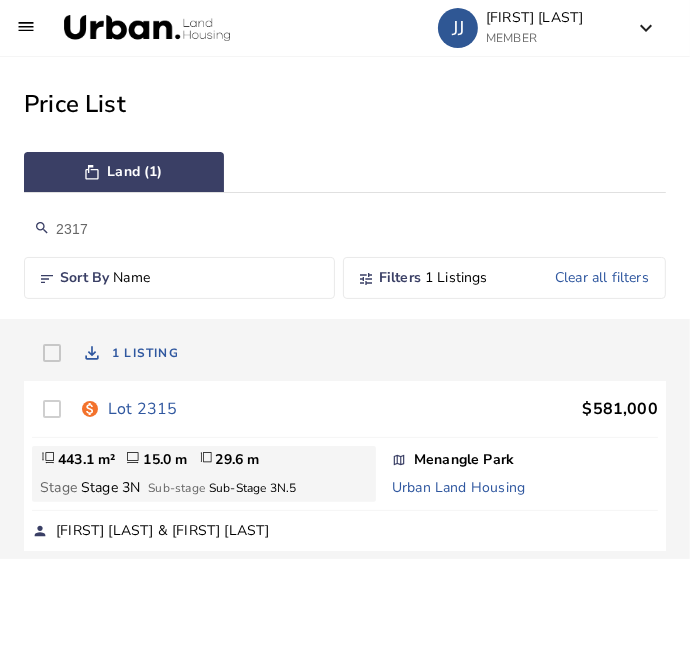 type on "2317" 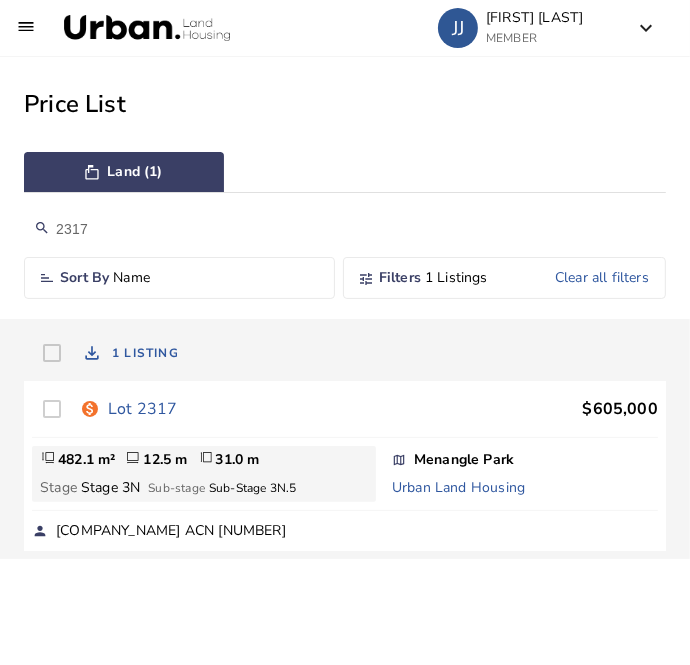 click on "Lot 2317" at bounding box center [142, 409] 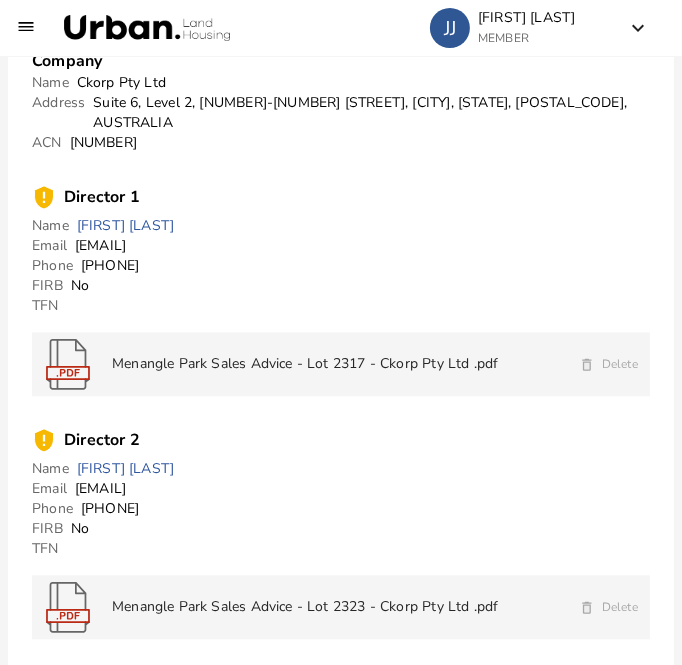 scroll, scrollTop: 2044, scrollLeft: 0, axis: vertical 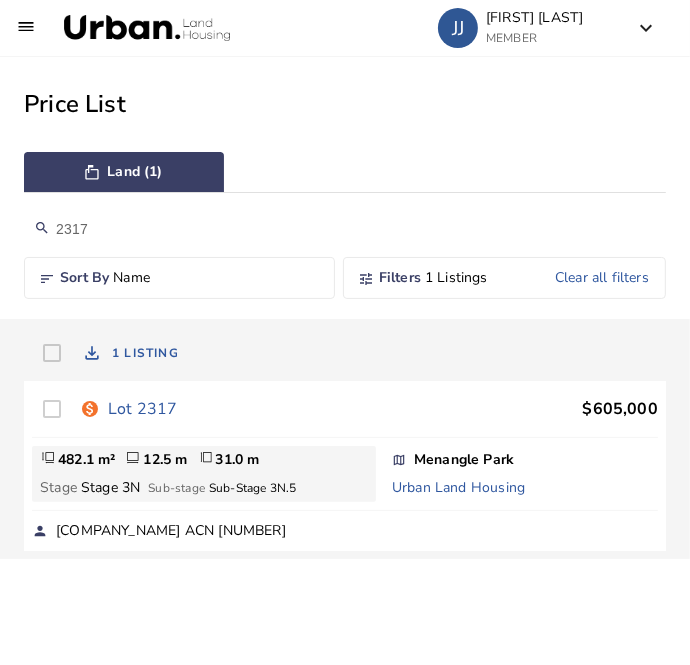 click on "2317" at bounding box center [345, 229] 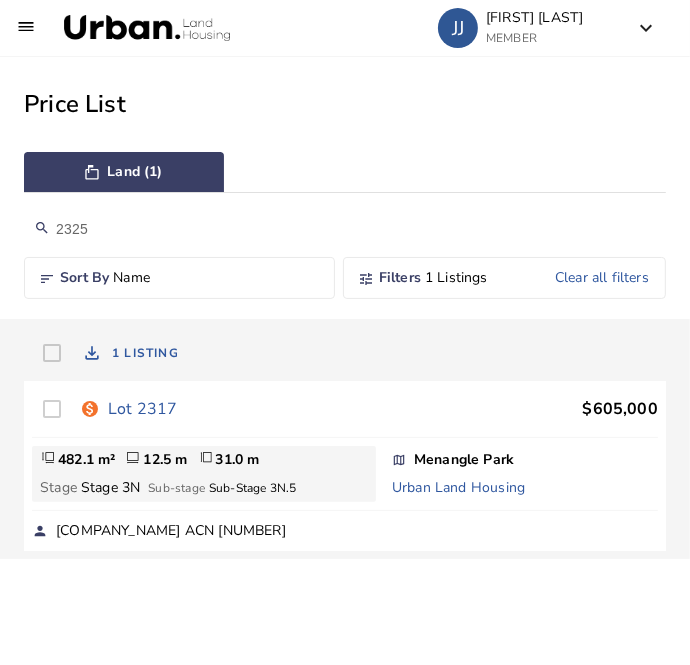type on "2325" 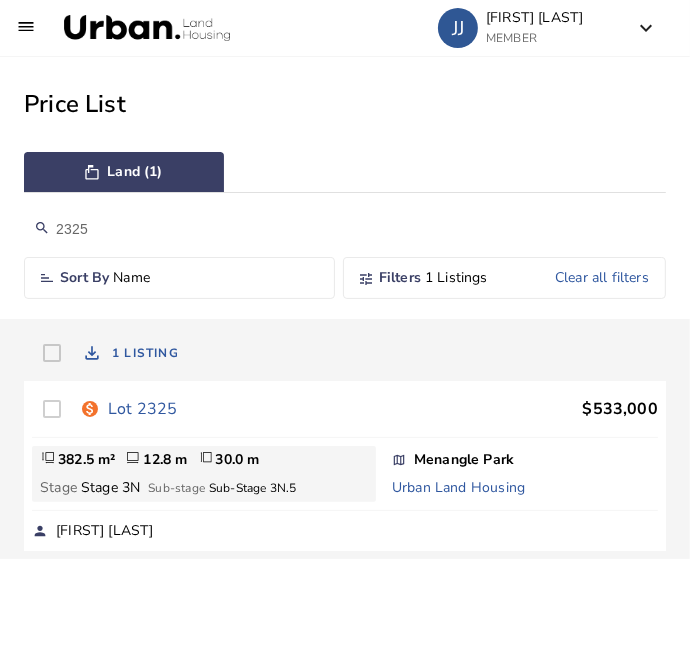 click on "Lot 2325" at bounding box center (142, 409) 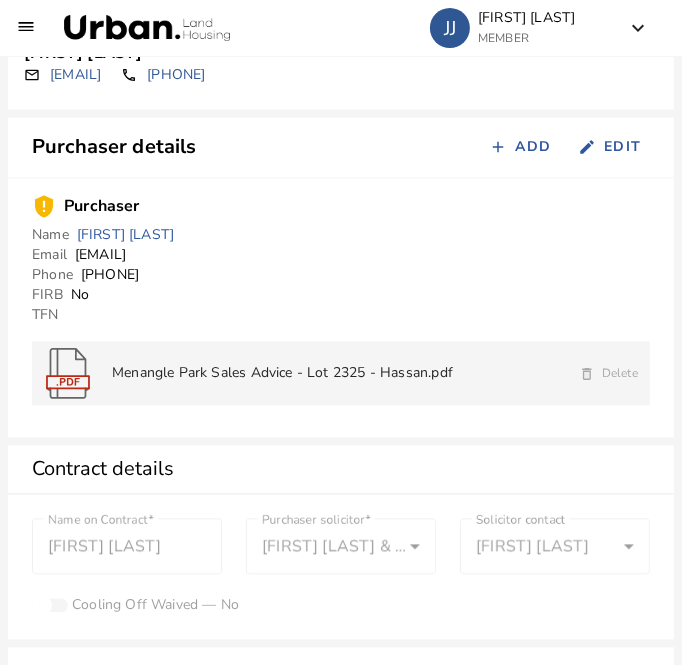 scroll, scrollTop: 1918, scrollLeft: 0, axis: vertical 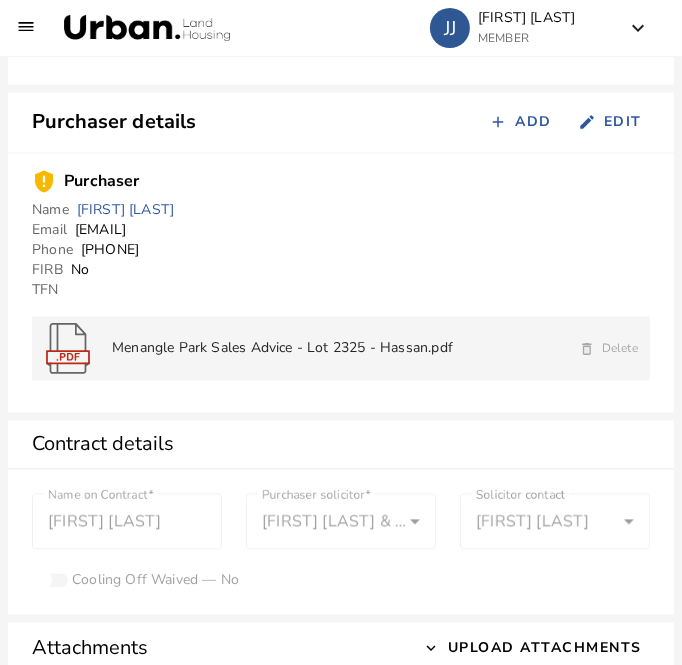 drag, startPoint x: 269, startPoint y: 231, endPoint x: 74, endPoint y: 231, distance: 195 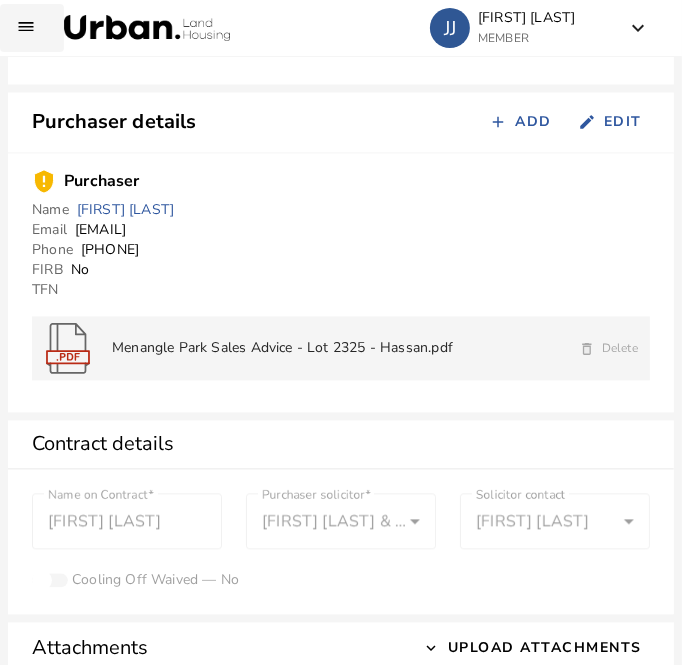 click at bounding box center (32, 28) 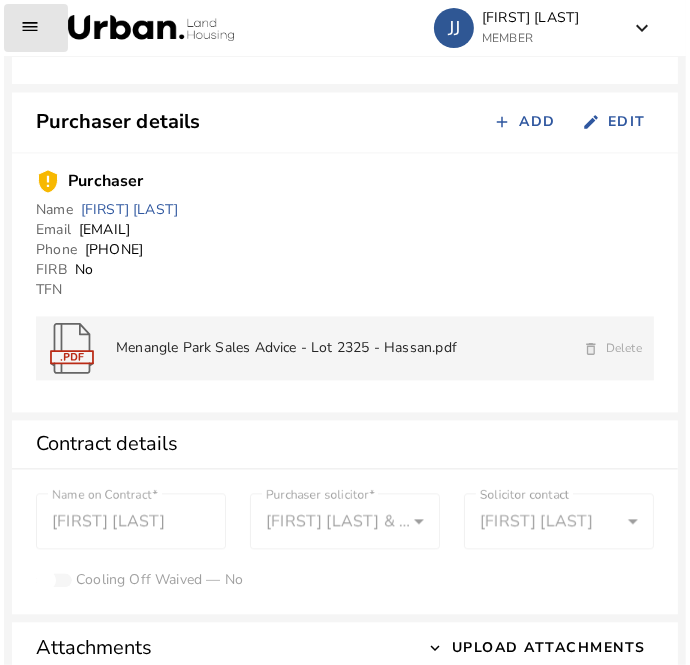 scroll, scrollTop: 1930, scrollLeft: 0, axis: vertical 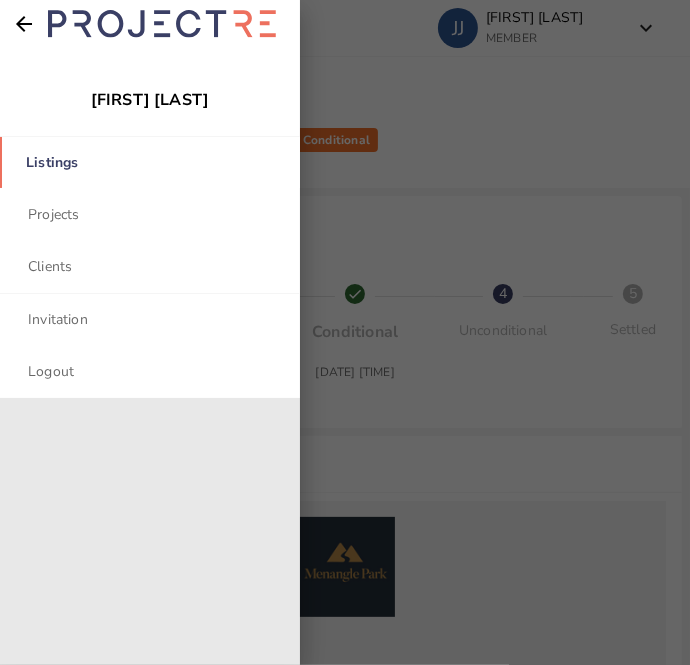 click on "Listings" at bounding box center [150, 162] 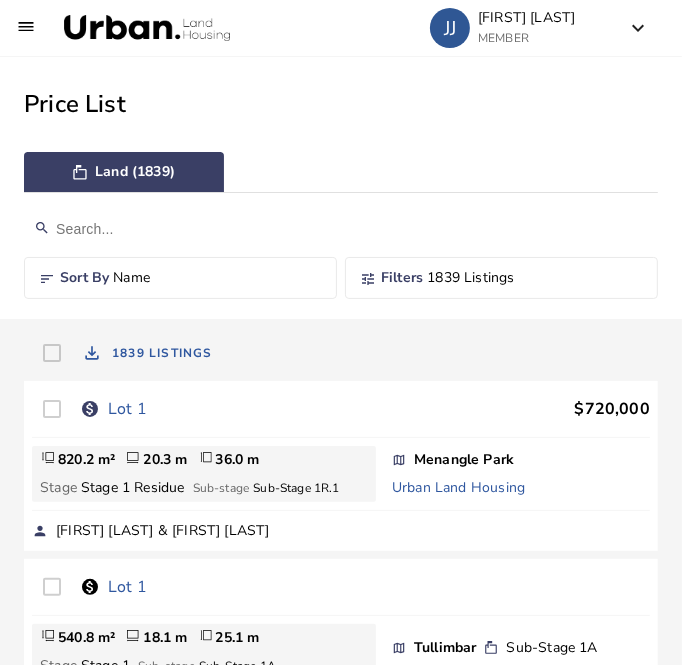 click at bounding box center [341, 229] 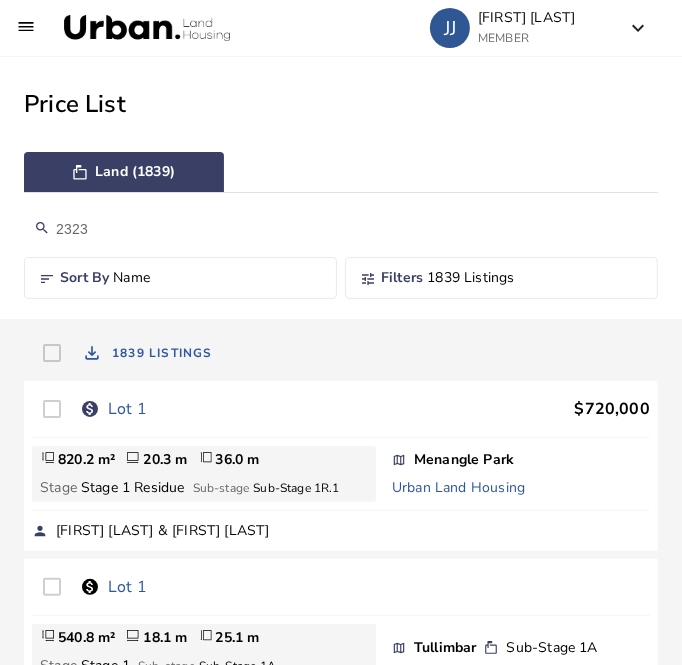 type on "2323" 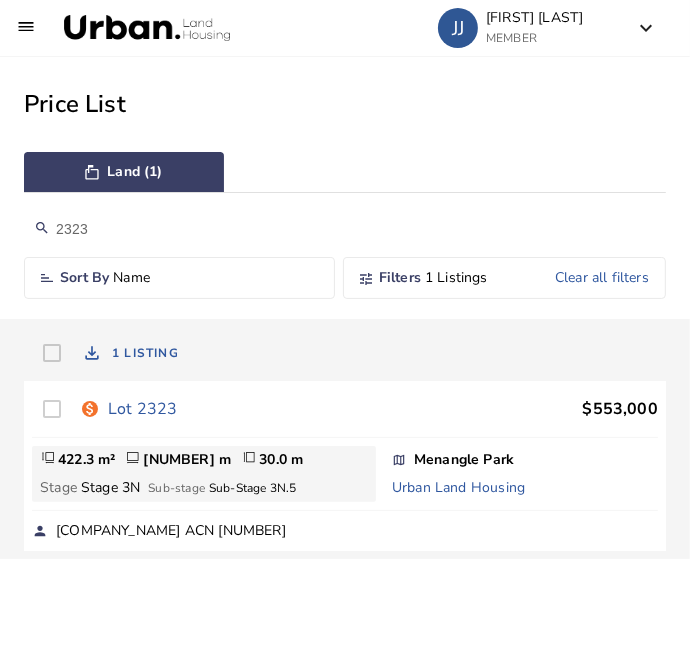 click on "Lot 2323" at bounding box center [142, 409] 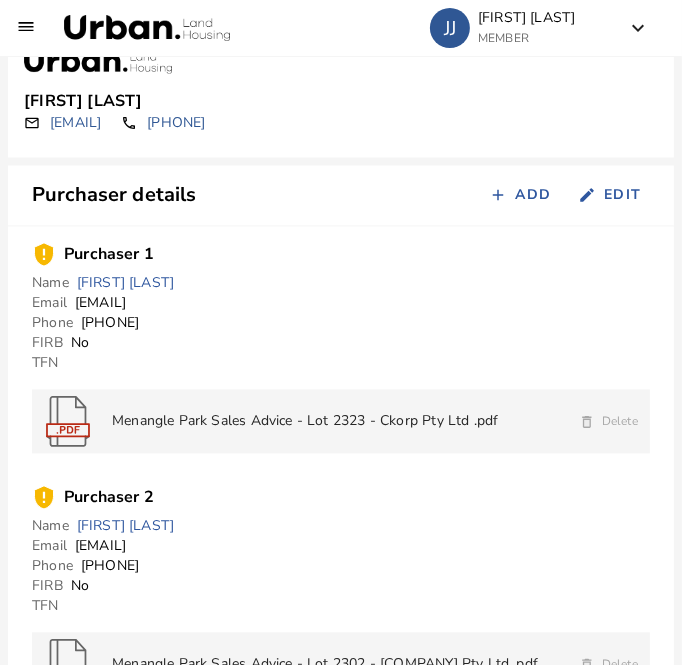 scroll, scrollTop: 1998, scrollLeft: 0, axis: vertical 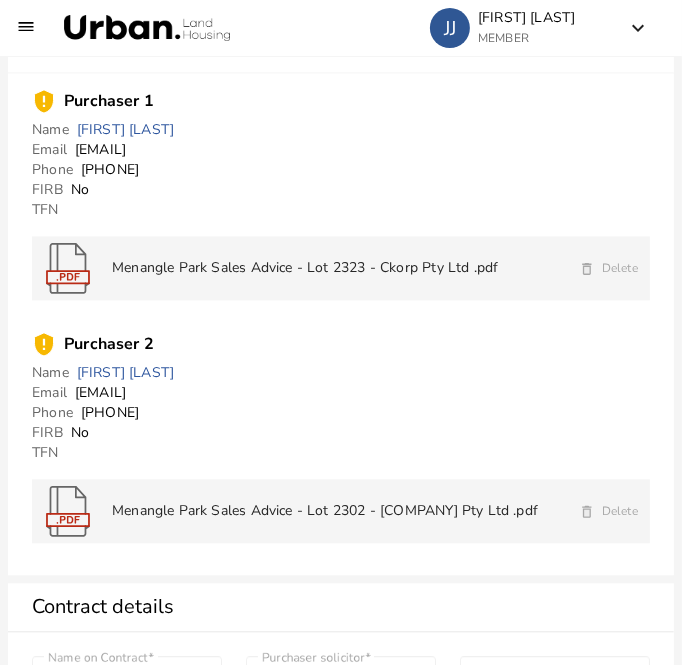 drag, startPoint x: 220, startPoint y: 148, endPoint x: 72, endPoint y: 147, distance: 148.00337 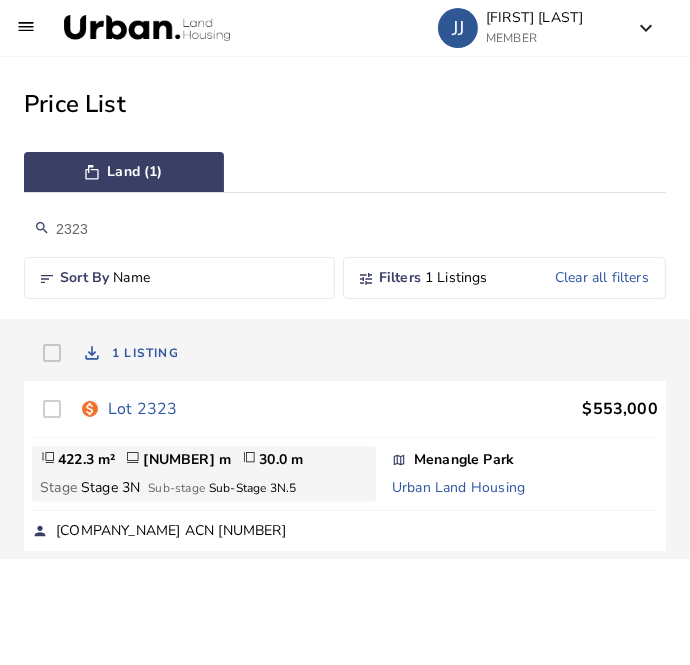 click on "2323" at bounding box center (345, 229) 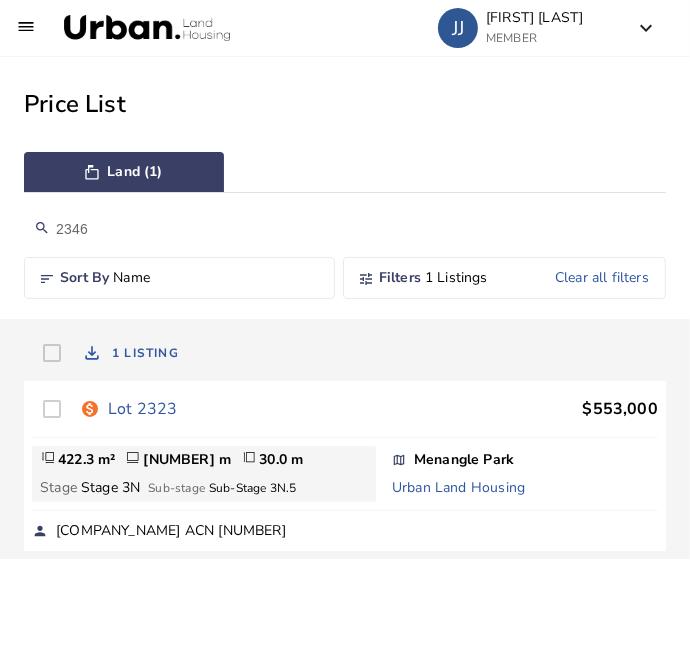 type on "2346" 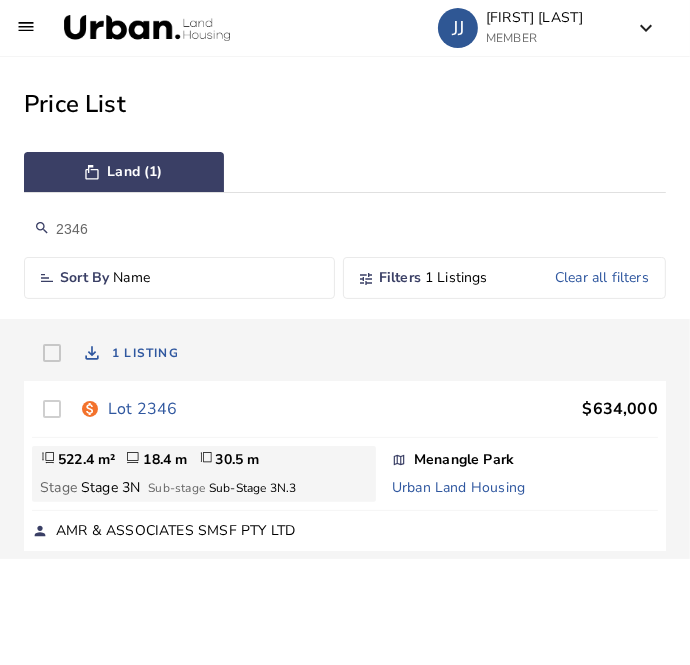 click on "Lot 2346" at bounding box center (142, 409) 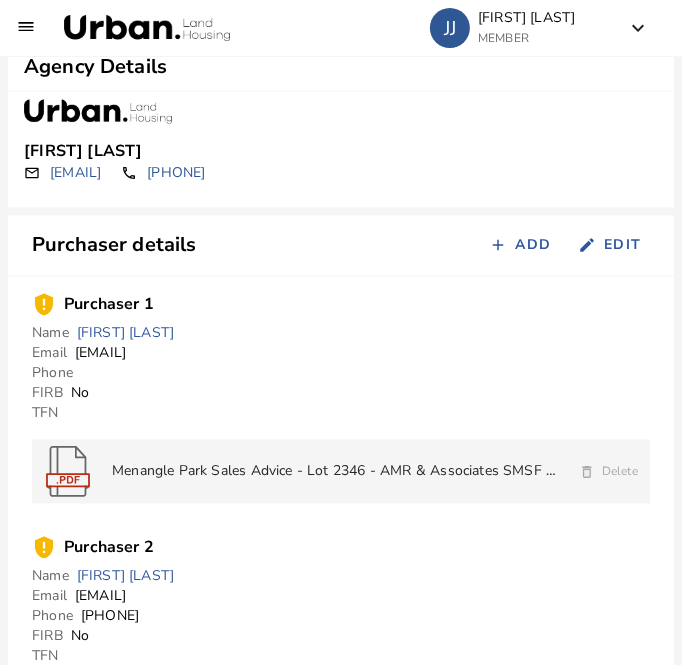scroll, scrollTop: 1930, scrollLeft: 0, axis: vertical 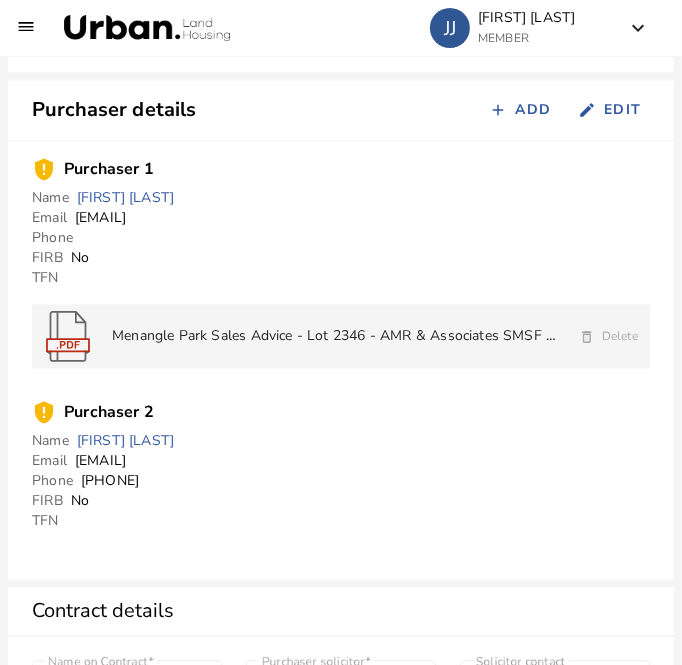 drag, startPoint x: 242, startPoint y: 220, endPoint x: 78, endPoint y: 212, distance: 164.195 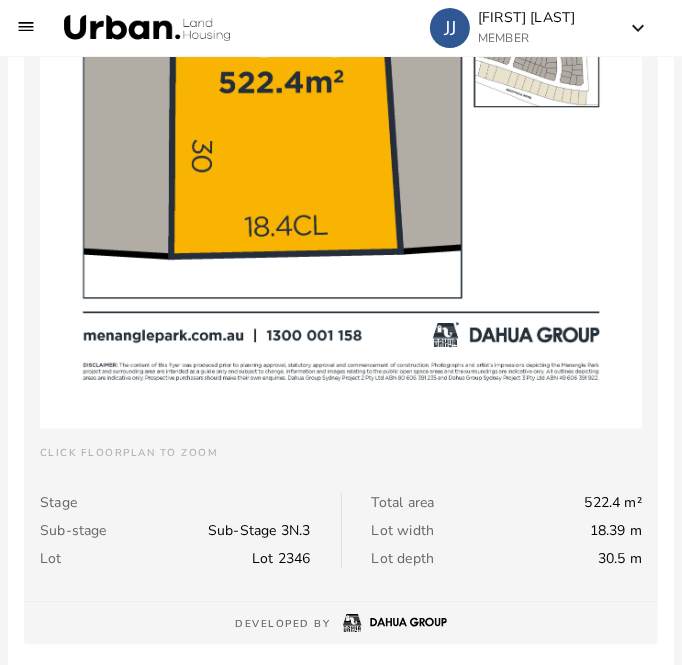 scroll, scrollTop: 1152, scrollLeft: 0, axis: vertical 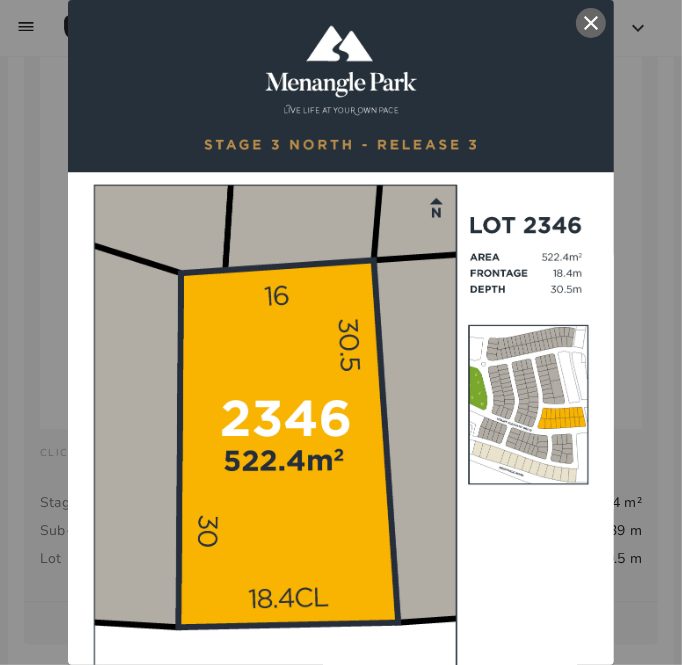 click on "close" at bounding box center [591, 23] 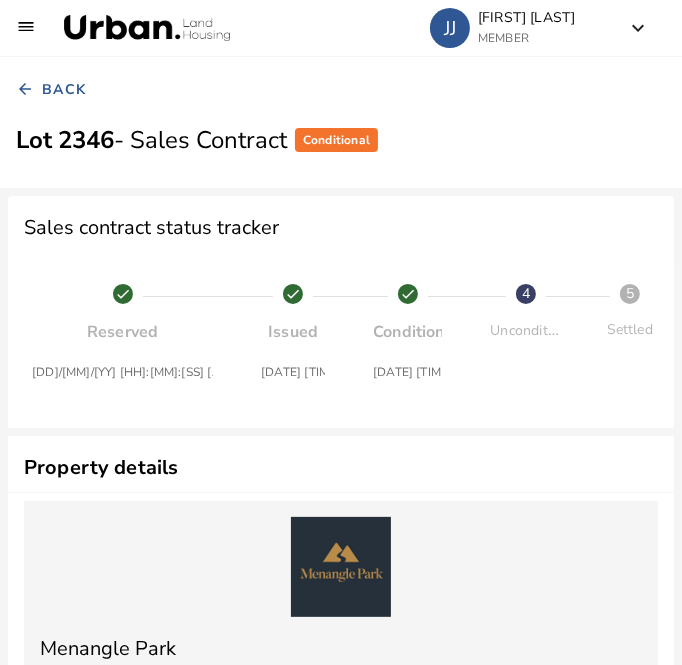 scroll, scrollTop: 1152, scrollLeft: 0, axis: vertical 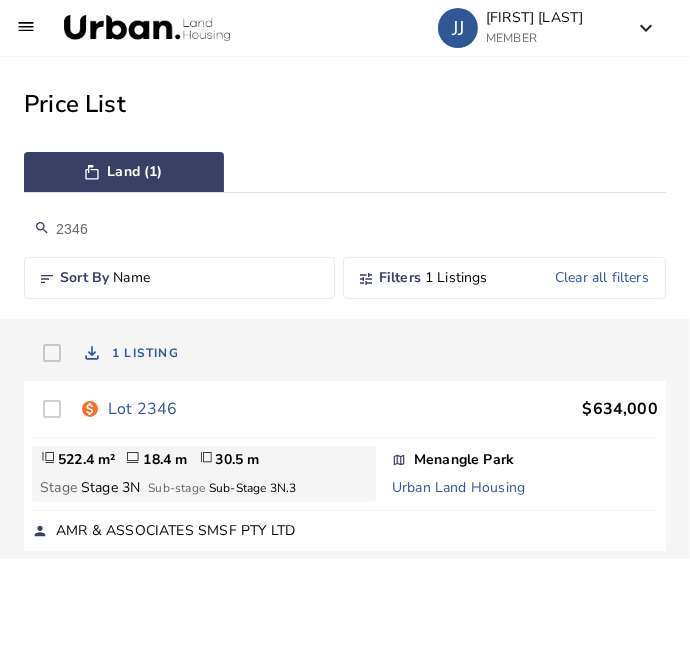 click on "2346" at bounding box center (345, 229) 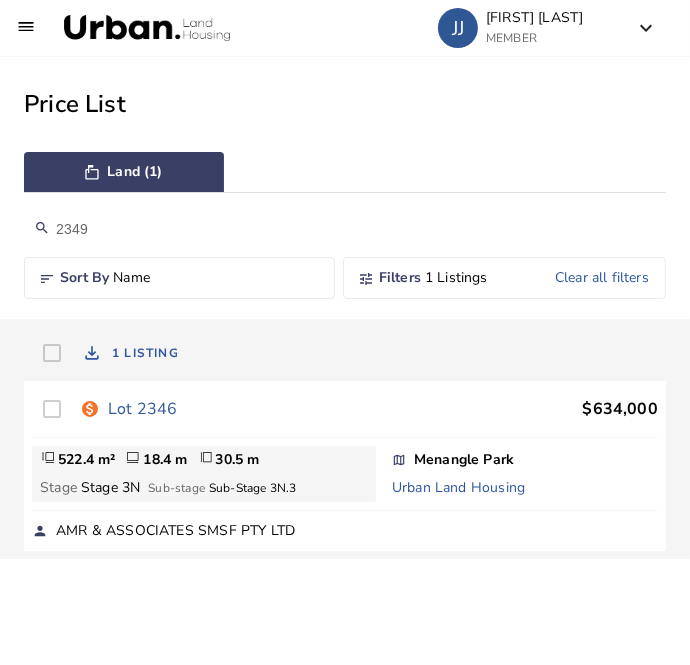 type on "2349" 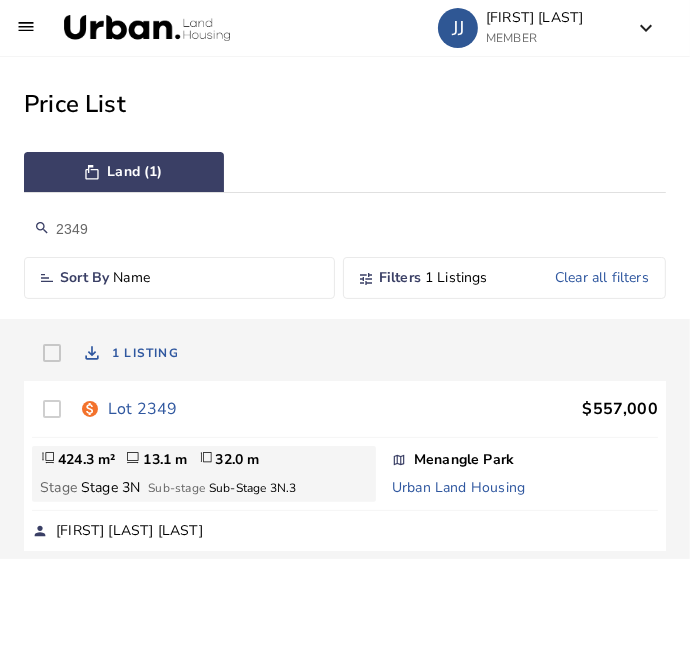 click on "Lot 2349" at bounding box center (142, 409) 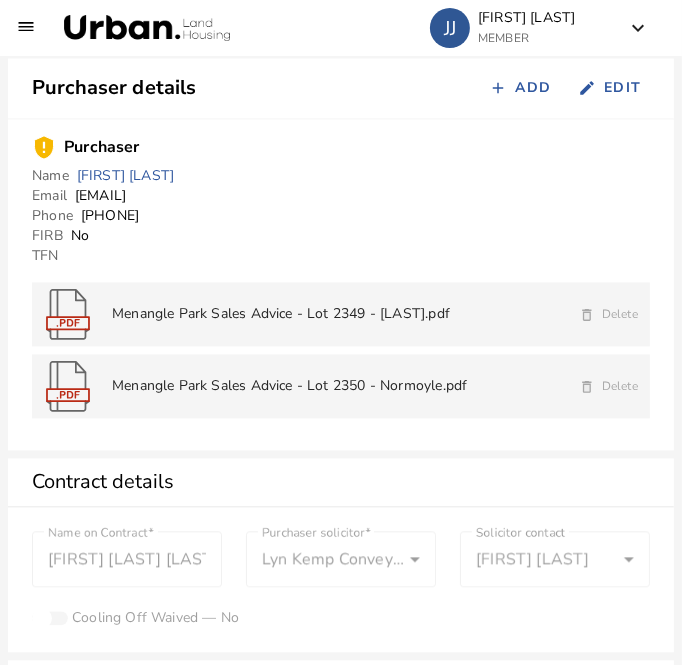 scroll, scrollTop: 1954, scrollLeft: 0, axis: vertical 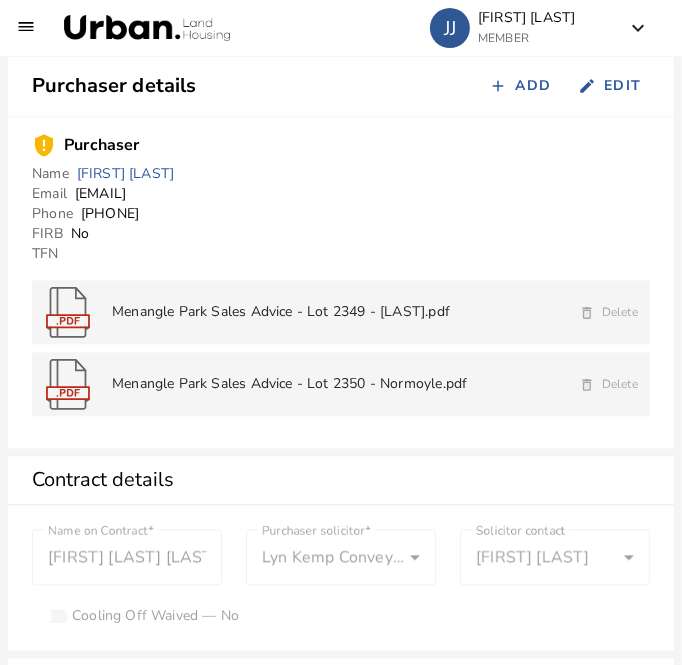 drag, startPoint x: 259, startPoint y: 191, endPoint x: 75, endPoint y: 193, distance: 184.01086 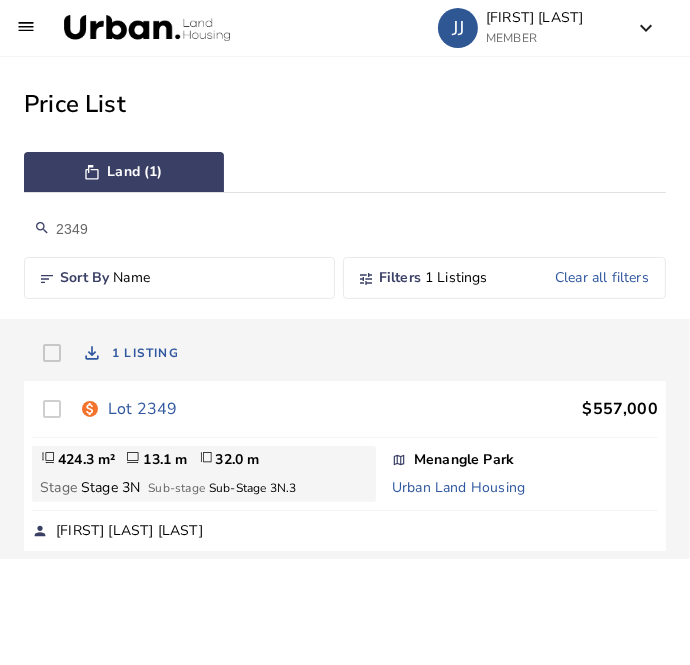 click on "2349" at bounding box center (345, 229) 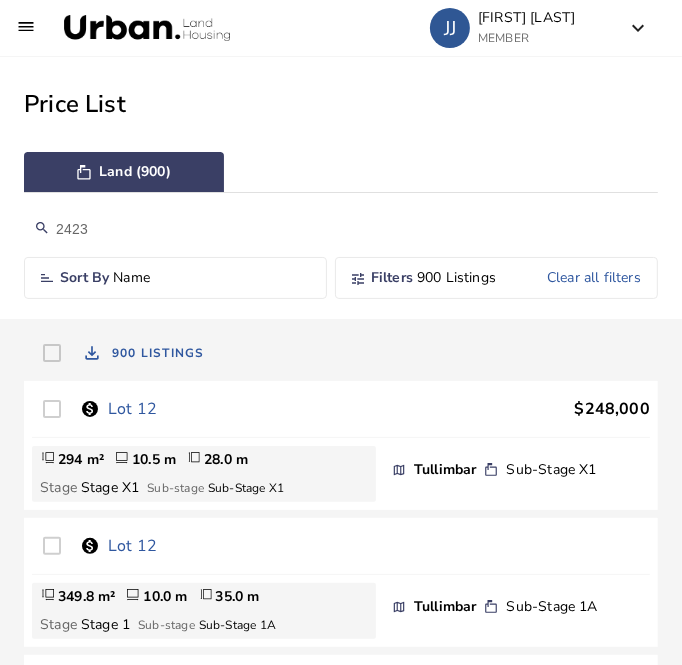 type on "2423" 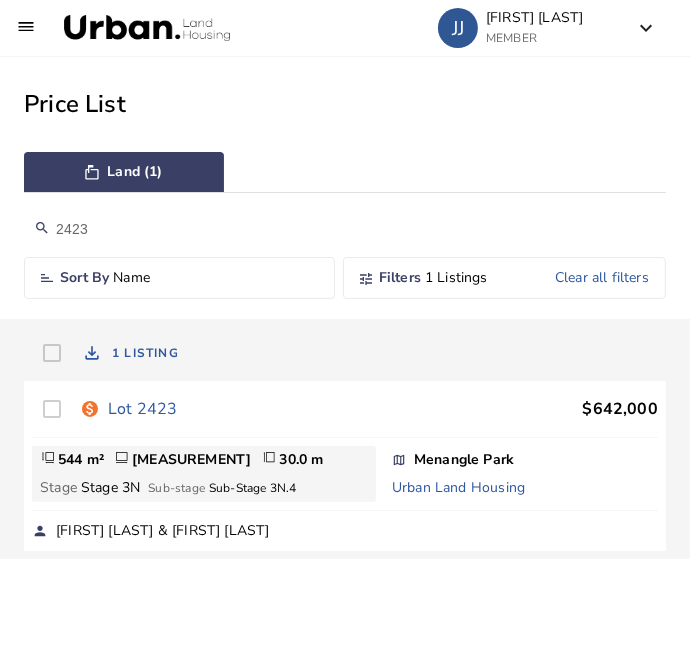 click on "Lot 2423" at bounding box center (142, 409) 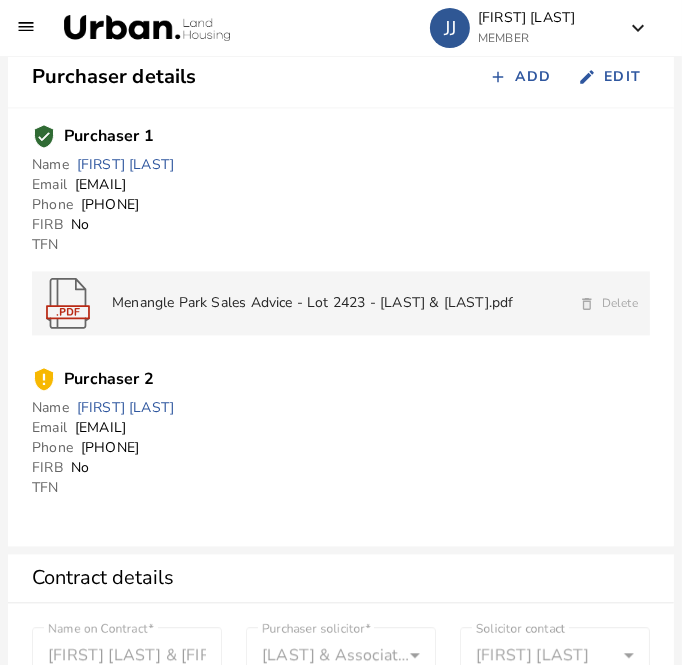 scroll, scrollTop: 1965, scrollLeft: 0, axis: vertical 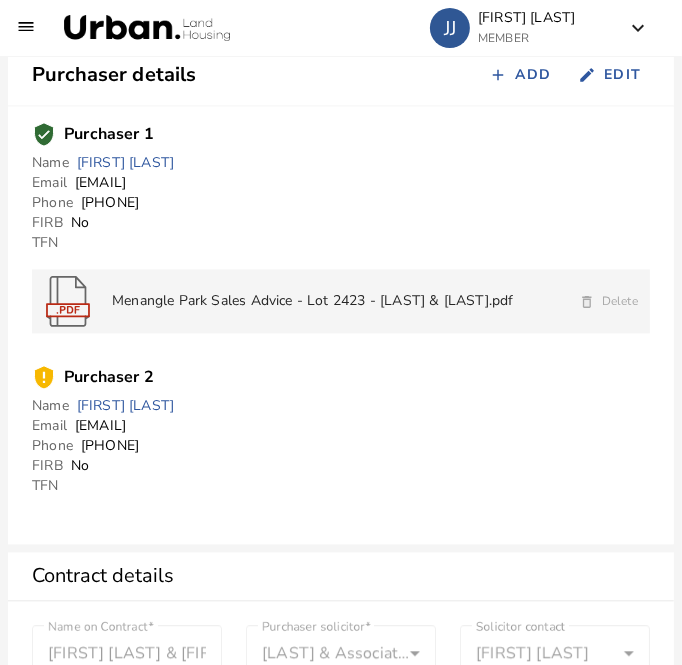 drag, startPoint x: 222, startPoint y: 171, endPoint x: 74, endPoint y: 184, distance: 148.56985 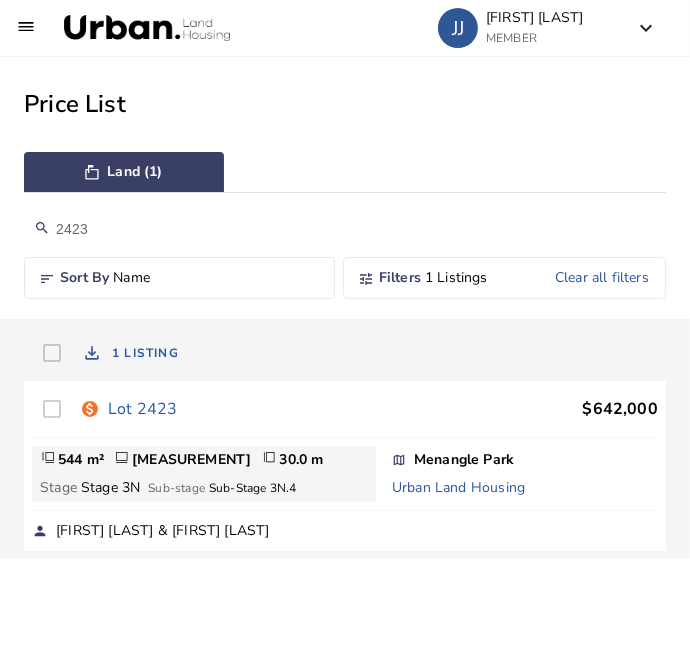 click on "2423" at bounding box center [345, 229] 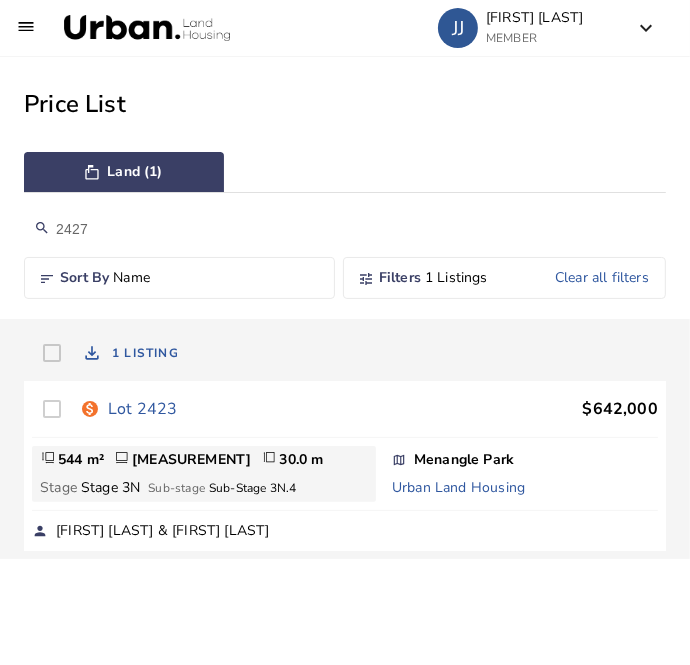 type on "2427" 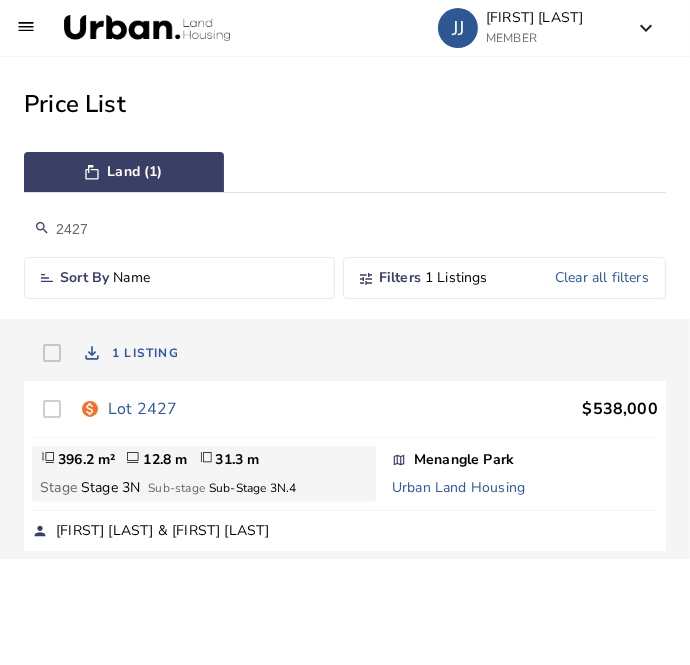 click on "Lot 2427" at bounding box center (142, 409) 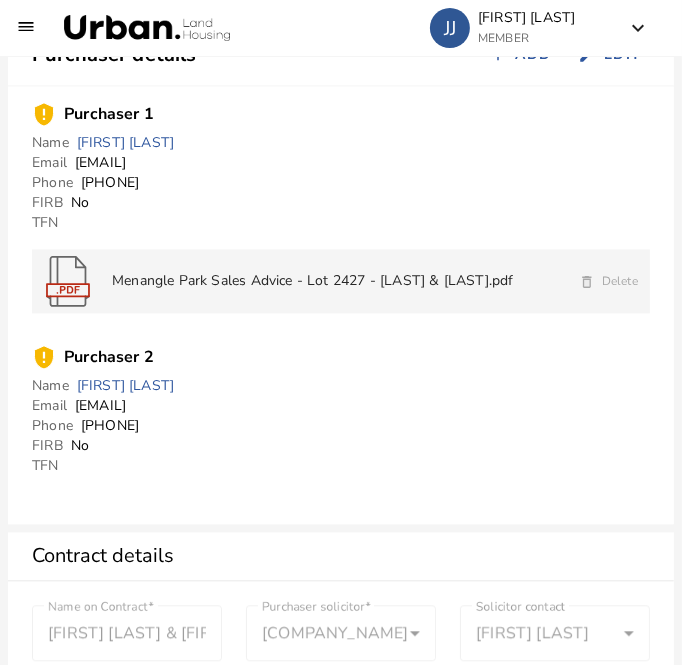 scroll, scrollTop: 1989, scrollLeft: 0, axis: vertical 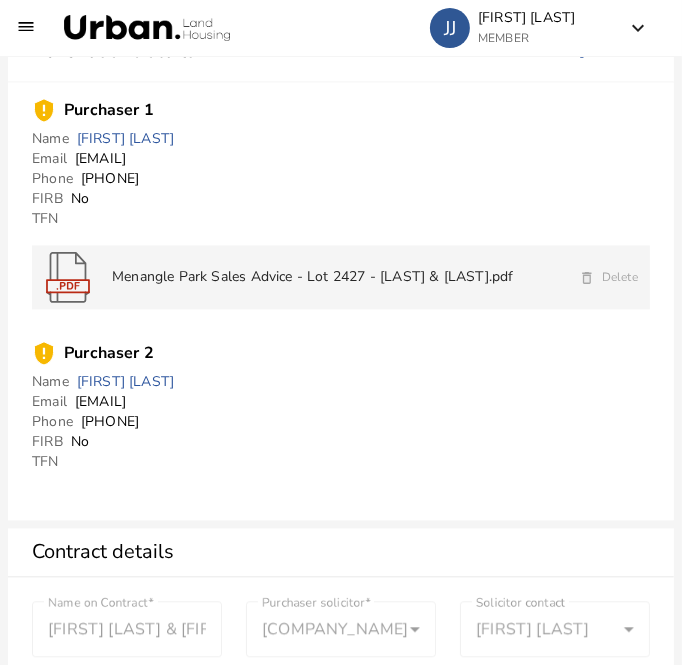 drag, startPoint x: 264, startPoint y: 159, endPoint x: 76, endPoint y: 160, distance: 188.00266 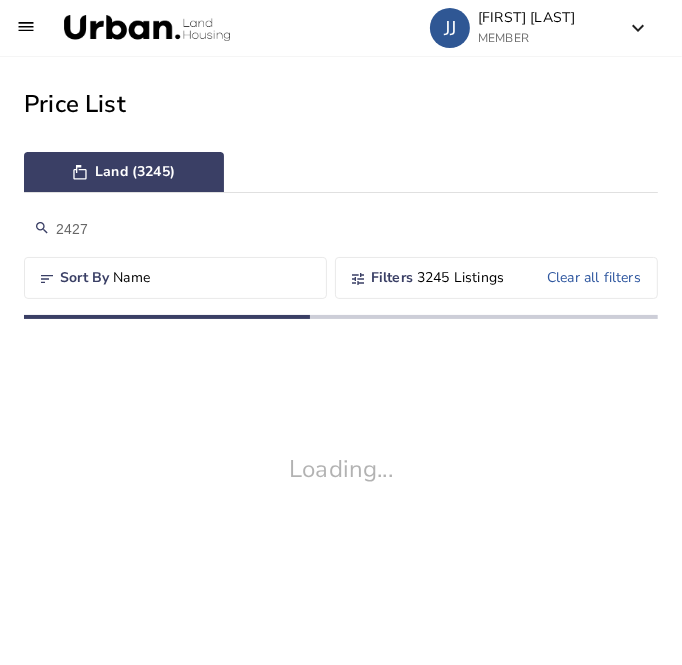 scroll, scrollTop: 0, scrollLeft: 0, axis: both 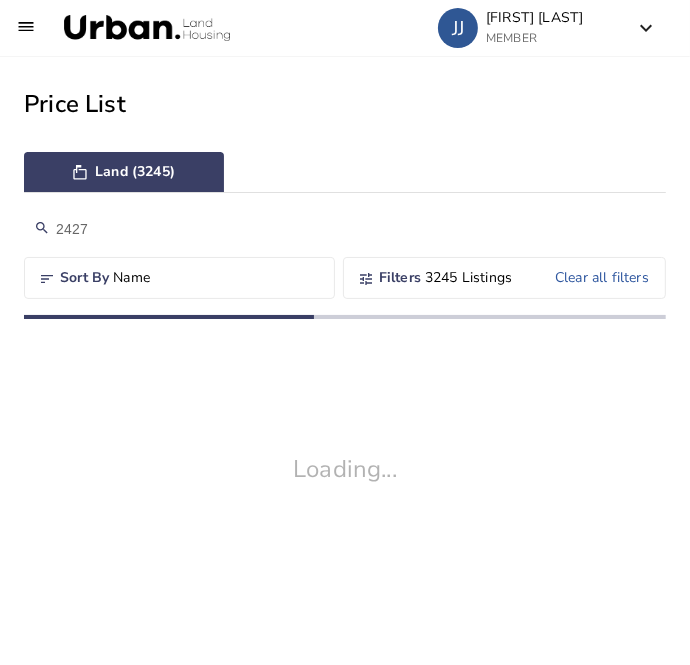 click on "2427" at bounding box center (345, 229) 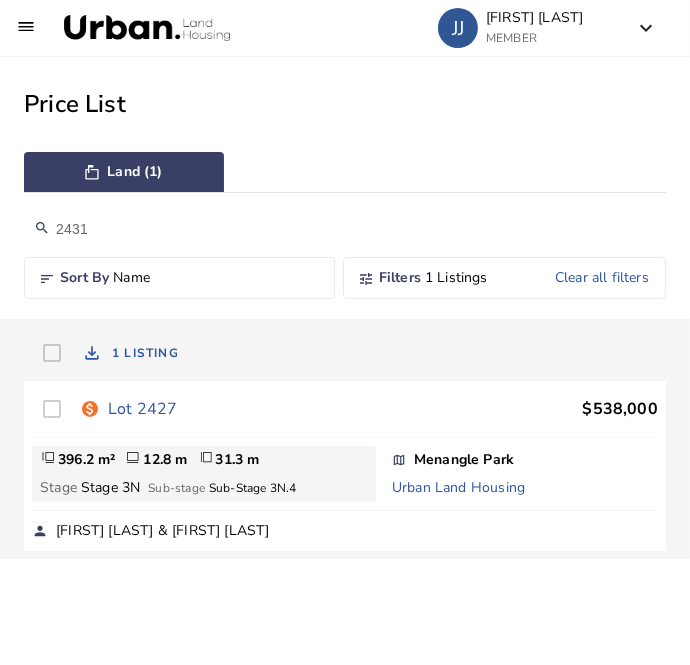 type on "2431" 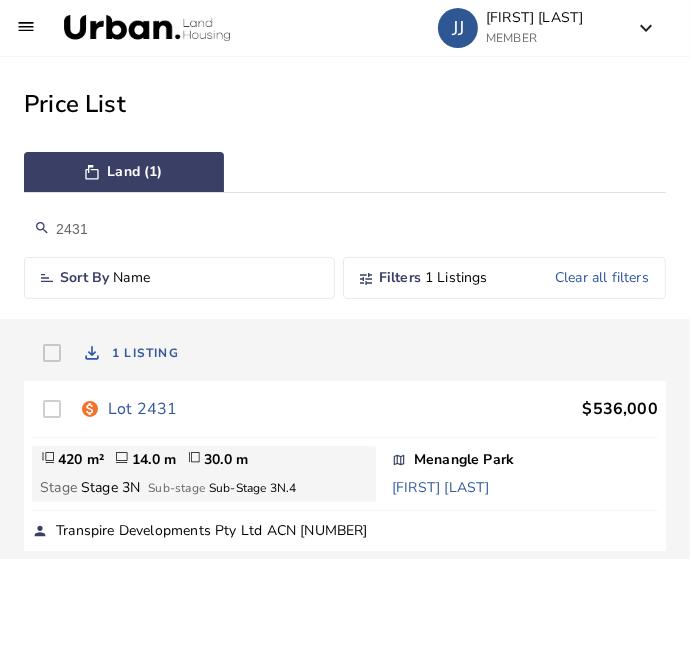 click on "Lot 2431" at bounding box center [142, 409] 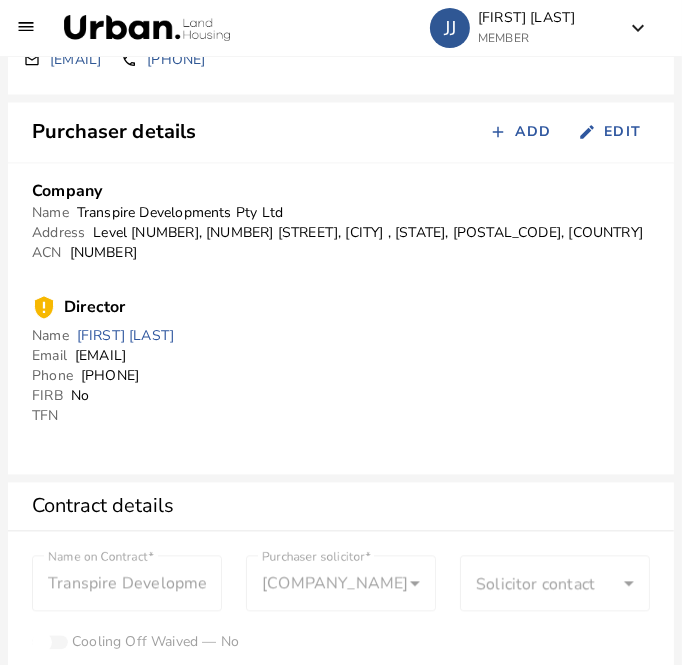 scroll, scrollTop: 1909, scrollLeft: 0, axis: vertical 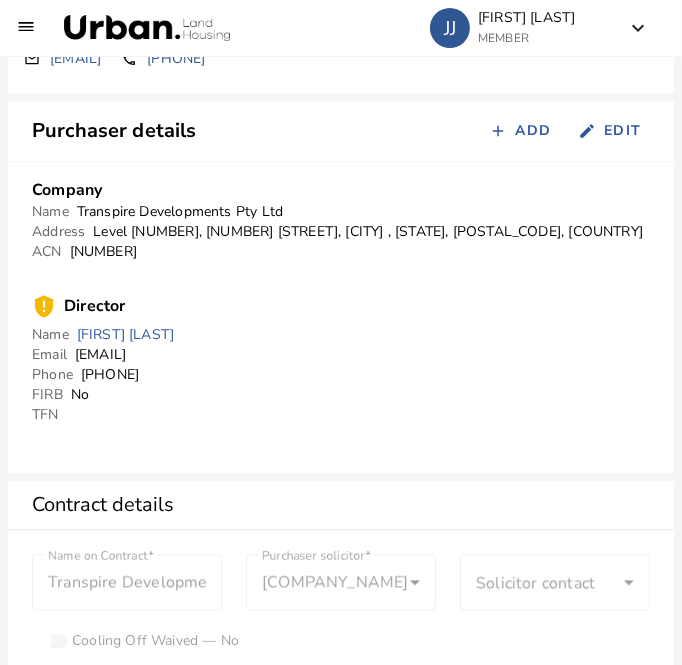 drag, startPoint x: 290, startPoint y: 354, endPoint x: 66, endPoint y: 352, distance: 224.00893 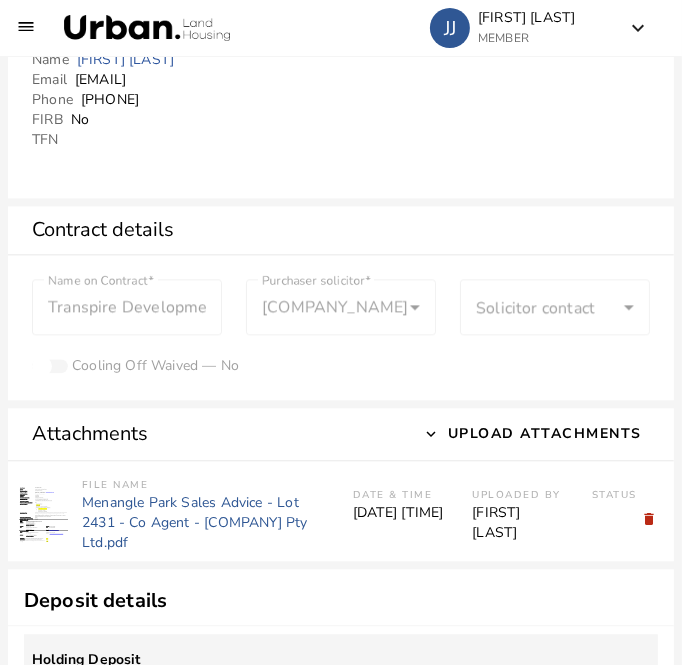 scroll, scrollTop: 2184, scrollLeft: 0, axis: vertical 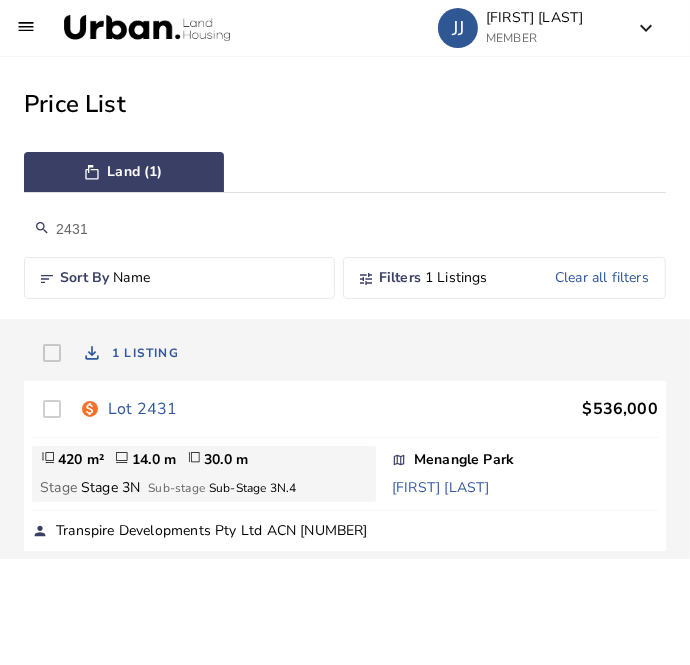 click on "2431" at bounding box center (345, 229) 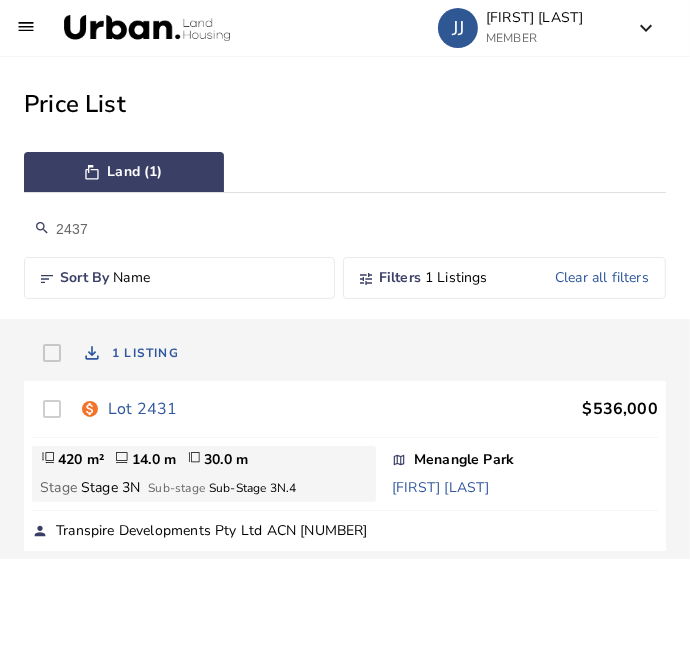 type on "2437" 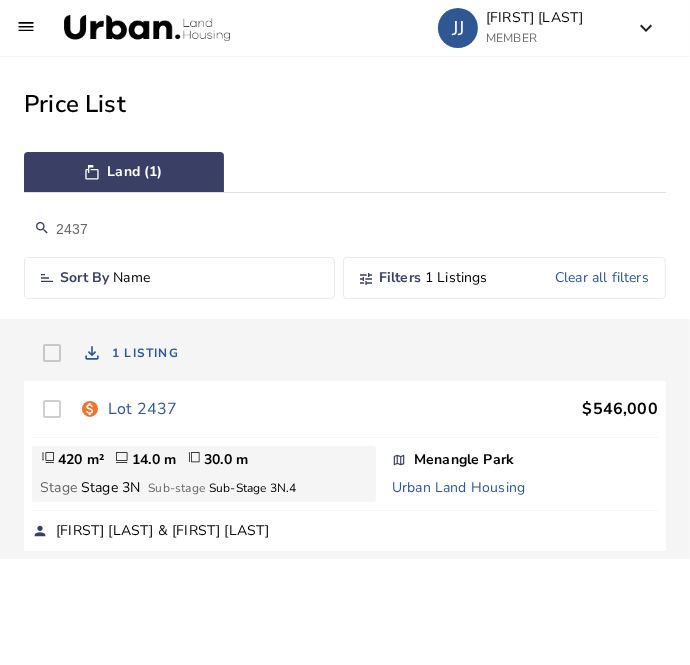 click on "Lot 2437" at bounding box center (142, 409) 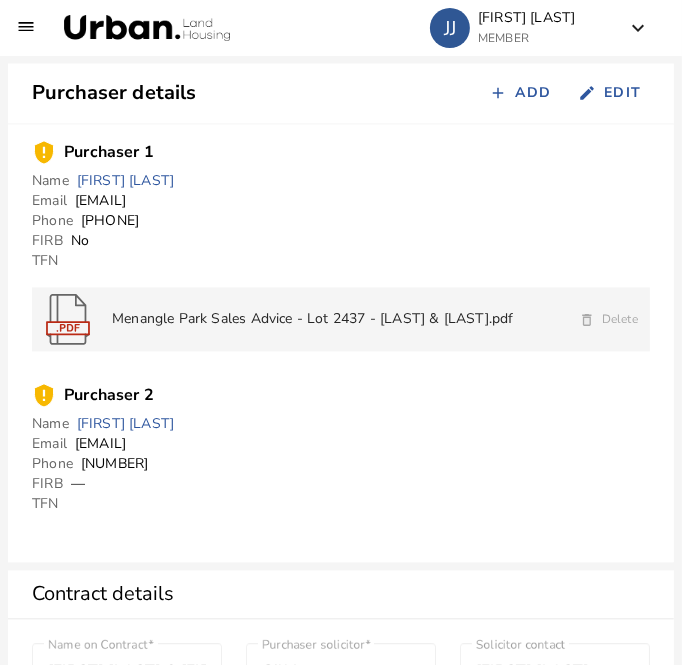 scroll, scrollTop: 1949, scrollLeft: 0, axis: vertical 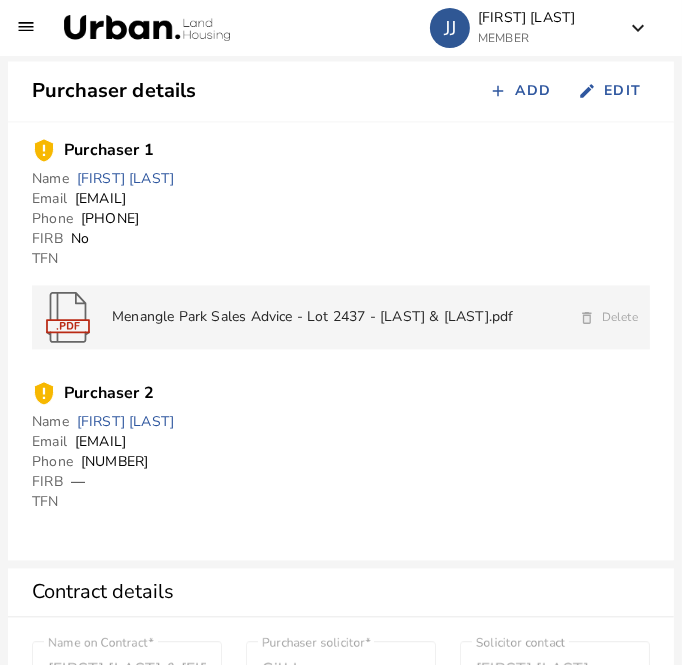 drag, startPoint x: 236, startPoint y: 199, endPoint x: 71, endPoint y: 201, distance: 165.01212 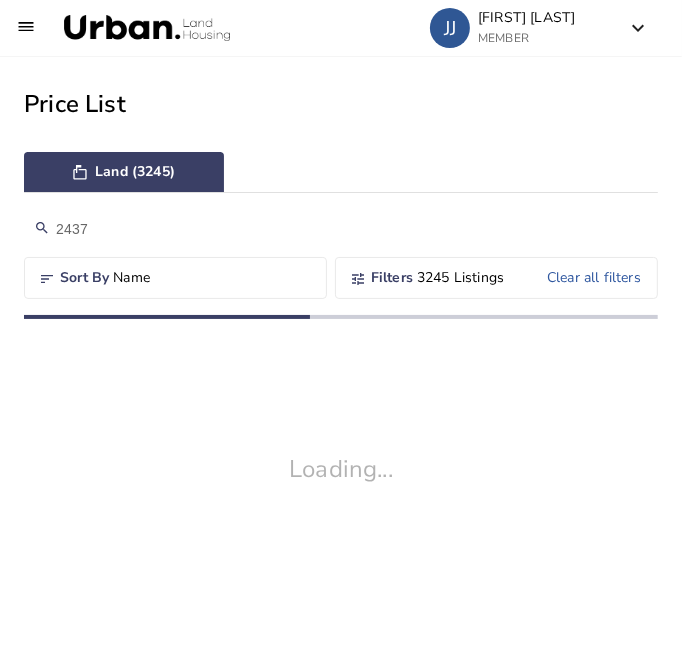 scroll, scrollTop: 0, scrollLeft: 0, axis: both 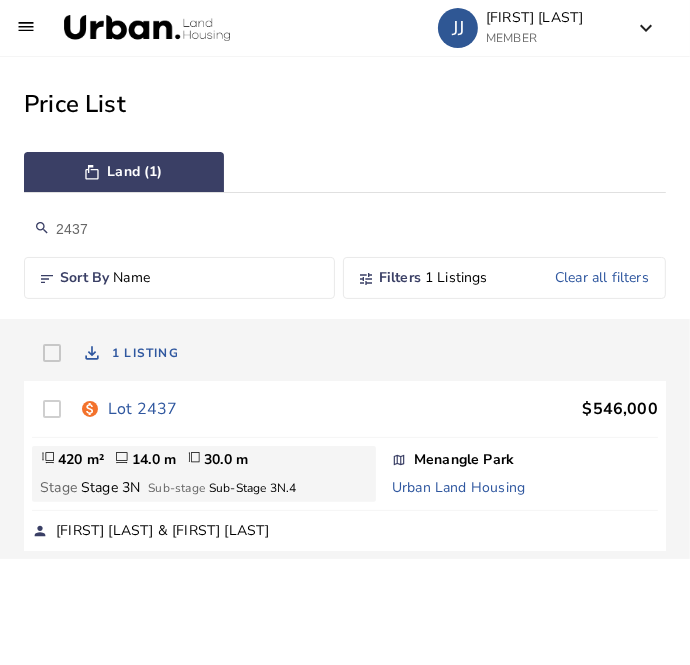click on "2437" at bounding box center (345, 229) 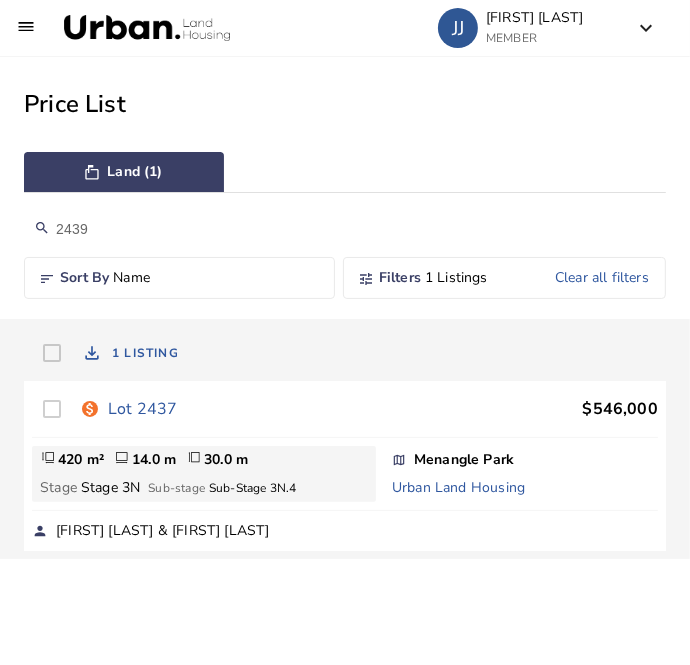 type on "2439" 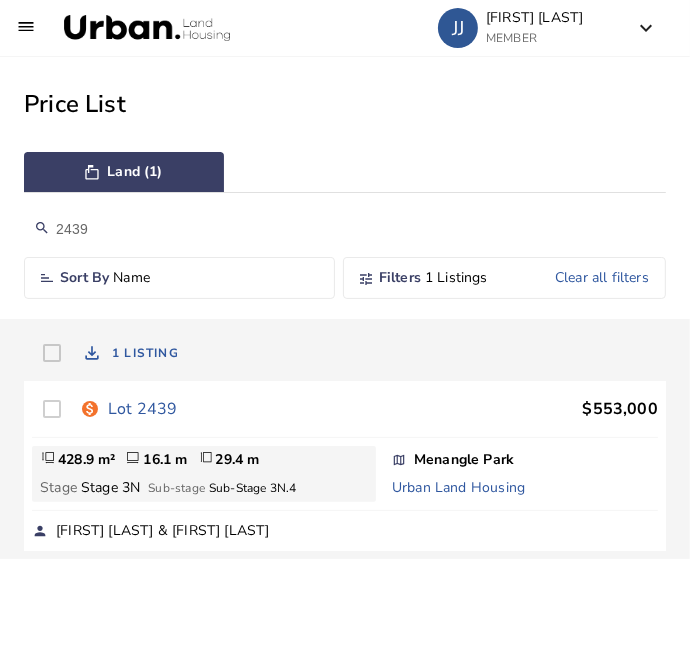 click on "Lot 2439" at bounding box center [142, 409] 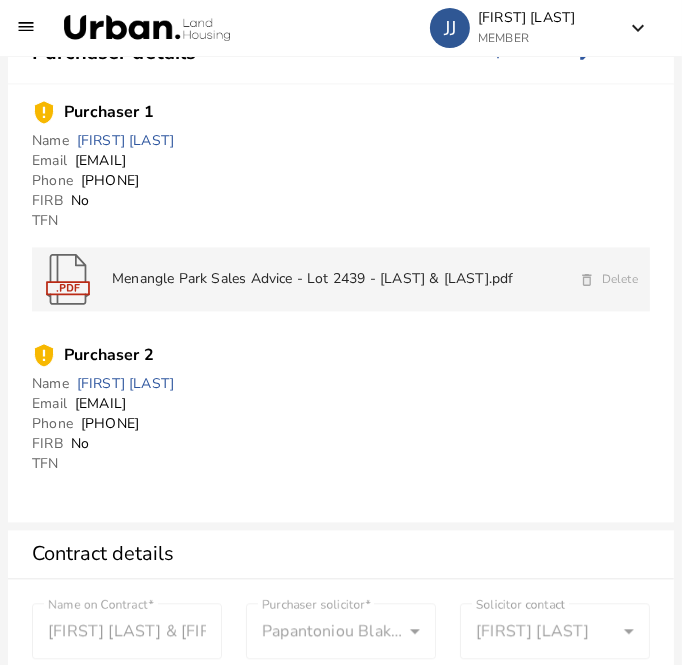 scroll, scrollTop: 1991, scrollLeft: 0, axis: vertical 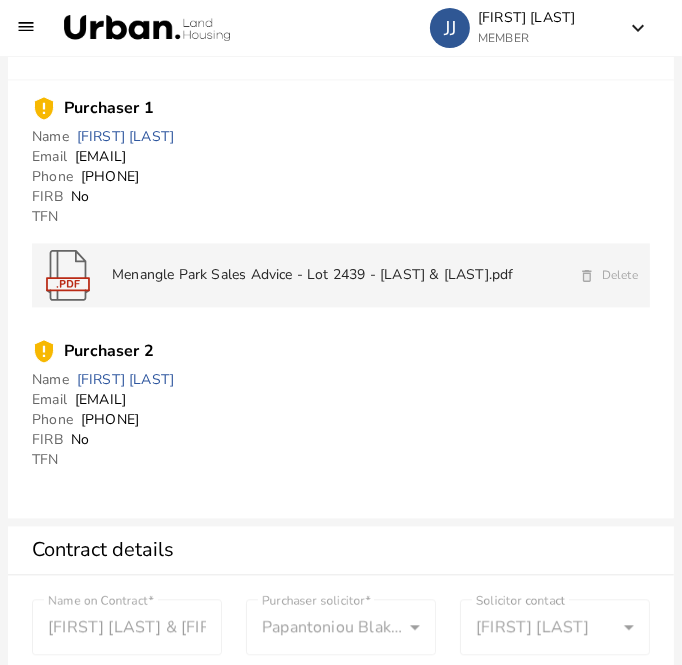 drag, startPoint x: 232, startPoint y: 158, endPoint x: 74, endPoint y: 160, distance: 158.01266 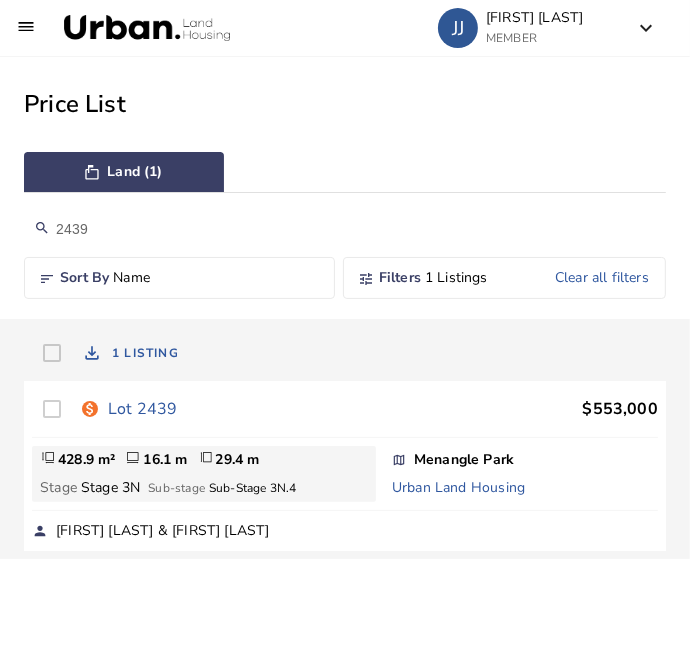 click on "2439" at bounding box center [345, 229] 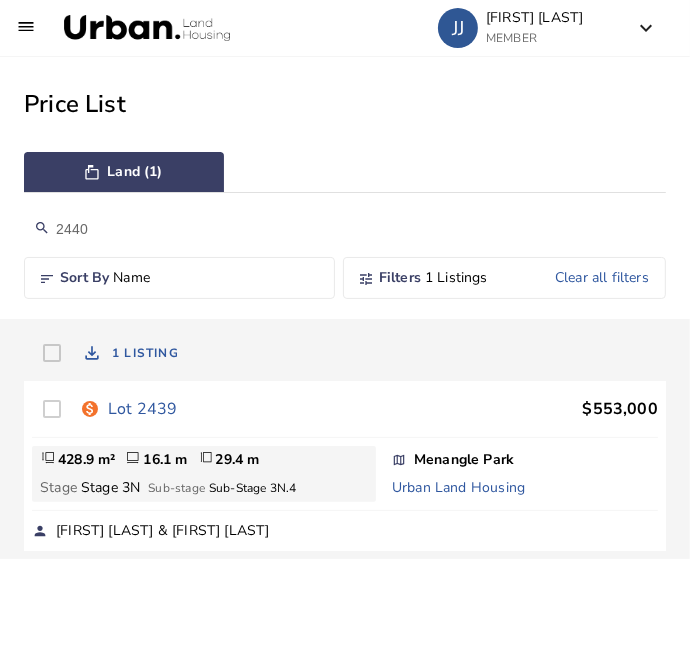 type on "2440" 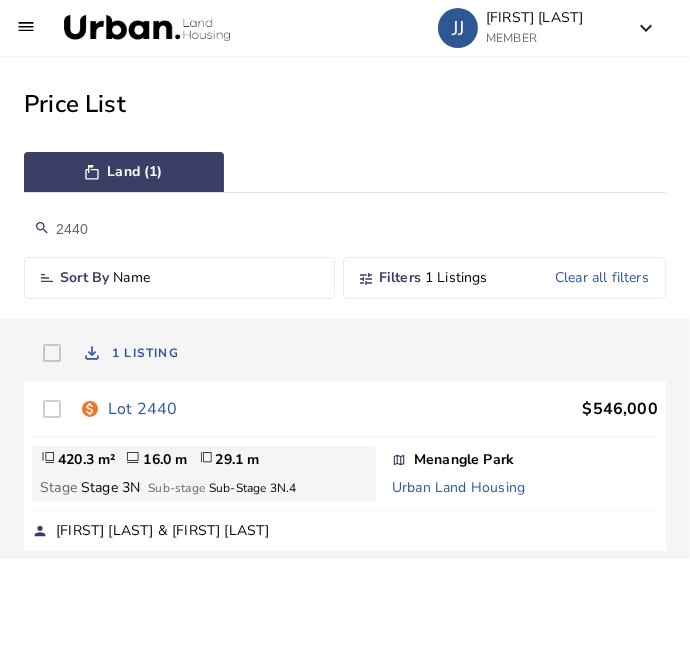 click on "Lot 2440" at bounding box center [142, 409] 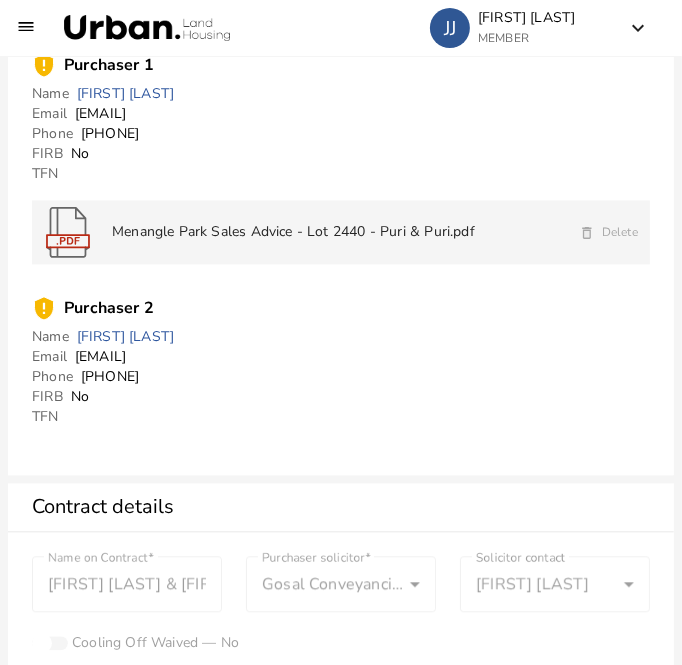 scroll, scrollTop: 2037, scrollLeft: 0, axis: vertical 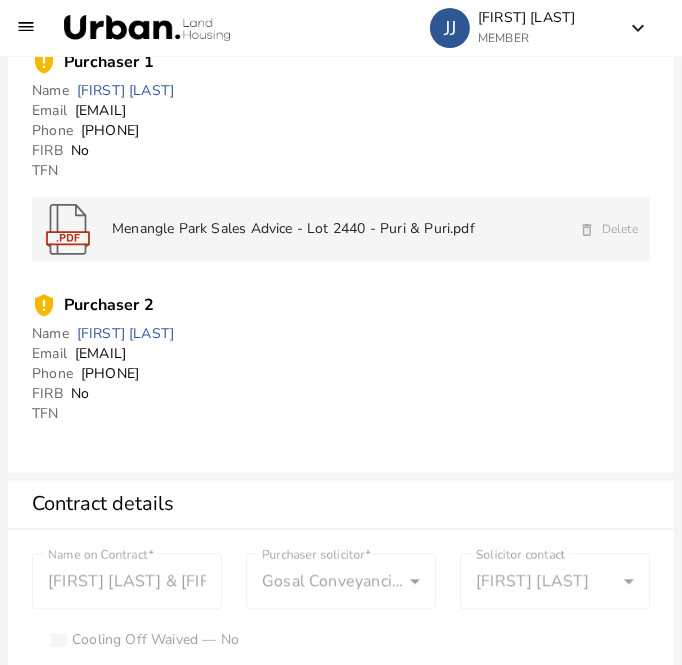 drag, startPoint x: 235, startPoint y: 113, endPoint x: 72, endPoint y: 110, distance: 163.0276 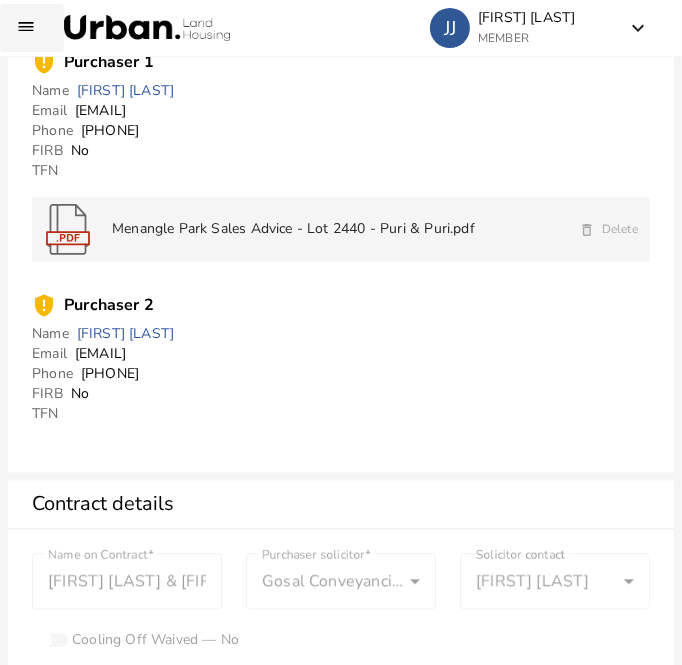 scroll, scrollTop: 0, scrollLeft: 0, axis: both 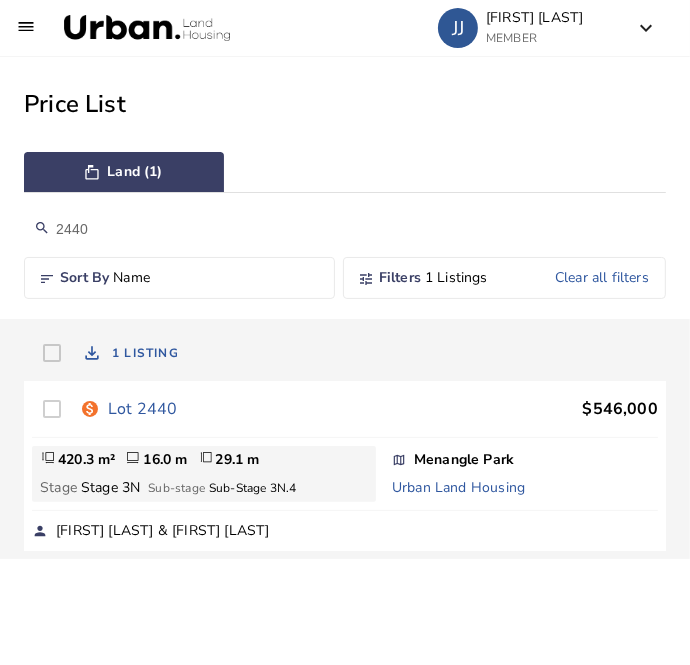 click on "2440" at bounding box center [345, 229] 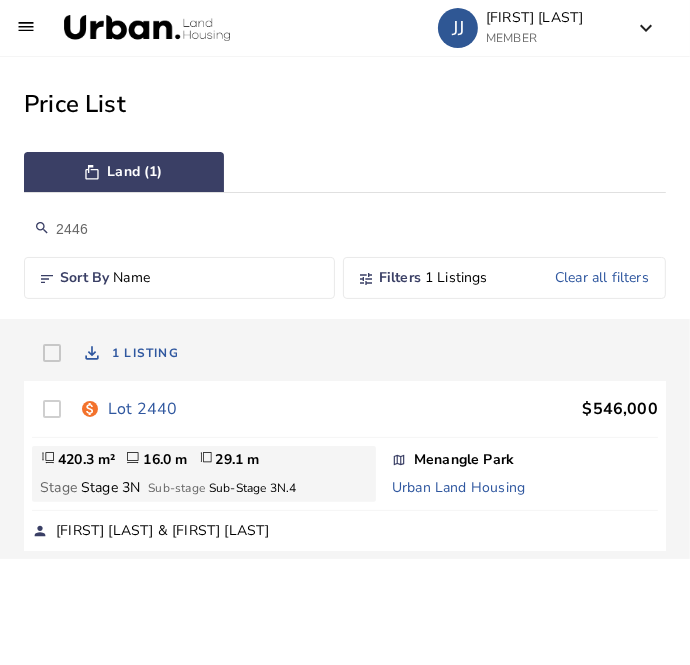 type on "2446" 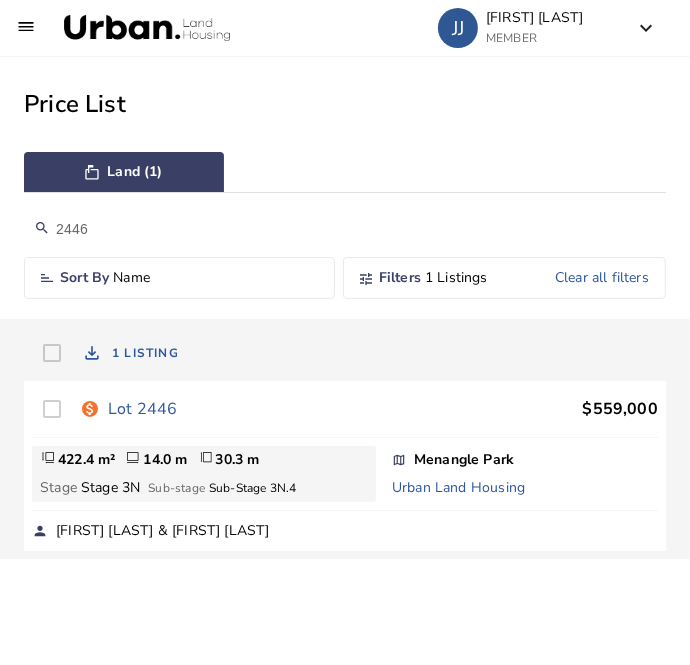 click on "Lot 2446" at bounding box center [142, 409] 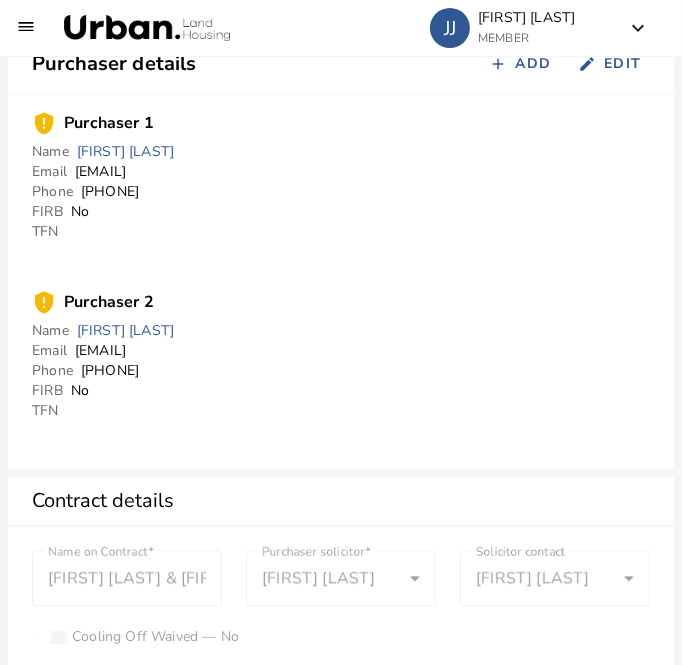 scroll, scrollTop: 1986, scrollLeft: 0, axis: vertical 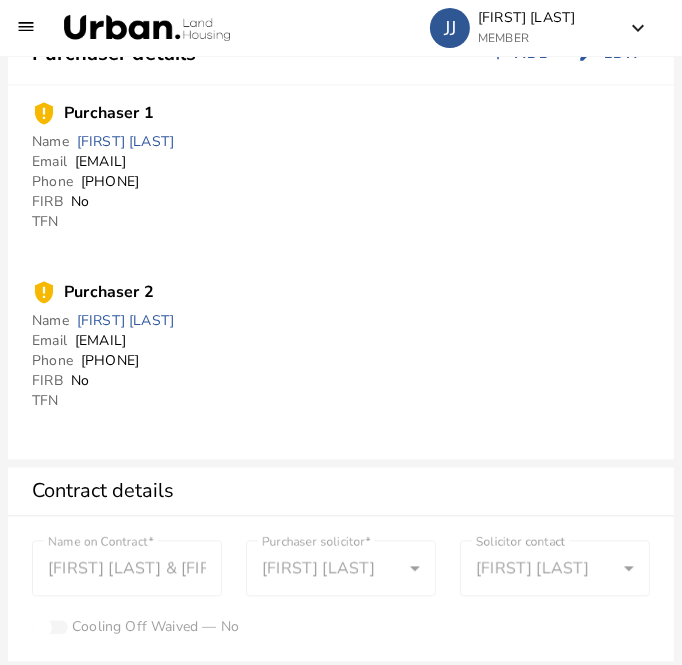 drag, startPoint x: 234, startPoint y: 162, endPoint x: 75, endPoint y: 162, distance: 159 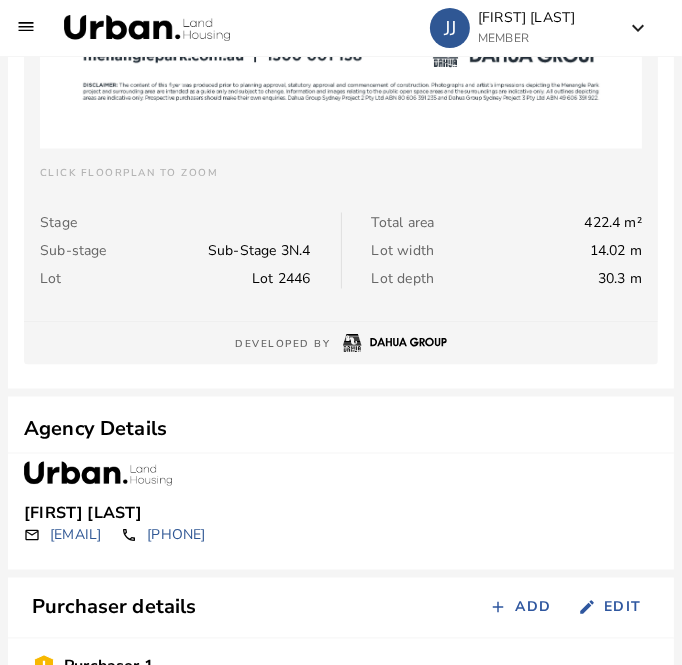 scroll, scrollTop: 1381, scrollLeft: 0, axis: vertical 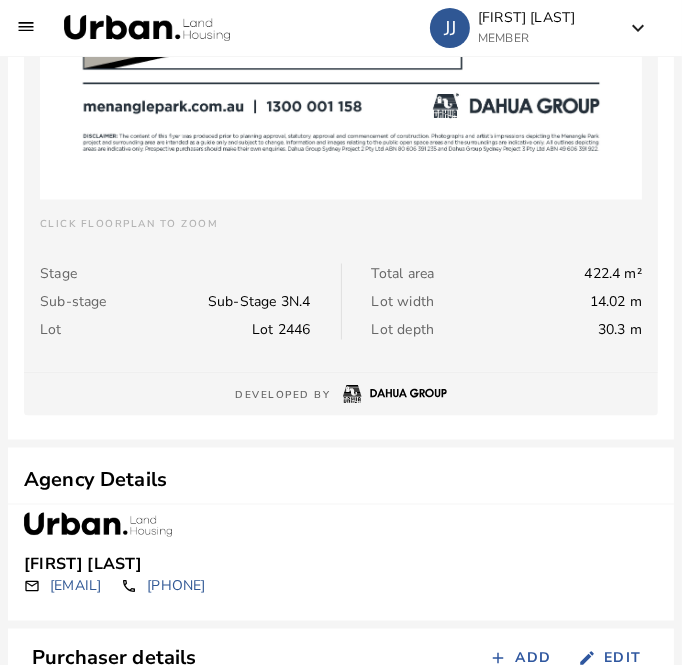 click on "Agency Details" at bounding box center (341, 476) 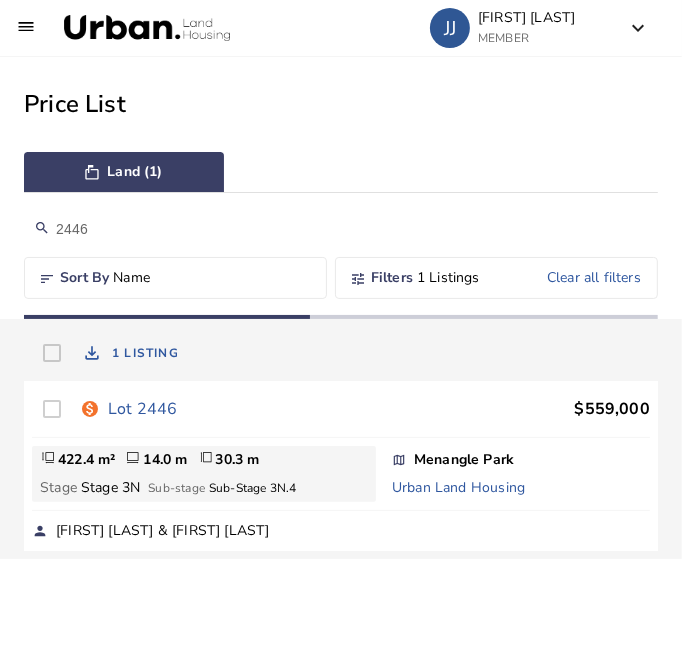 scroll, scrollTop: 0, scrollLeft: 0, axis: both 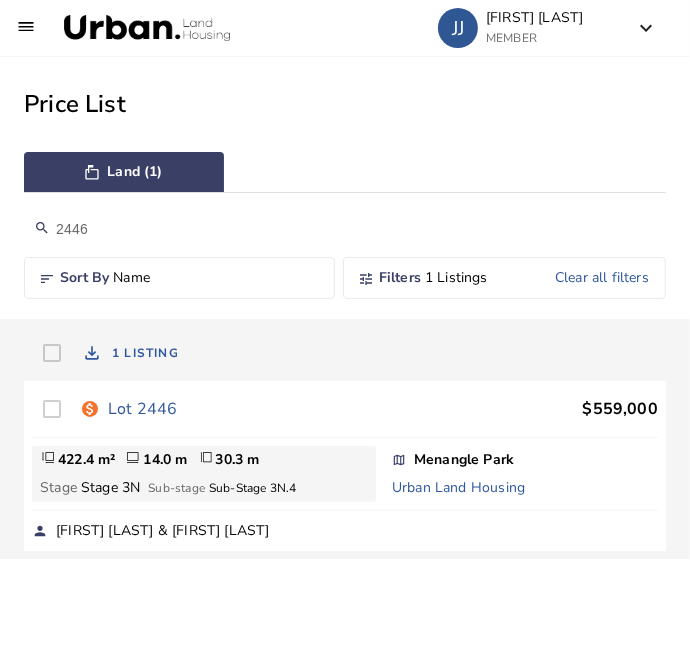 click on "2446" at bounding box center [345, 229] 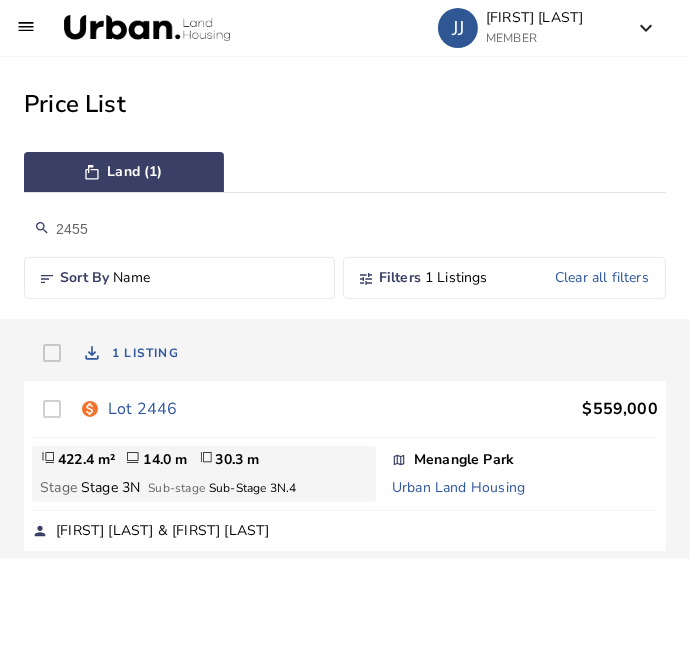 type on "2455" 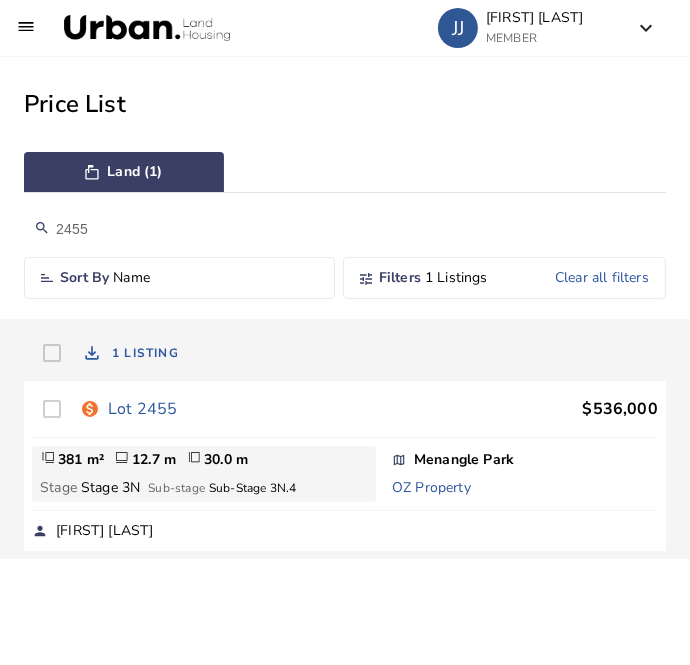 click on "Lot 2455" at bounding box center [142, 409] 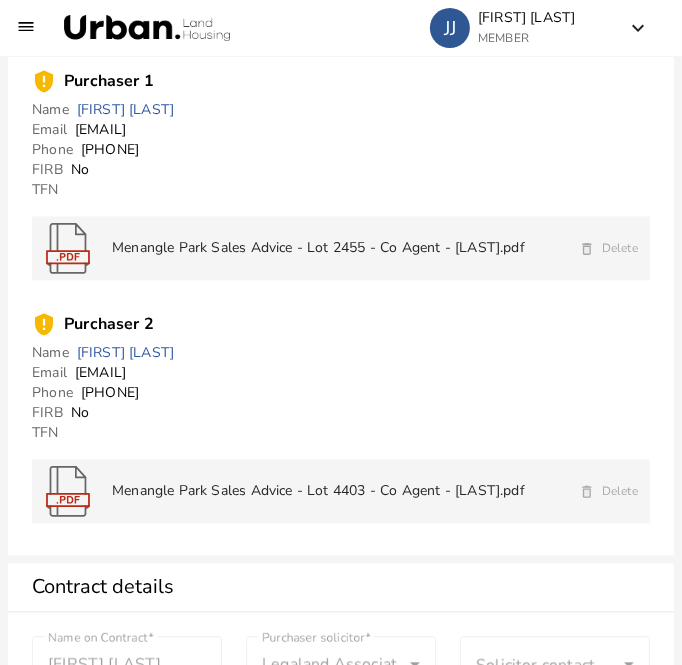 scroll, scrollTop: 2021, scrollLeft: 0, axis: vertical 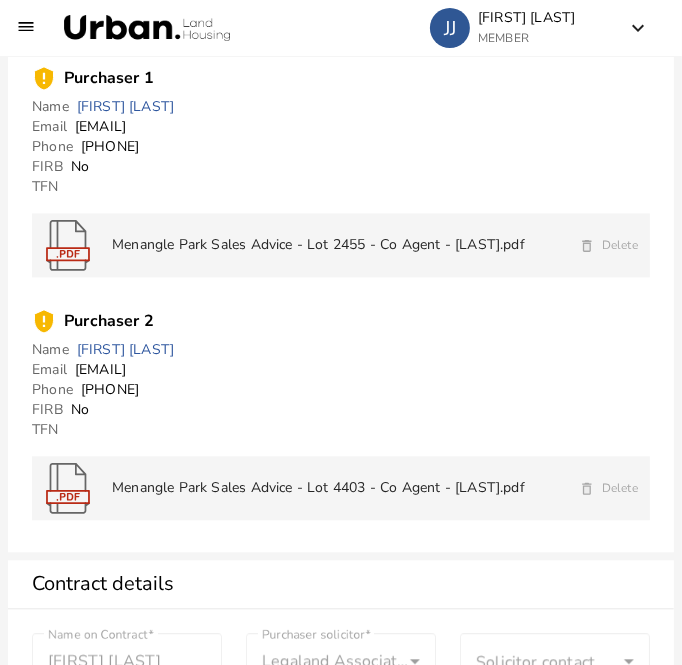drag, startPoint x: 218, startPoint y: 127, endPoint x: 74, endPoint y: 123, distance: 144.05554 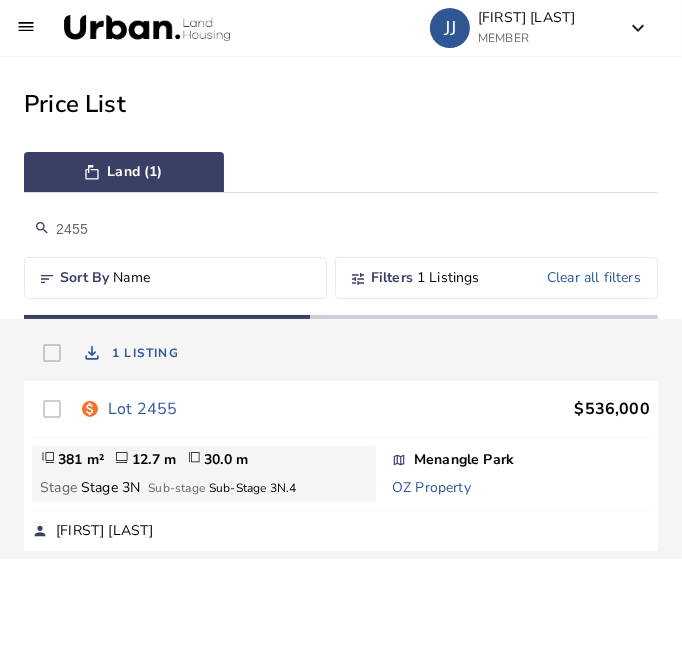scroll, scrollTop: 0, scrollLeft: 0, axis: both 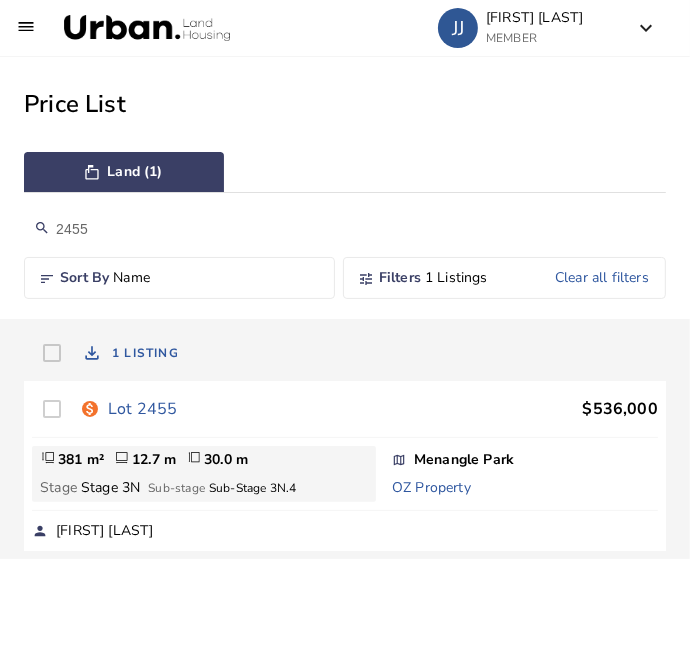 click on "2455" at bounding box center (345, 229) 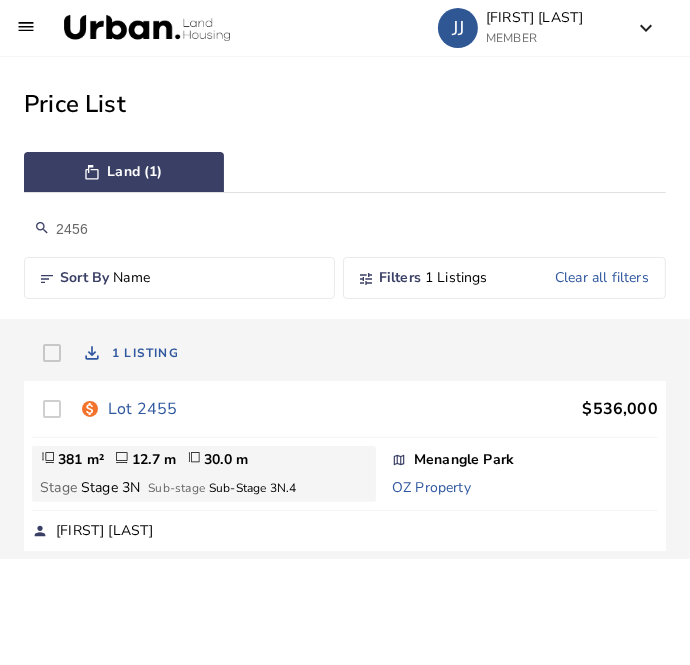 type on "2456" 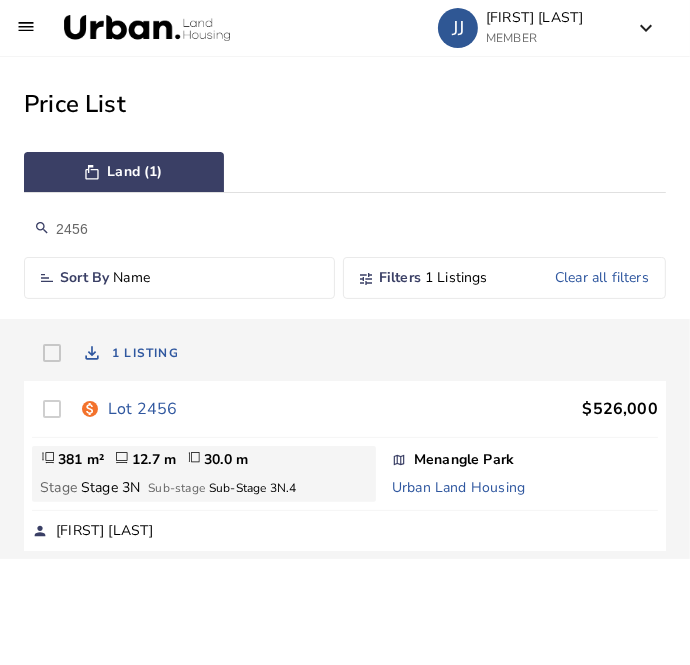 click on "Lot 2456" at bounding box center (142, 409) 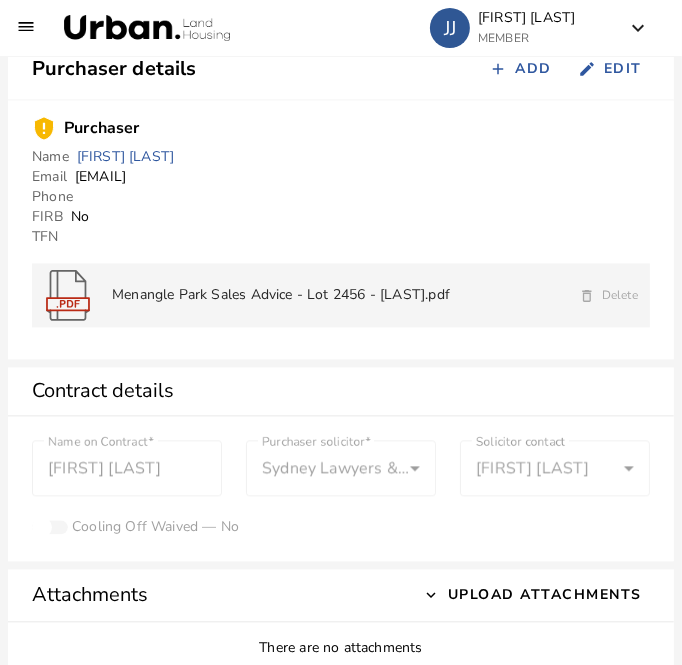 scroll, scrollTop: 1973, scrollLeft: 0, axis: vertical 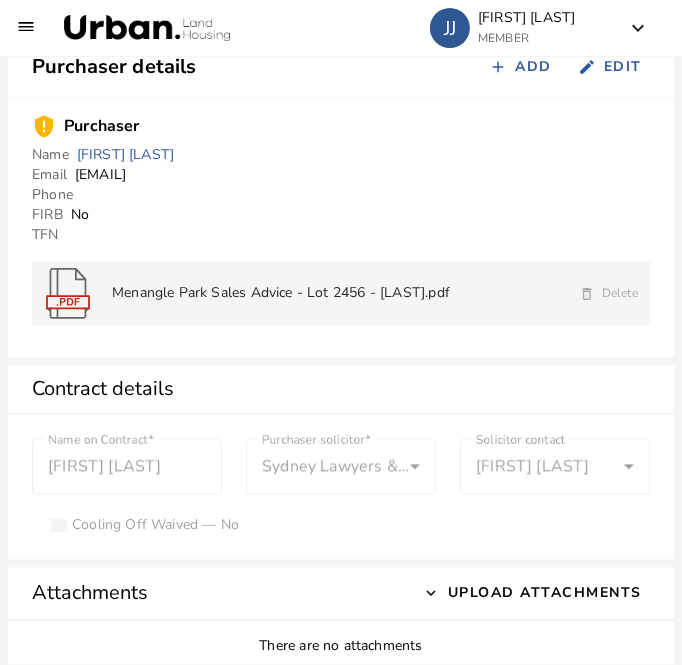 drag, startPoint x: 243, startPoint y: 175, endPoint x: 75, endPoint y: 178, distance: 168.02678 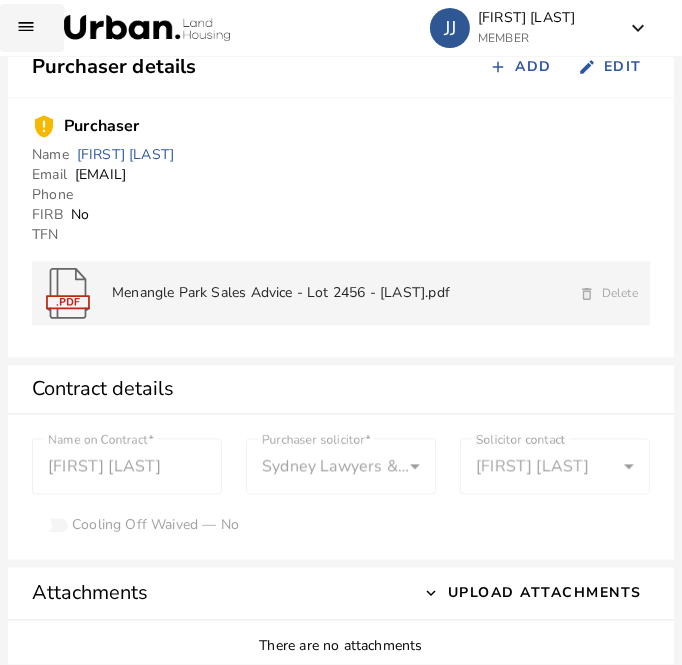 click at bounding box center (32, 28) 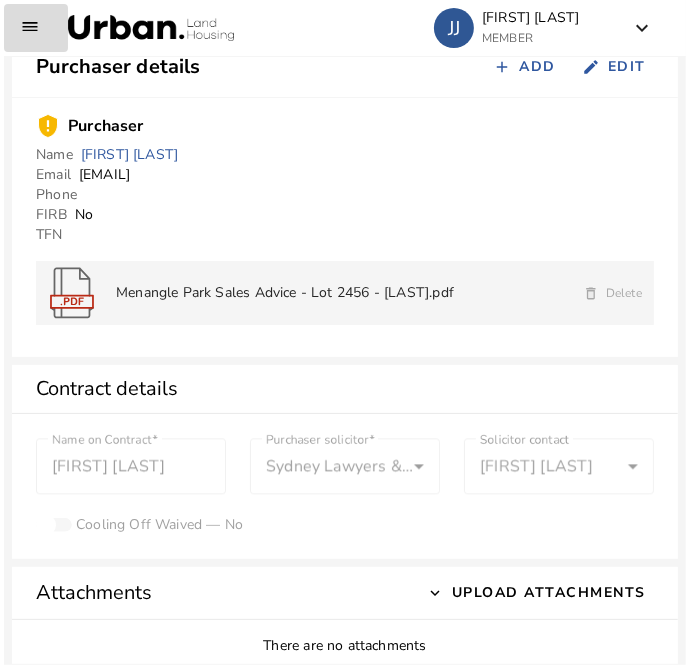 scroll, scrollTop: 1984, scrollLeft: 0, axis: vertical 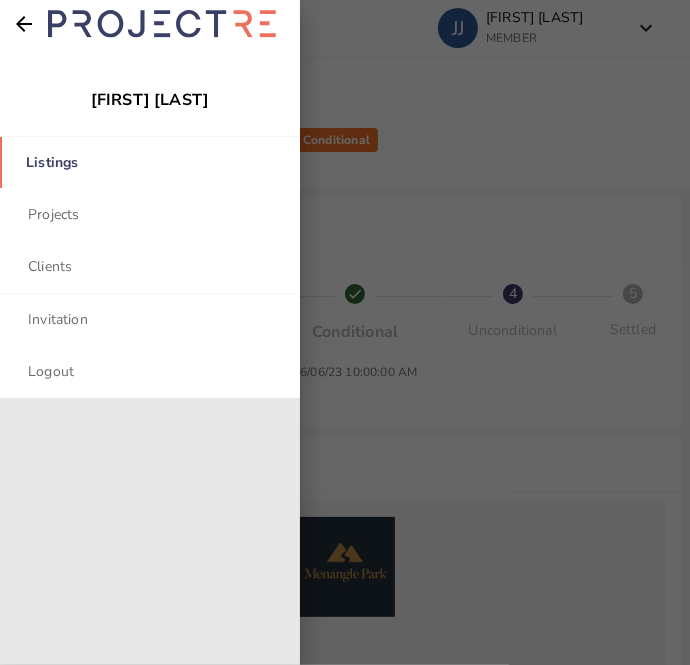 click on "Listings" at bounding box center (150, 162) 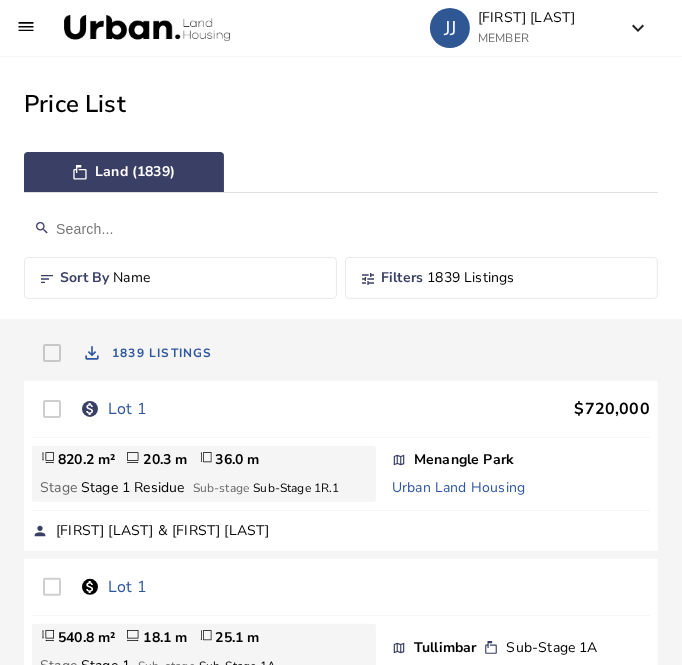 click at bounding box center (341, 229) 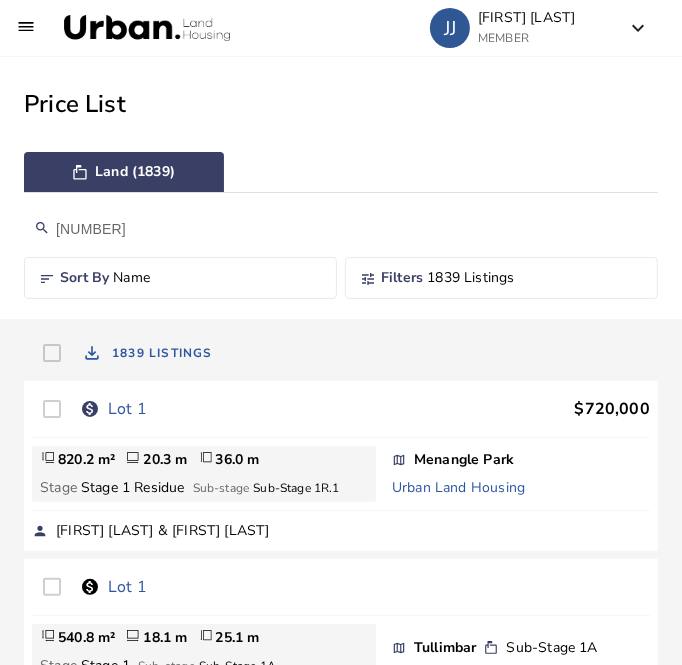 type on "[NUMBER]" 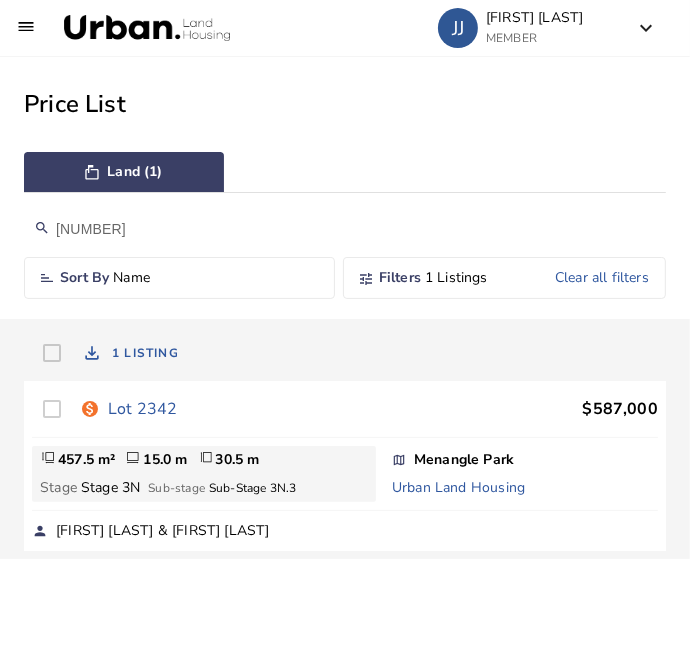 click on "Lot 2342" at bounding box center (142, 409) 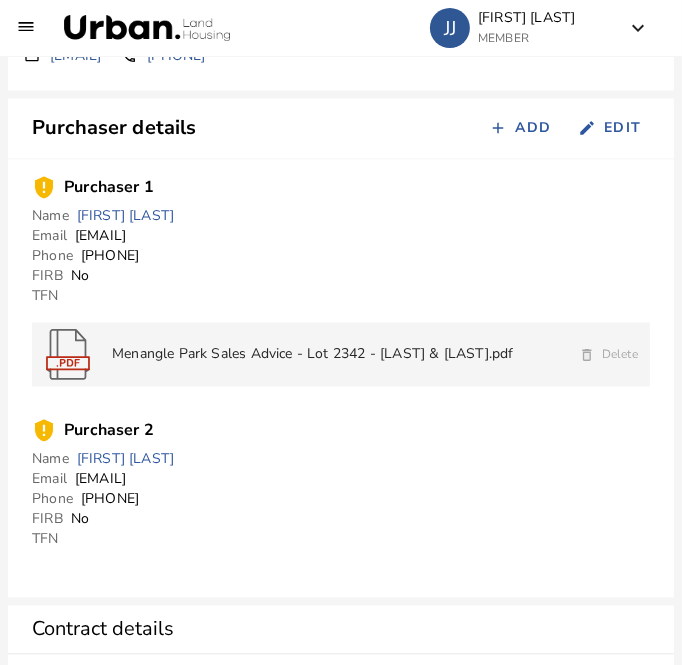 scroll, scrollTop: 1912, scrollLeft: 0, axis: vertical 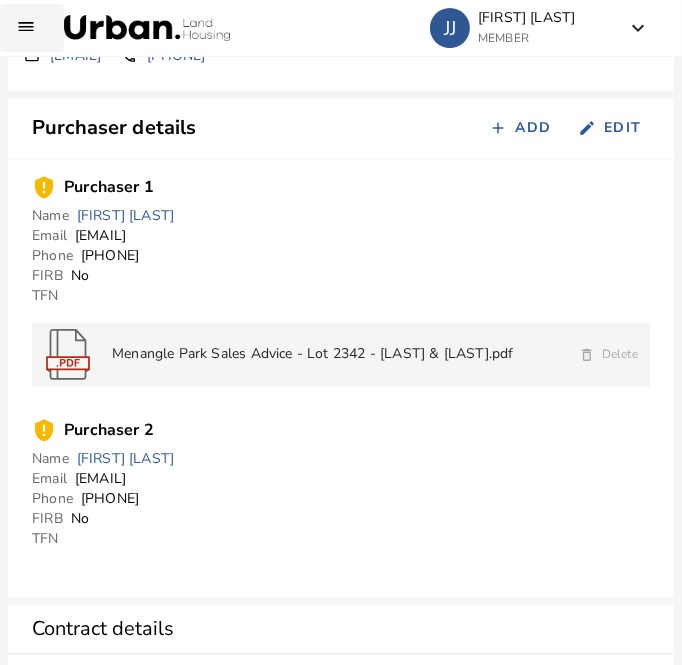 click at bounding box center (32, 28) 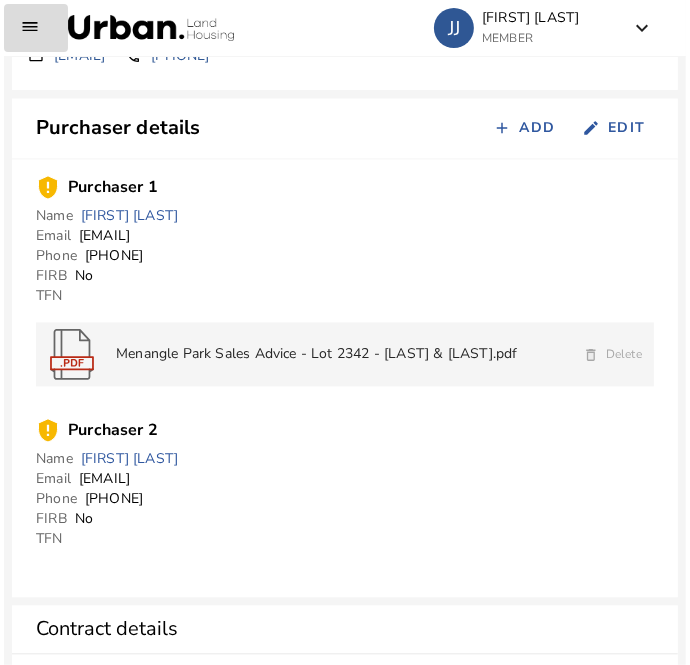 scroll, scrollTop: 1924, scrollLeft: 0, axis: vertical 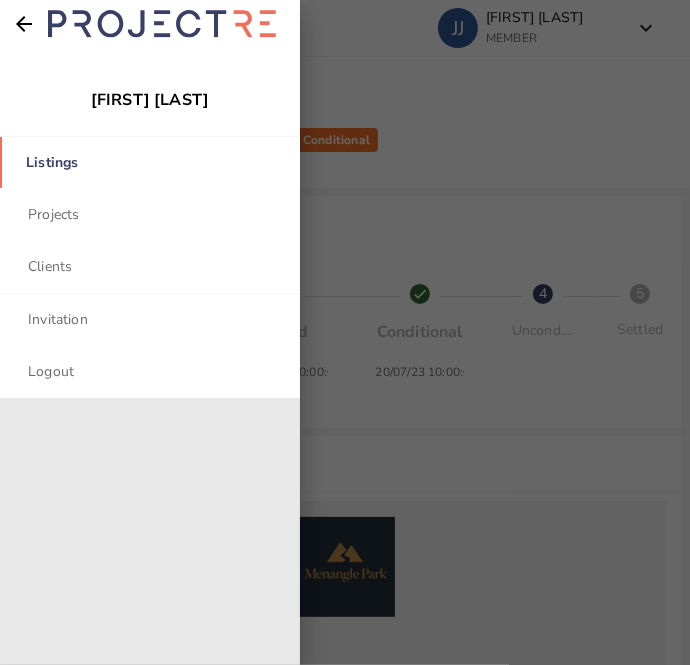click on "Listings" at bounding box center [150, 162] 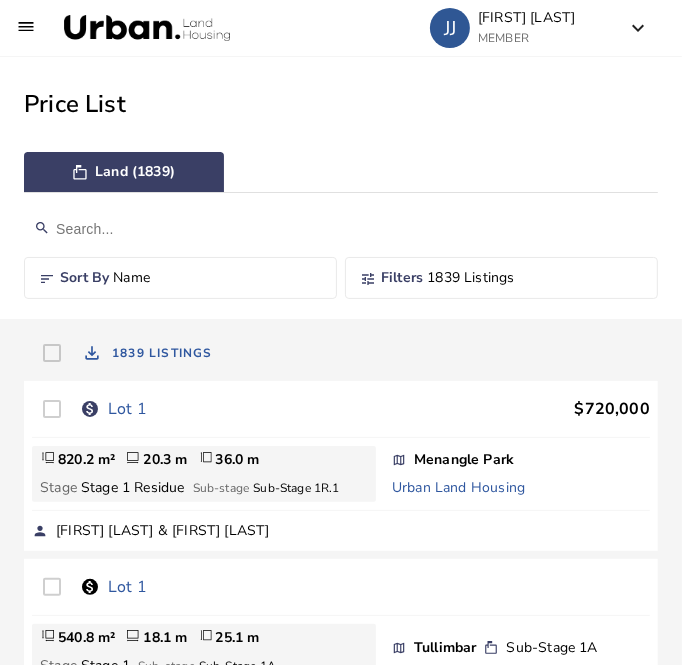 click at bounding box center [341, 229] 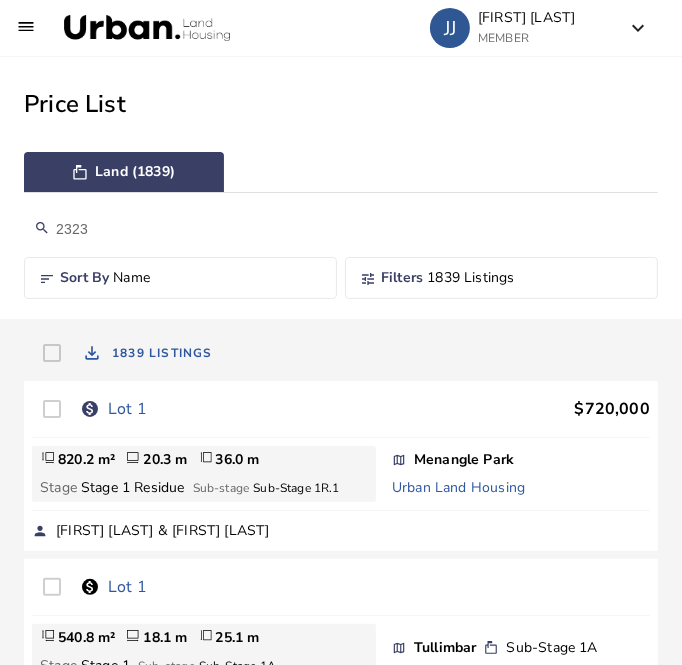 type on "2323" 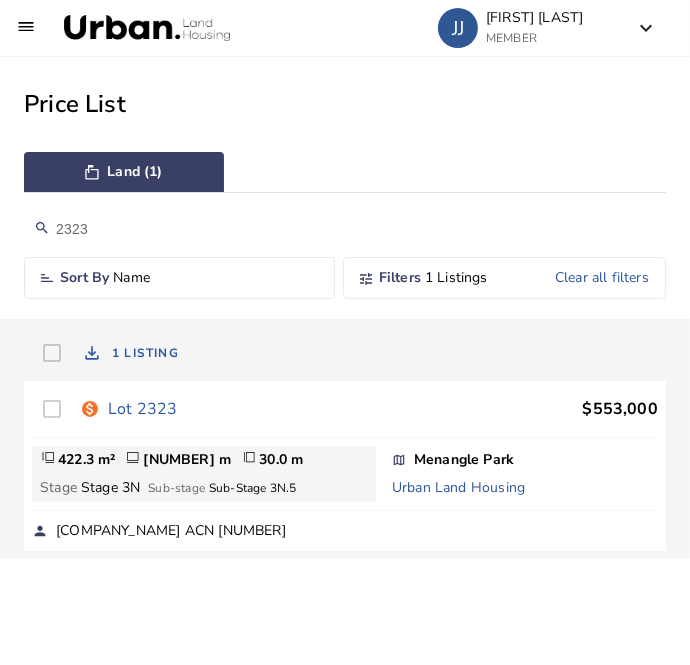 click on "Lot 2323" at bounding box center [142, 409] 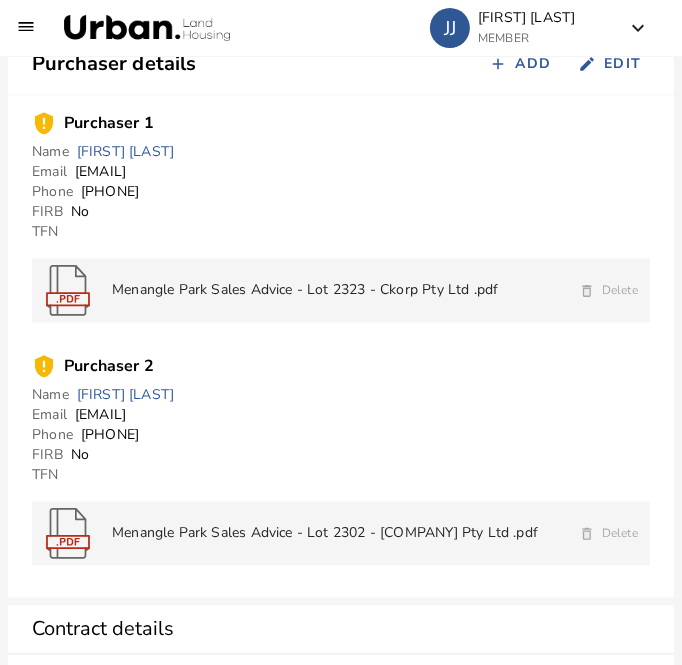 scroll, scrollTop: 1995, scrollLeft: 0, axis: vertical 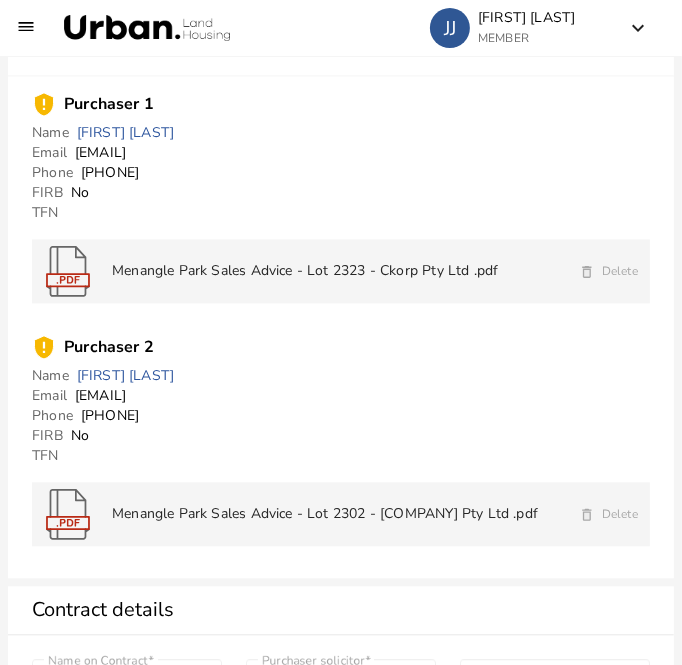 drag, startPoint x: 225, startPoint y: 153, endPoint x: 127, endPoint y: 153, distance: 98 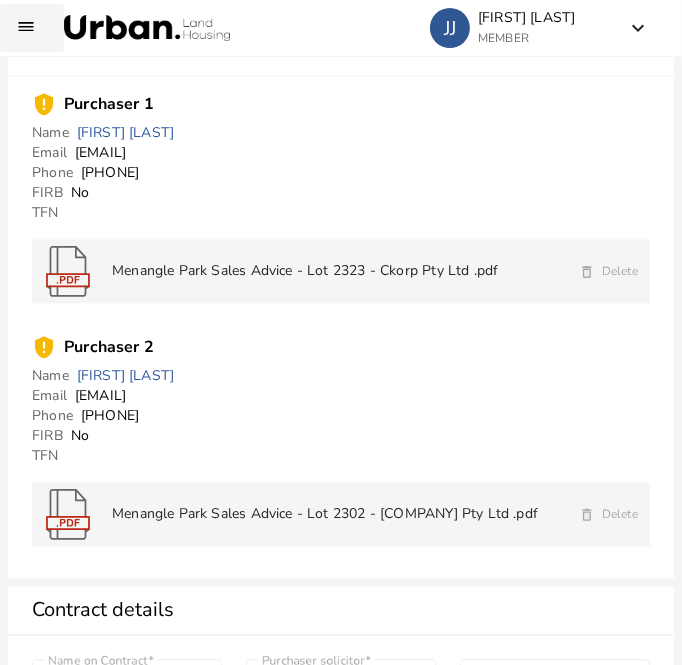 scroll, scrollTop: 0, scrollLeft: 0, axis: both 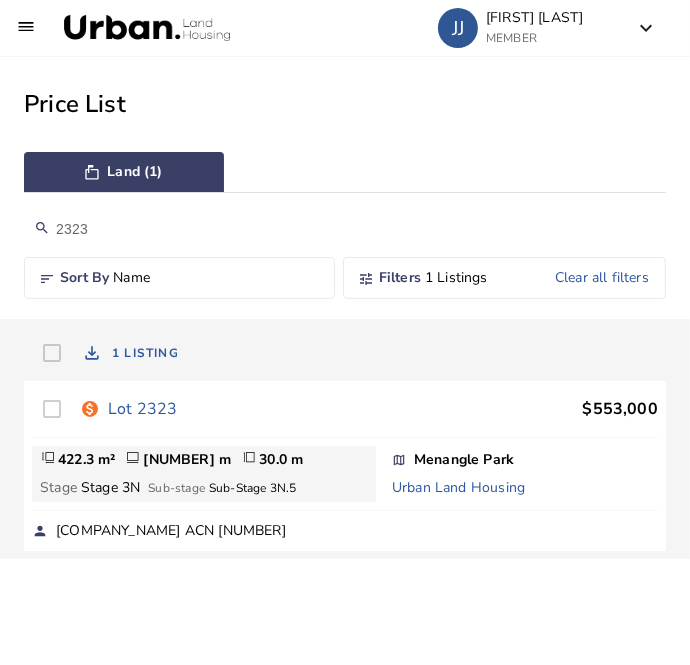 click on "2323" at bounding box center (345, 229) 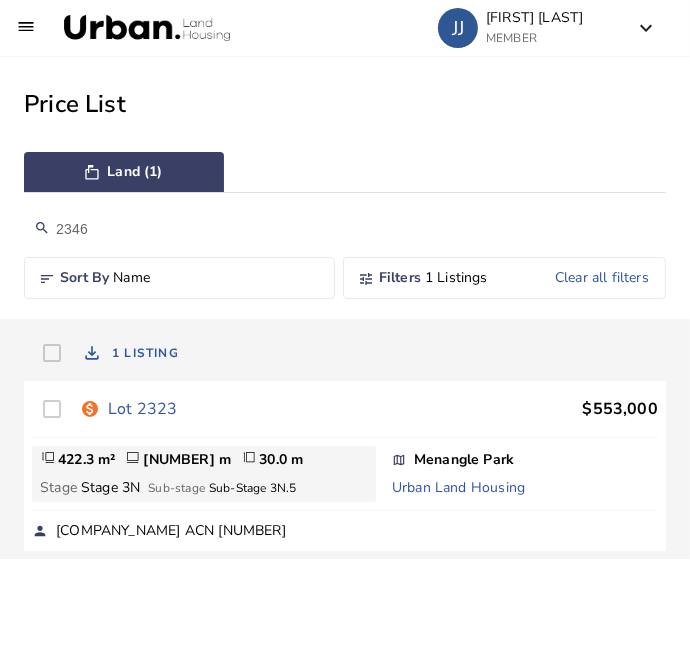 type on "2346" 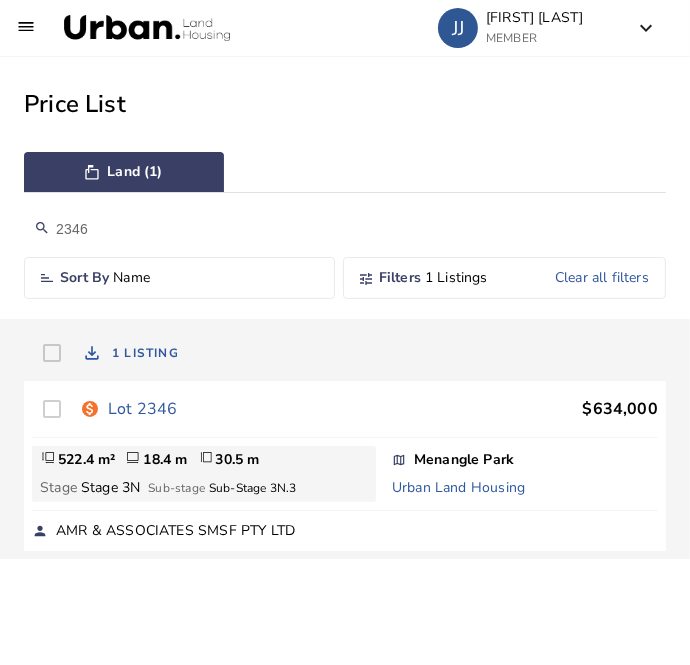 click on "Lot 2346" at bounding box center [142, 409] 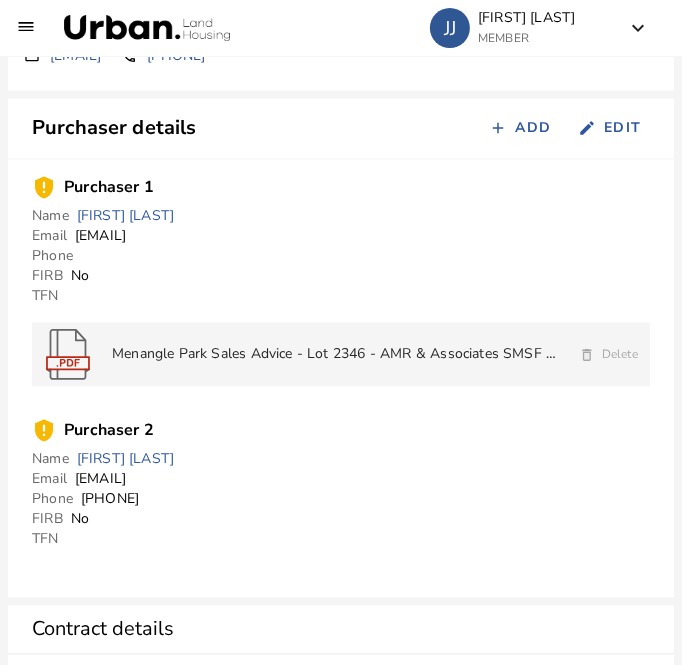 scroll, scrollTop: 1952, scrollLeft: 0, axis: vertical 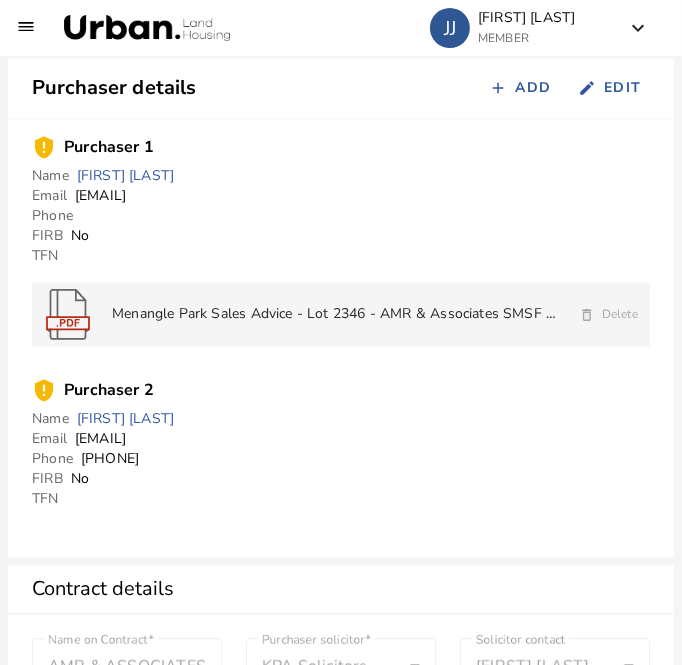 drag, startPoint x: 244, startPoint y: 194, endPoint x: 74, endPoint y: 199, distance: 170.07352 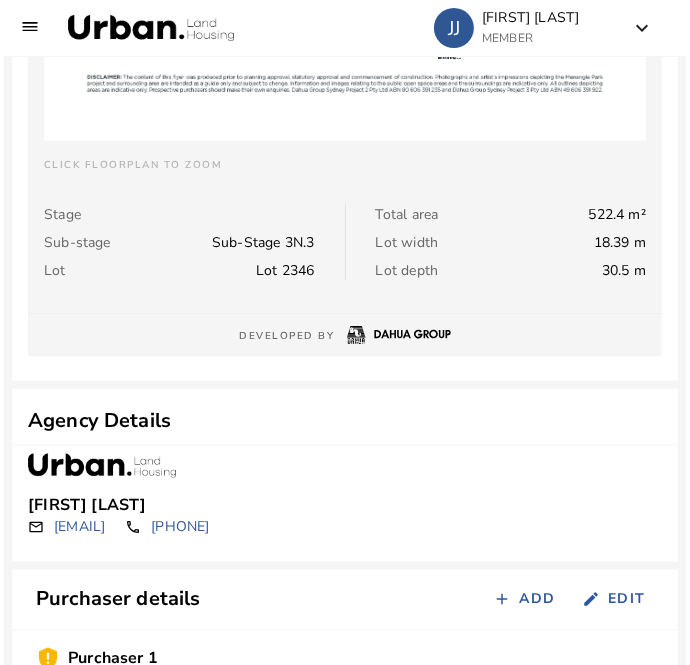 scroll, scrollTop: 1400, scrollLeft: 0, axis: vertical 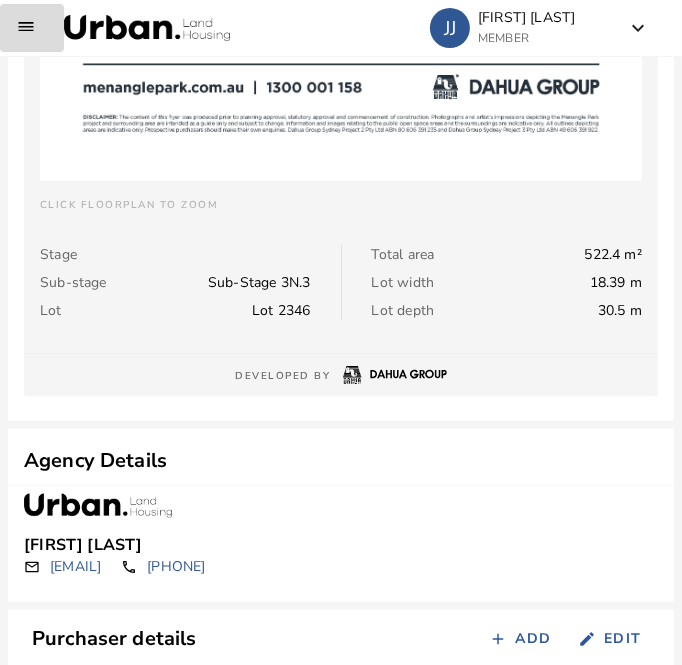 click at bounding box center [32, 28] 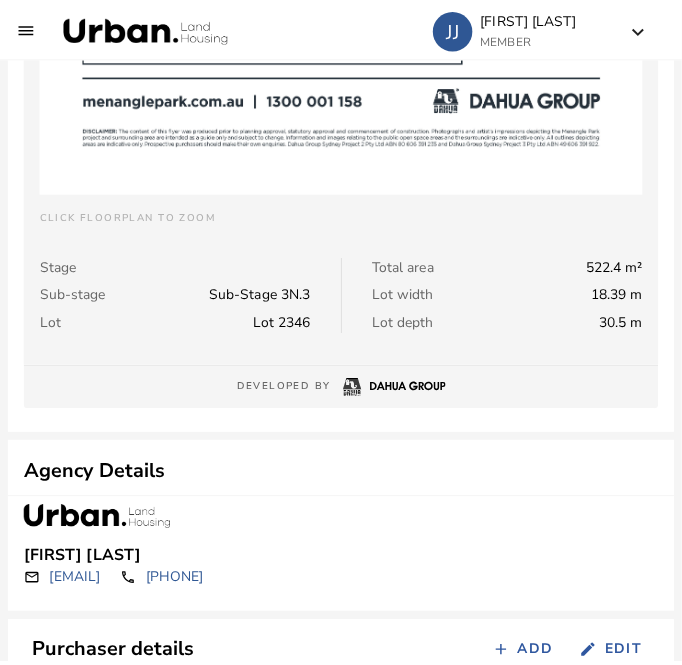 scroll, scrollTop: 0, scrollLeft: 0, axis: both 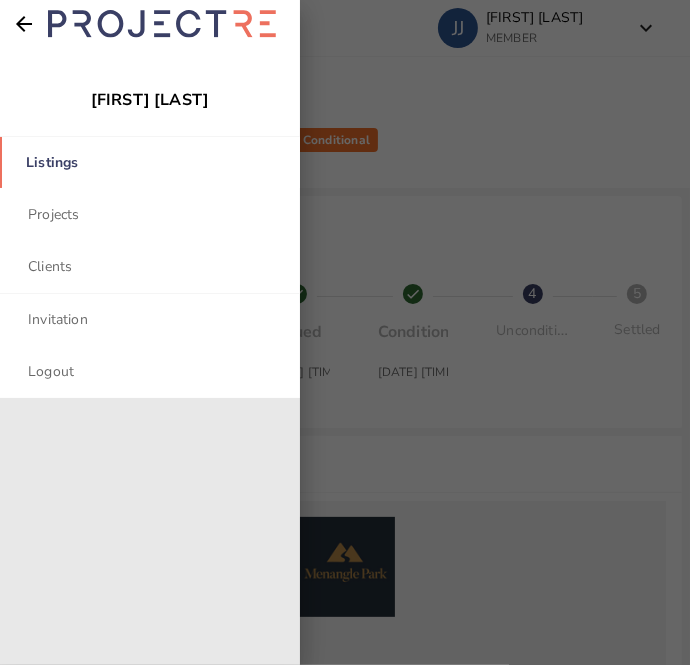 click on "Listings" at bounding box center [150, 162] 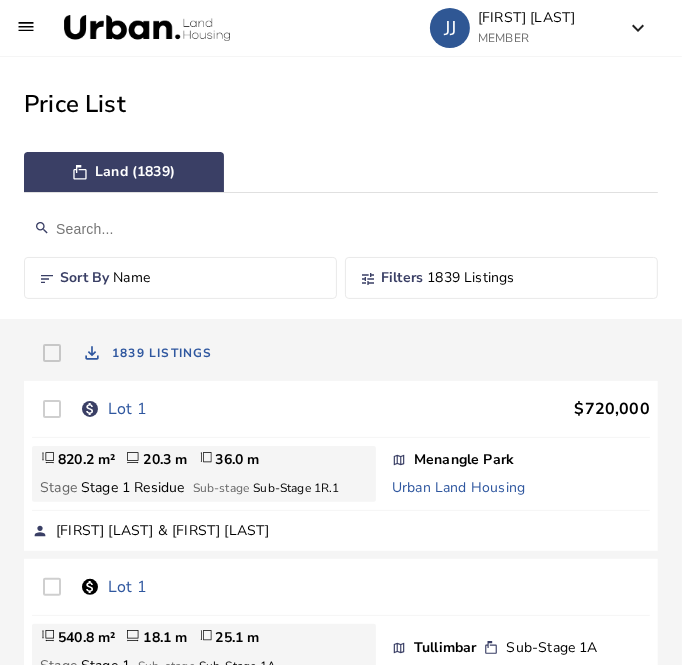 click at bounding box center [341, 229] 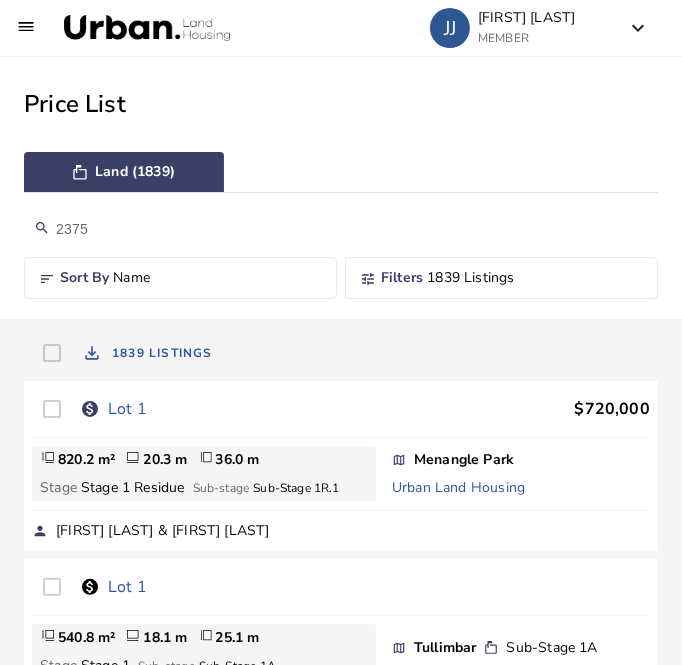 type on "2375" 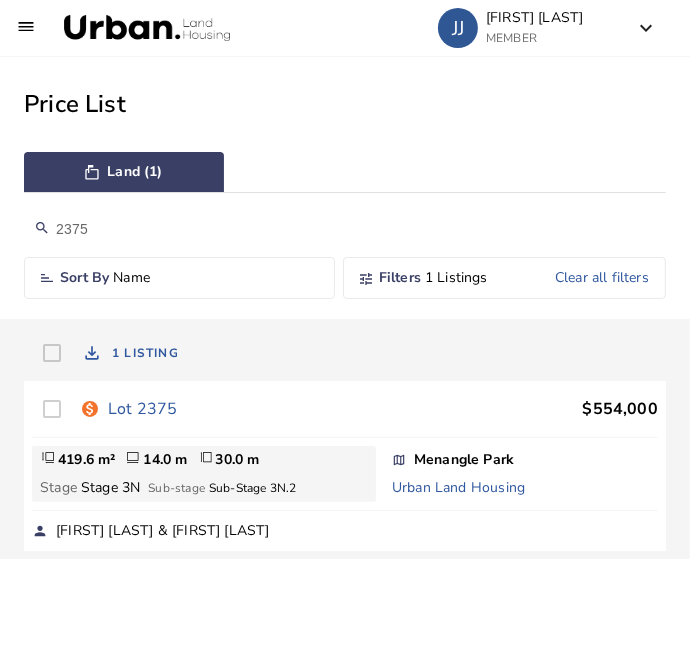 click on "Lot 2375" at bounding box center [142, 409] 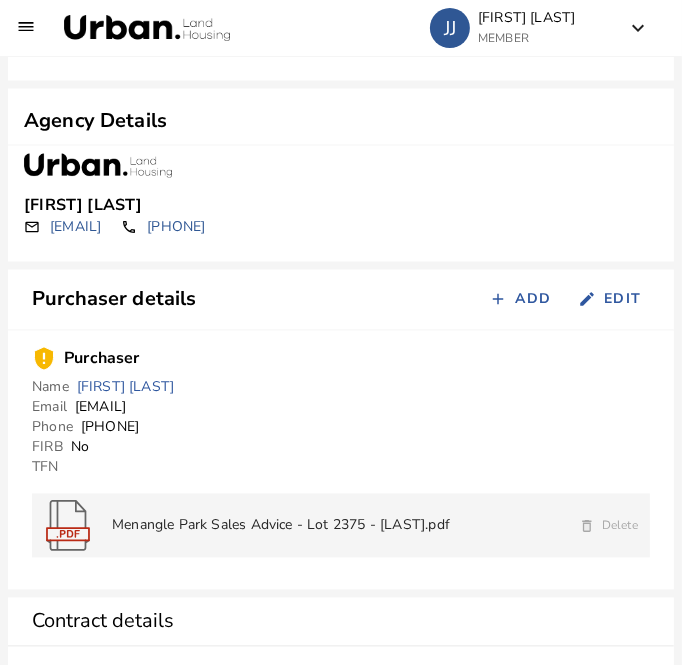 scroll, scrollTop: 1739, scrollLeft: 0, axis: vertical 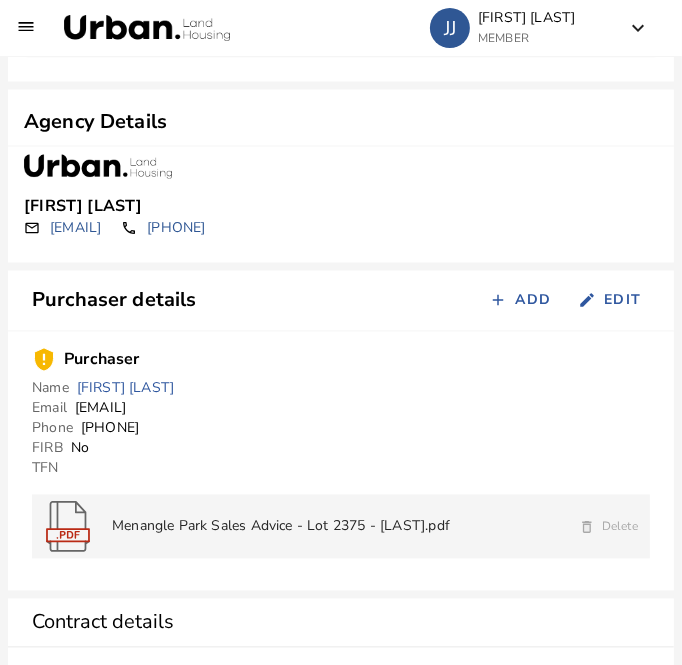 drag, startPoint x: 229, startPoint y: 410, endPoint x: 74, endPoint y: 410, distance: 155 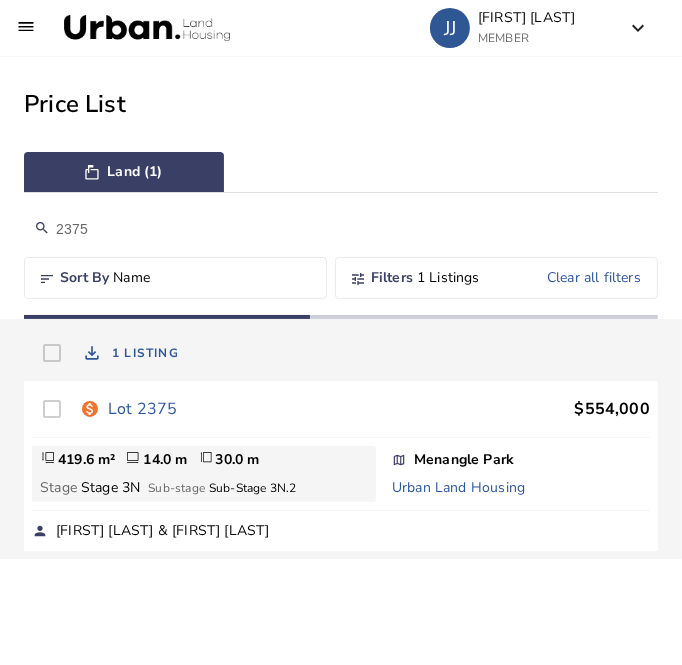 scroll, scrollTop: 0, scrollLeft: 0, axis: both 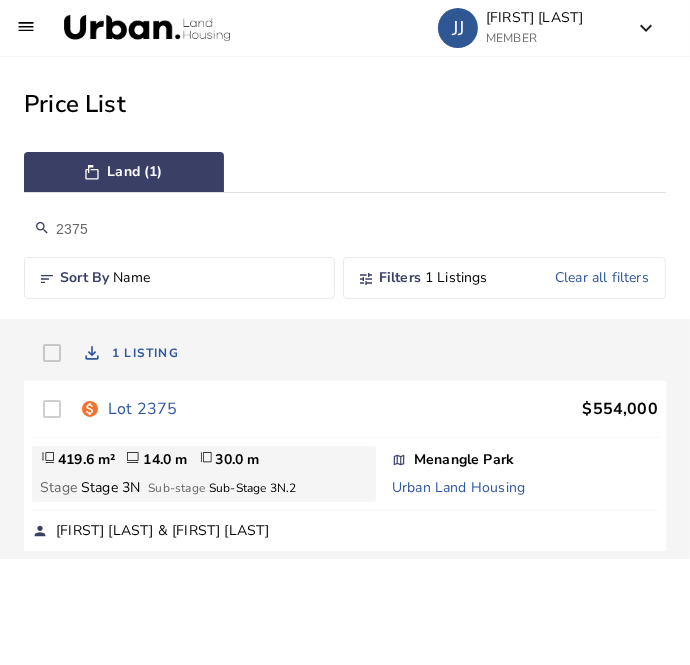 click on "2375" at bounding box center (345, 229) 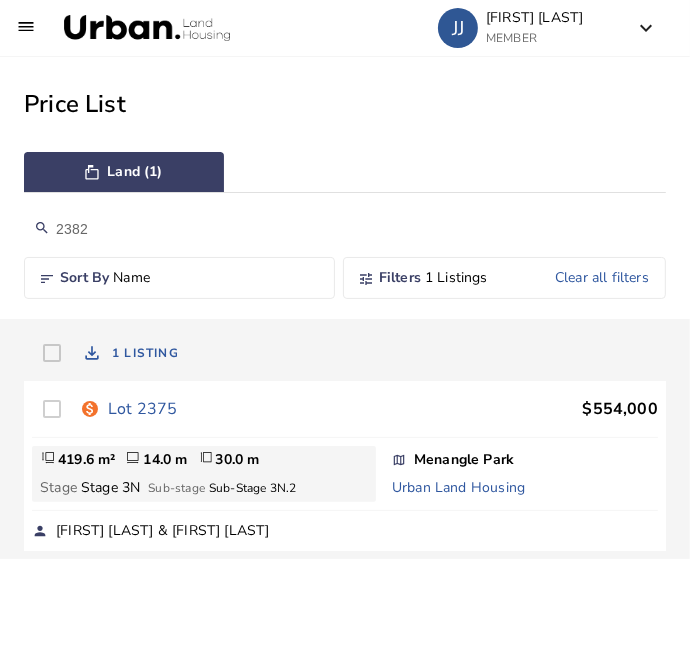type on "2382" 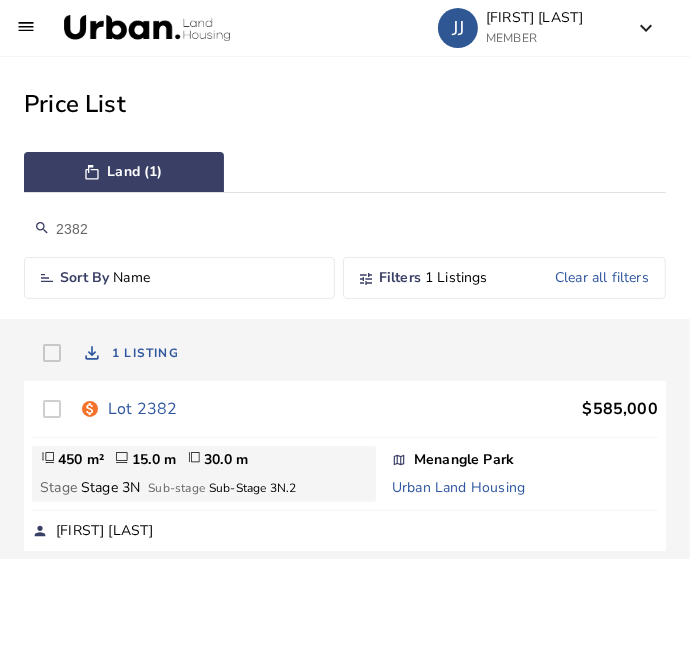 click on "Lot 2382" at bounding box center [142, 409] 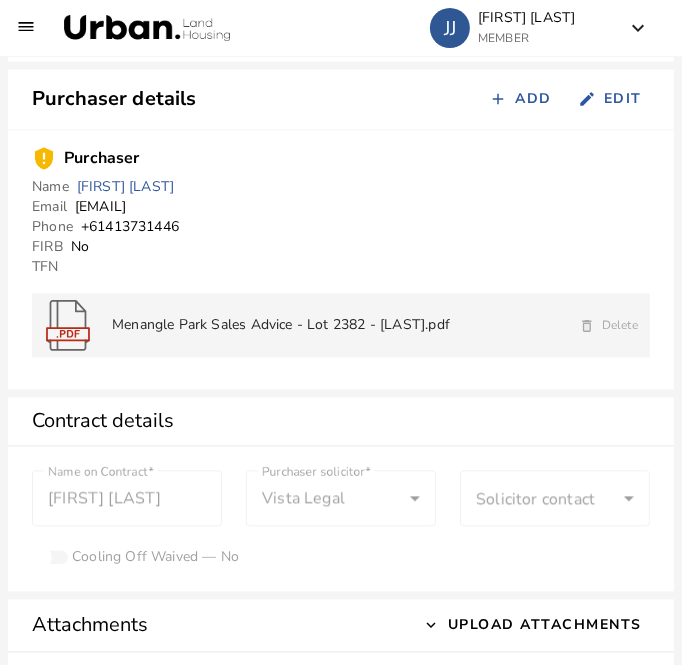scroll, scrollTop: 1942, scrollLeft: 0, axis: vertical 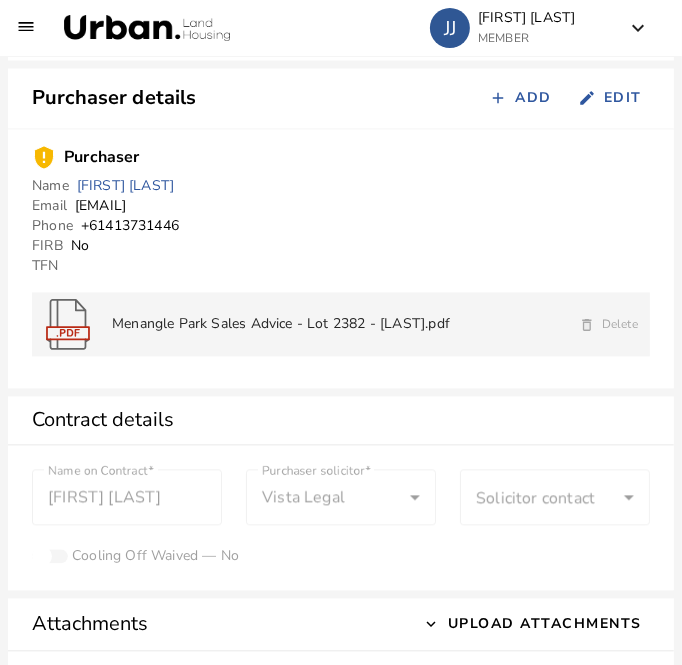 drag, startPoint x: 224, startPoint y: 209, endPoint x: 74, endPoint y: 215, distance: 150.11995 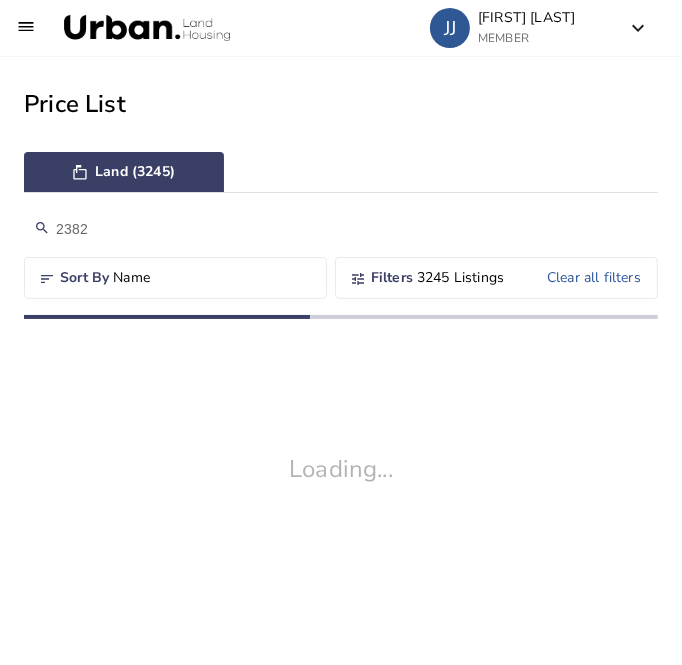 scroll, scrollTop: 0, scrollLeft: 0, axis: both 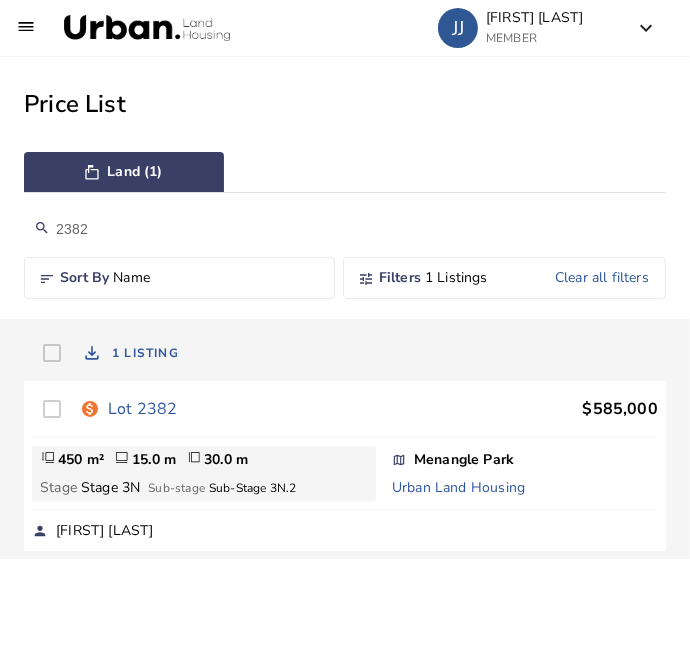 click on "2382" at bounding box center [345, 229] 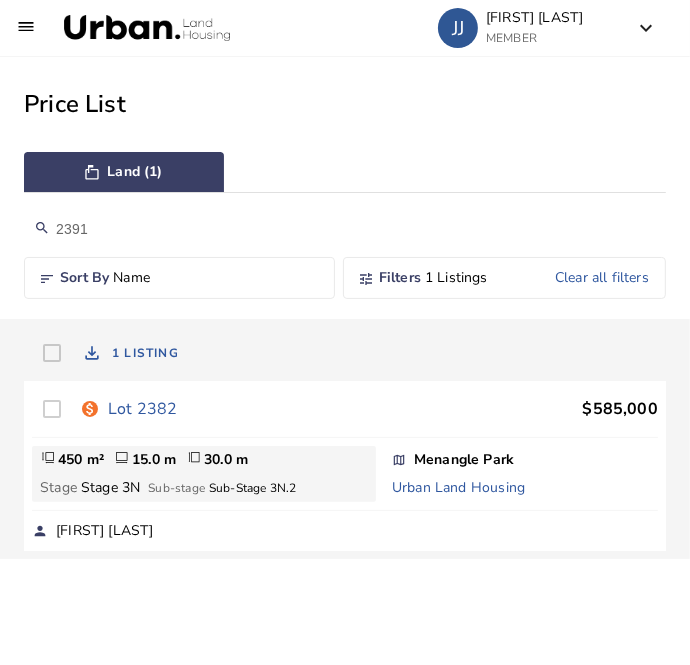 type on "2391" 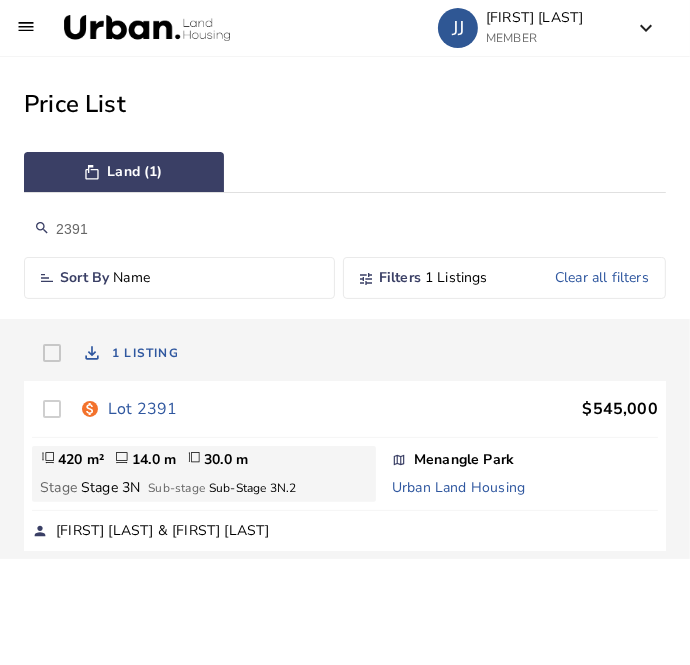 click on "Lot 2391" at bounding box center (142, 409) 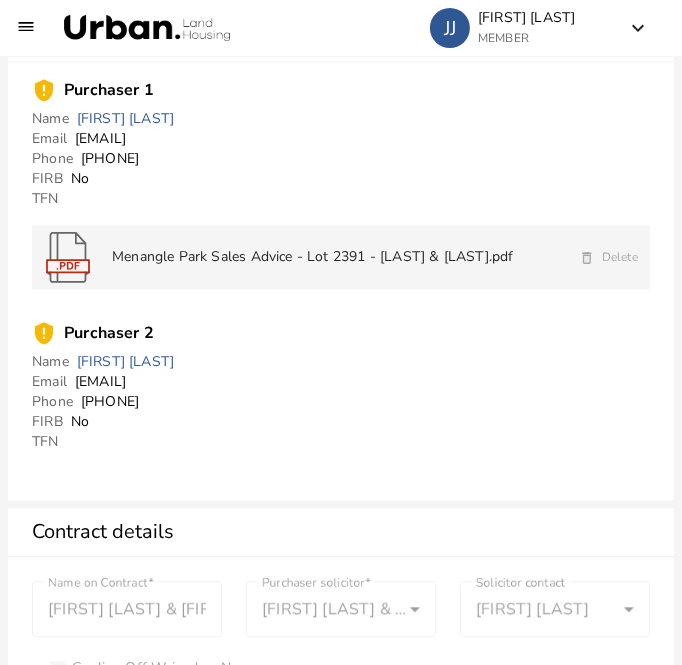 scroll, scrollTop: 2010, scrollLeft: 0, axis: vertical 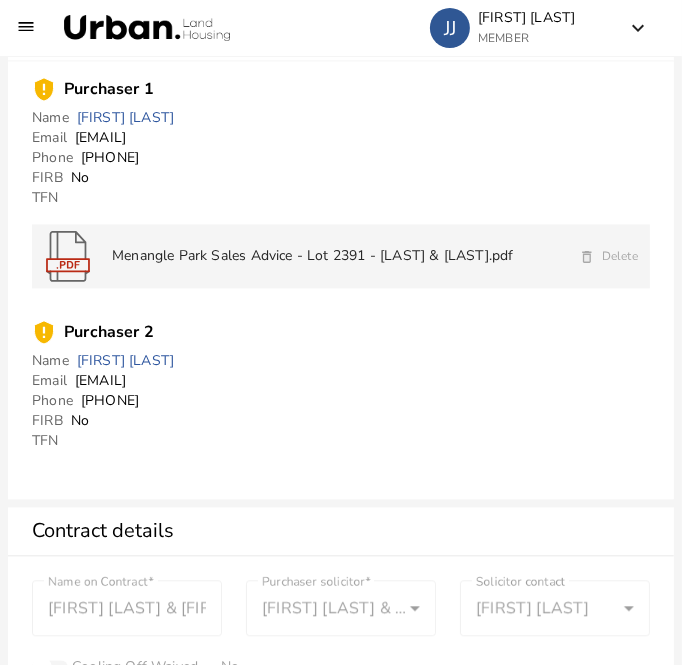 drag, startPoint x: 218, startPoint y: 141, endPoint x: 114, endPoint y: 143, distance: 104.019226 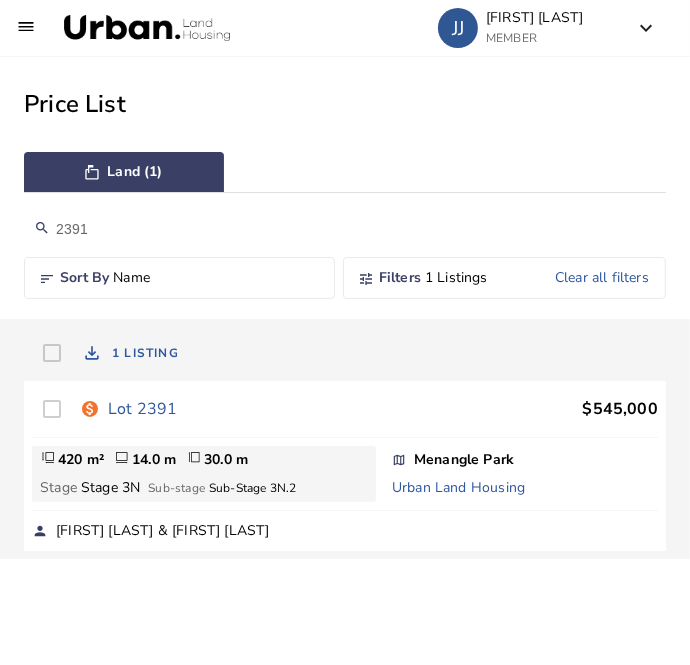 click on "2391" at bounding box center (345, 229) 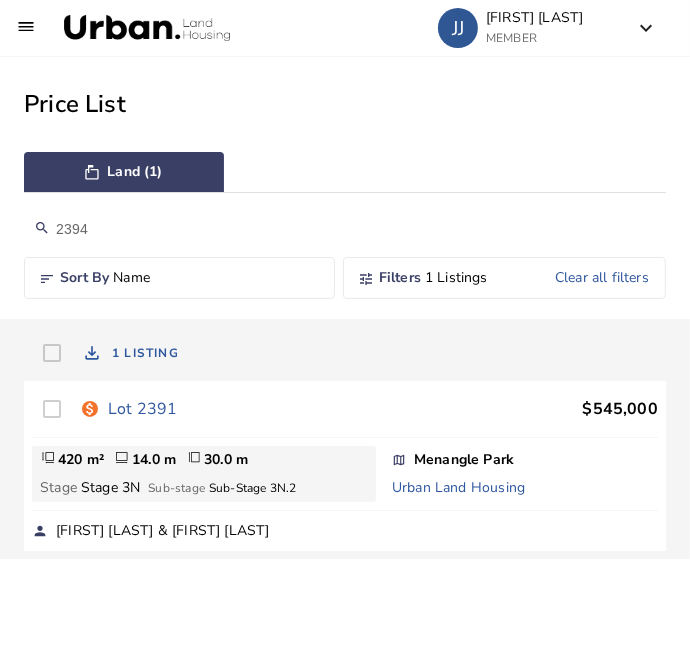 type on "2394" 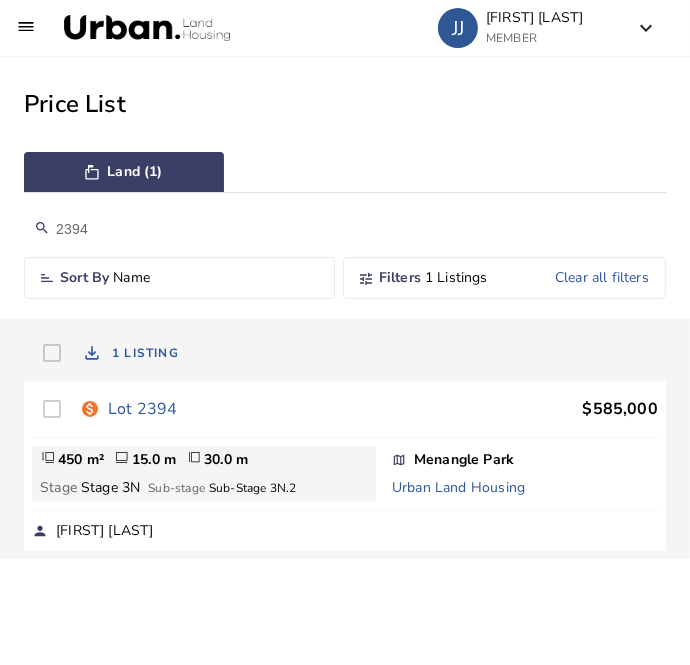 click on "Lot 2394" at bounding box center (142, 409) 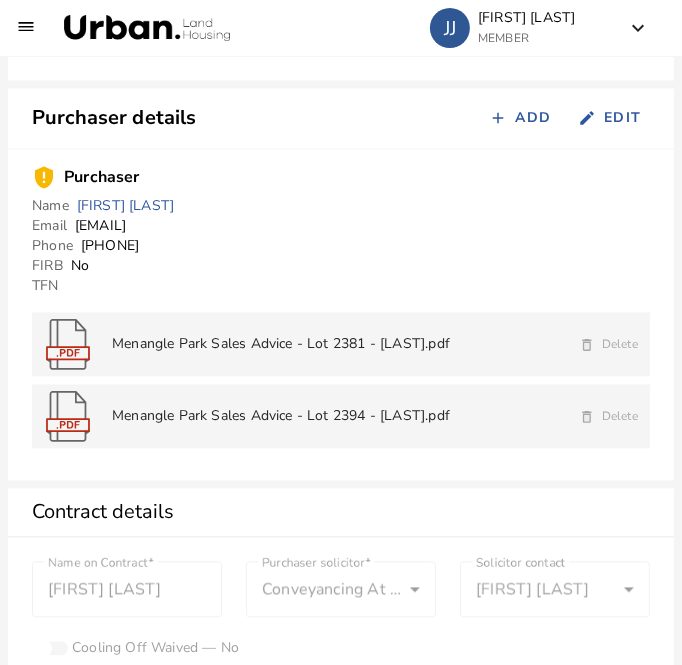 scroll, scrollTop: 1937, scrollLeft: 0, axis: vertical 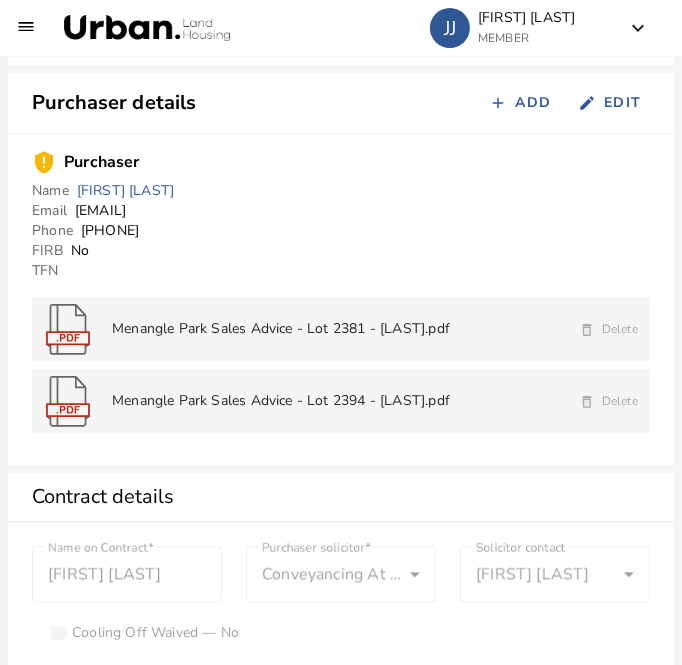 drag, startPoint x: 202, startPoint y: 209, endPoint x: 71, endPoint y: 205, distance: 131.06105 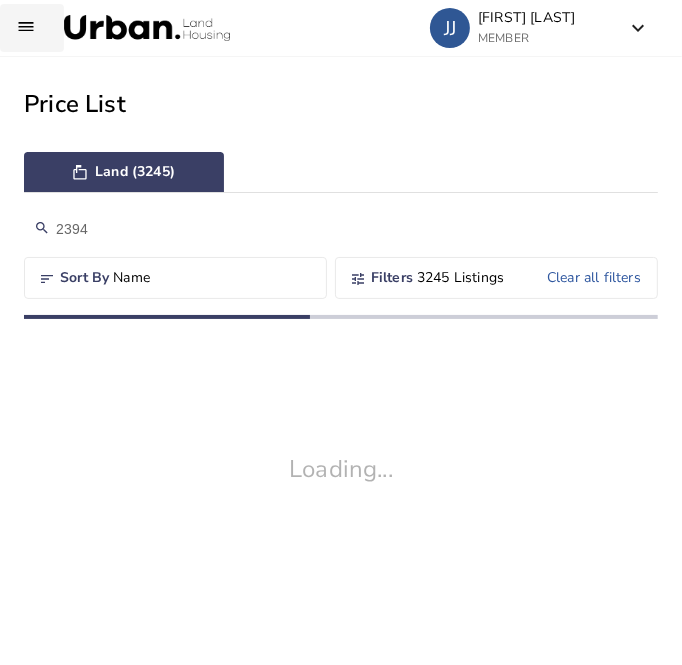 scroll, scrollTop: 0, scrollLeft: 0, axis: both 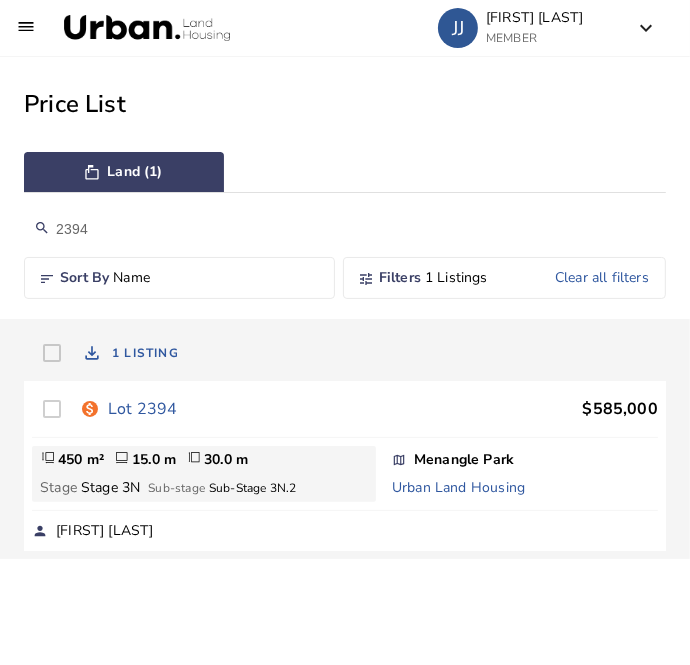 click on "2394" at bounding box center [345, 229] 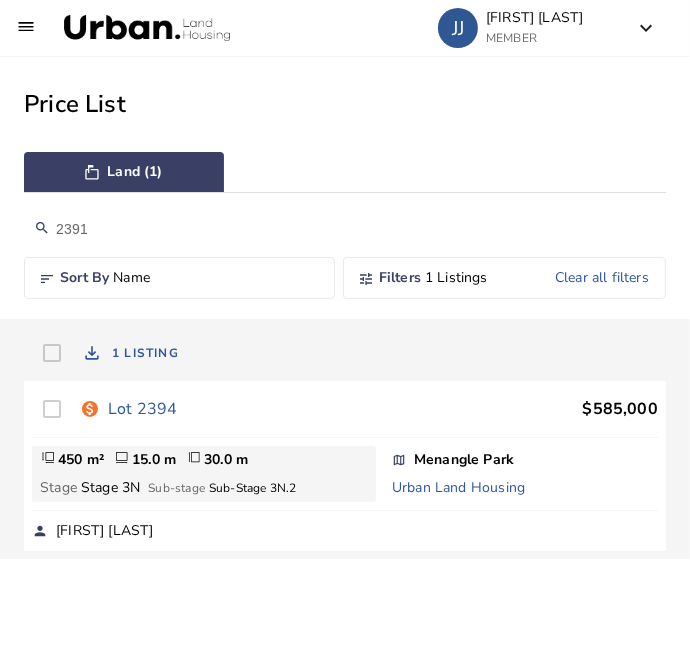 type on "2391" 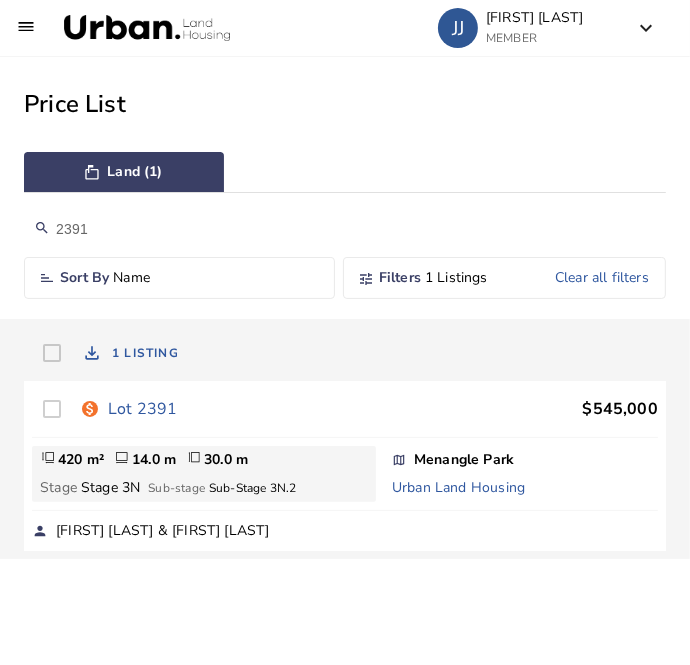 click on "Lot 2391" at bounding box center [142, 409] 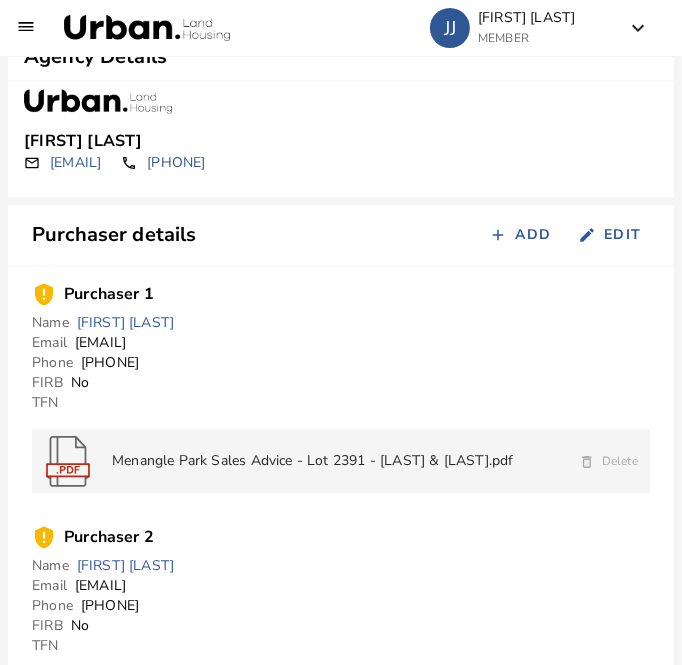 scroll, scrollTop: 1805, scrollLeft: 0, axis: vertical 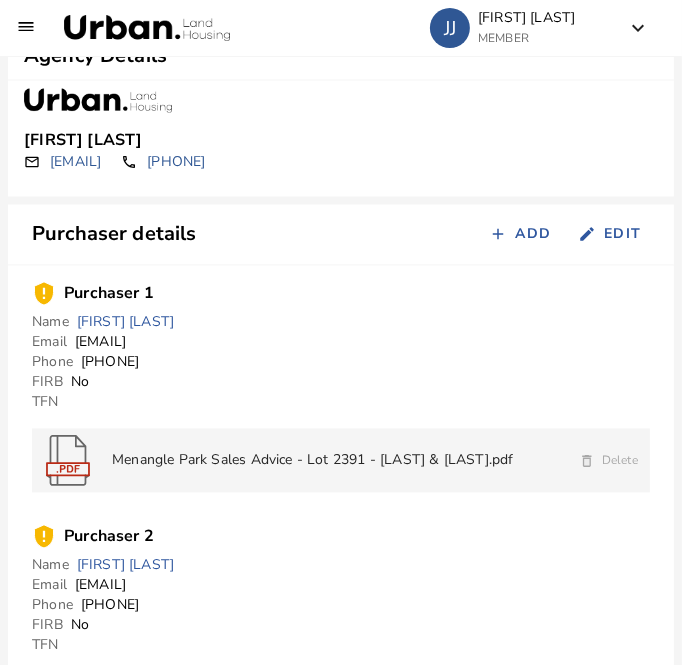 drag, startPoint x: 218, startPoint y: 342, endPoint x: 76, endPoint y: 346, distance: 142.05632 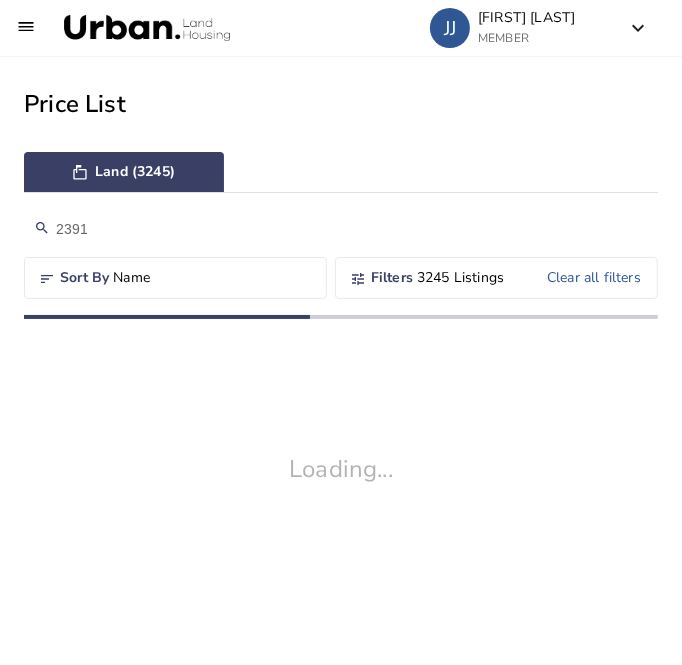 scroll, scrollTop: 0, scrollLeft: 0, axis: both 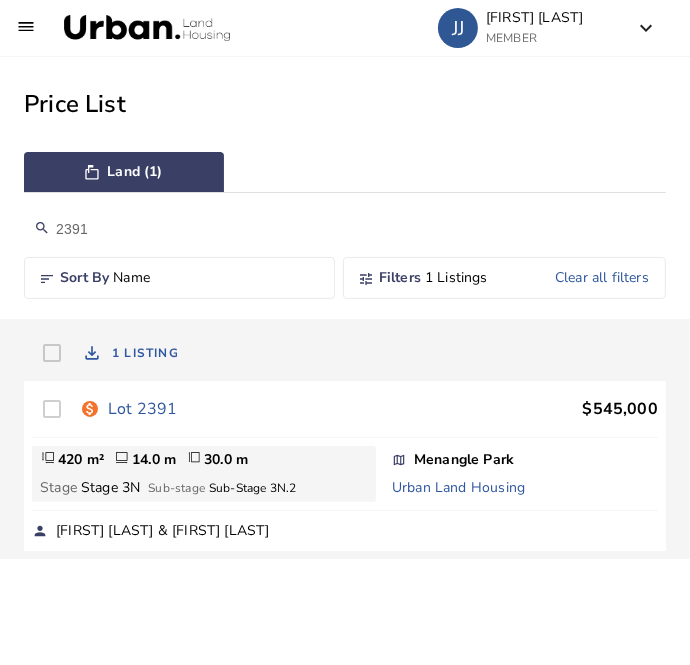click on "2391" at bounding box center [345, 229] 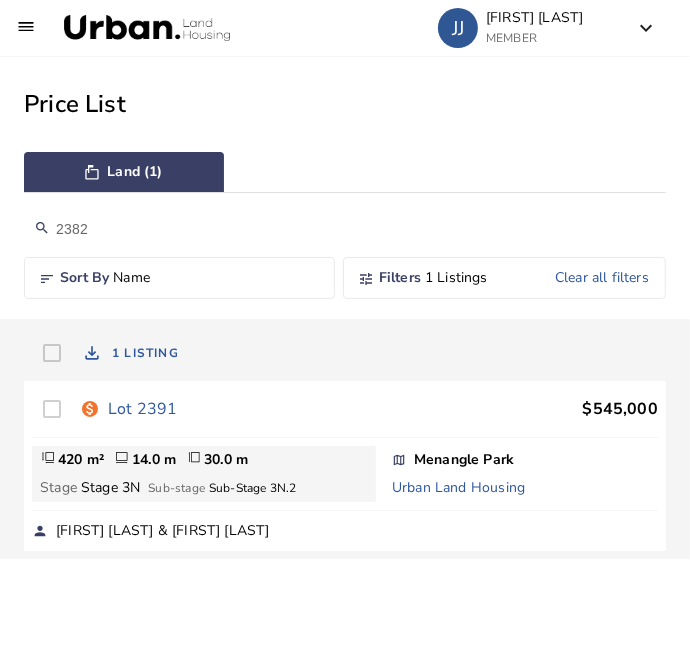 type on "2382" 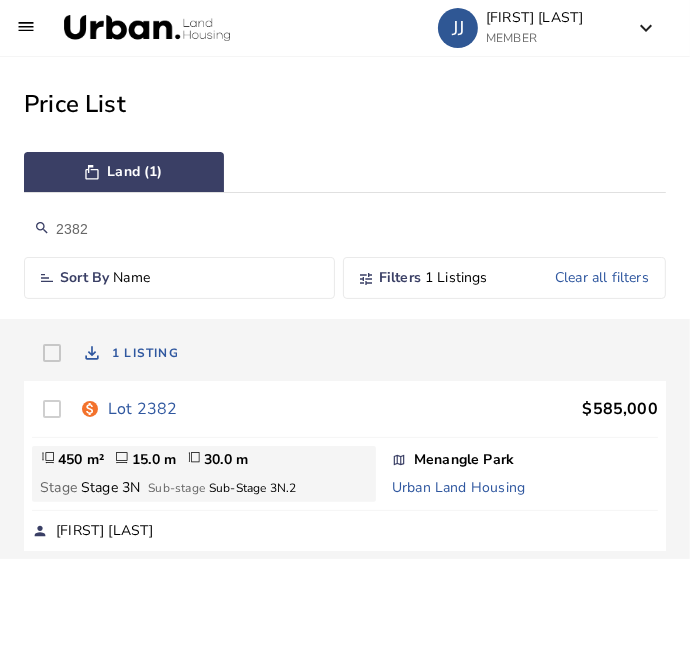 click on "Lot 2382" at bounding box center (142, 409) 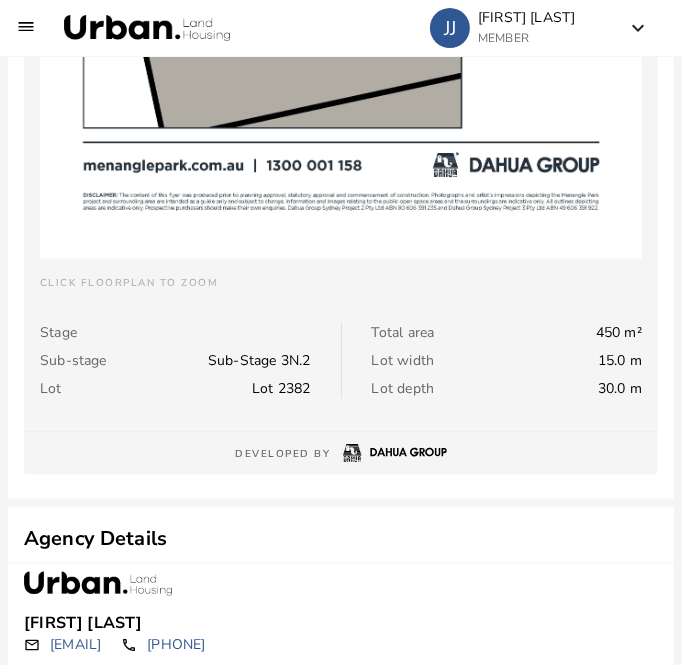 scroll, scrollTop: 1722, scrollLeft: 0, axis: vertical 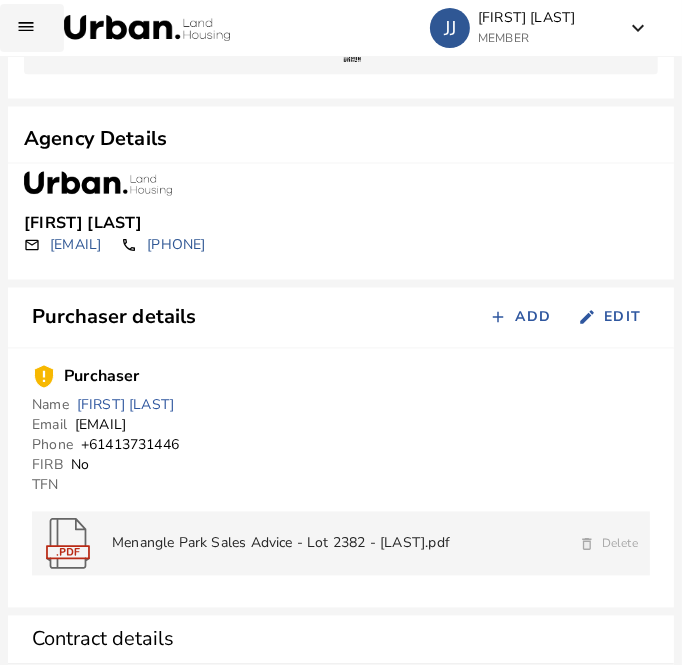 click at bounding box center (32, 28) 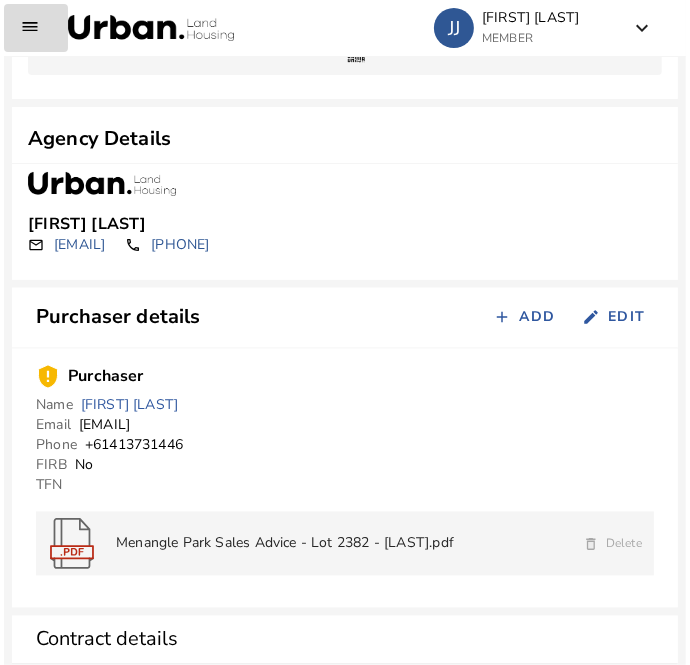 scroll, scrollTop: 1733, scrollLeft: 0, axis: vertical 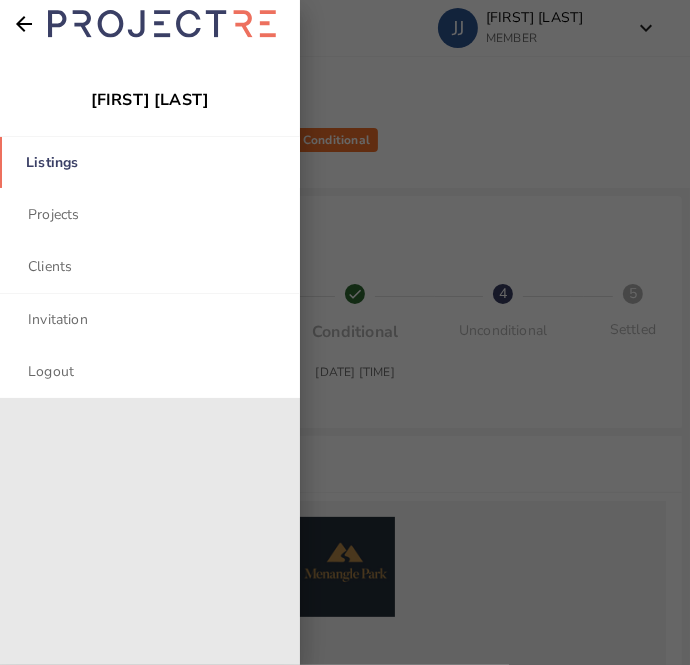 click on "Listings" at bounding box center (150, 162) 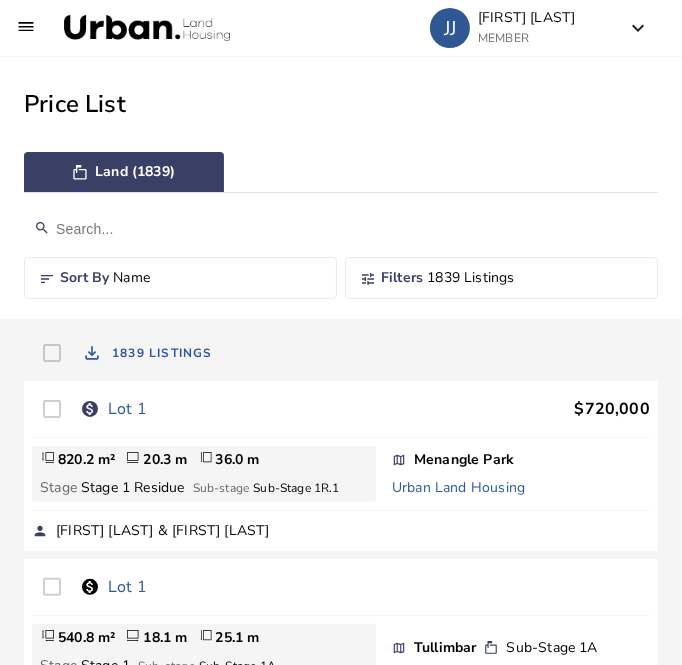 click at bounding box center [341, 229] 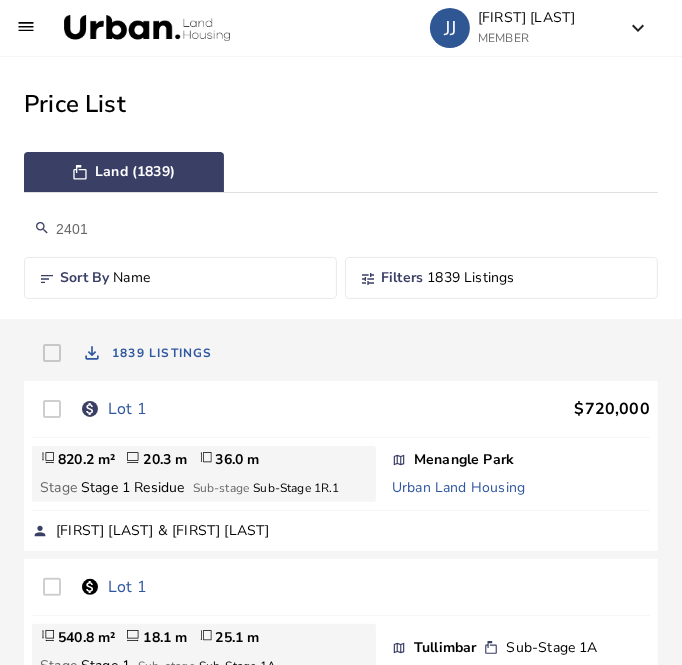 type on "2401" 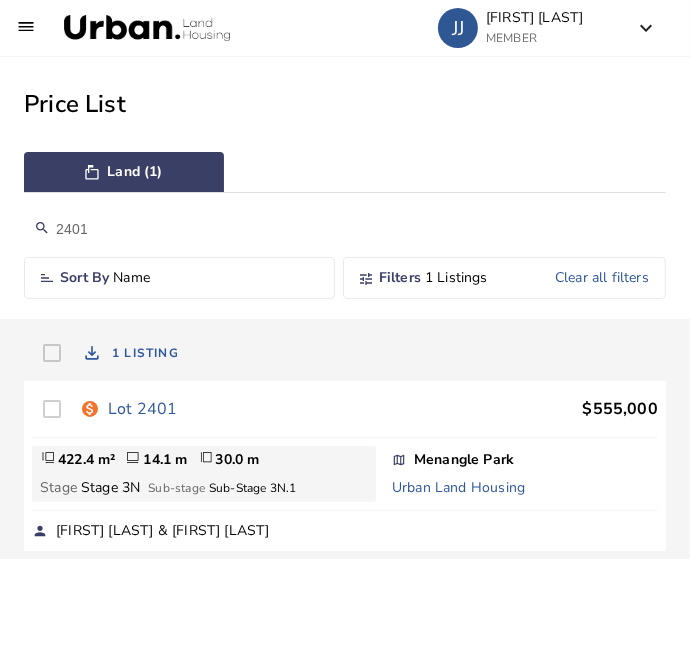 click on "Lot 2401" at bounding box center [142, 409] 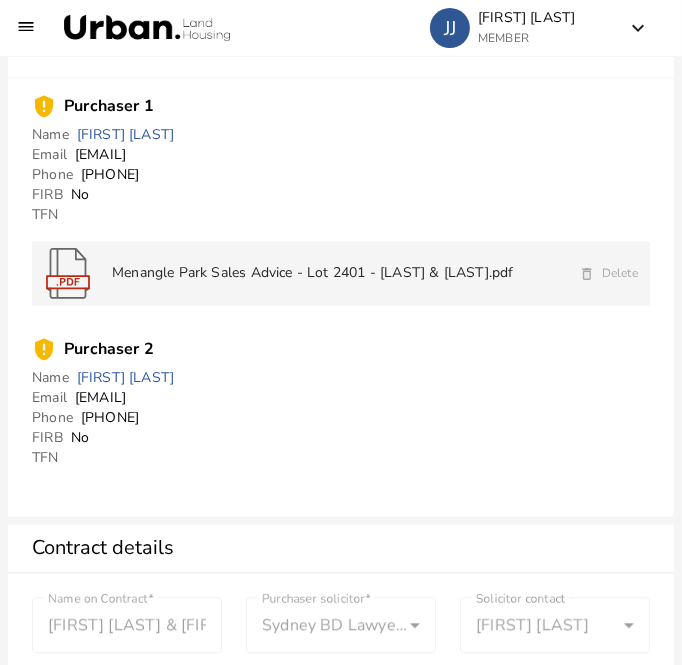 scroll, scrollTop: 1996, scrollLeft: 0, axis: vertical 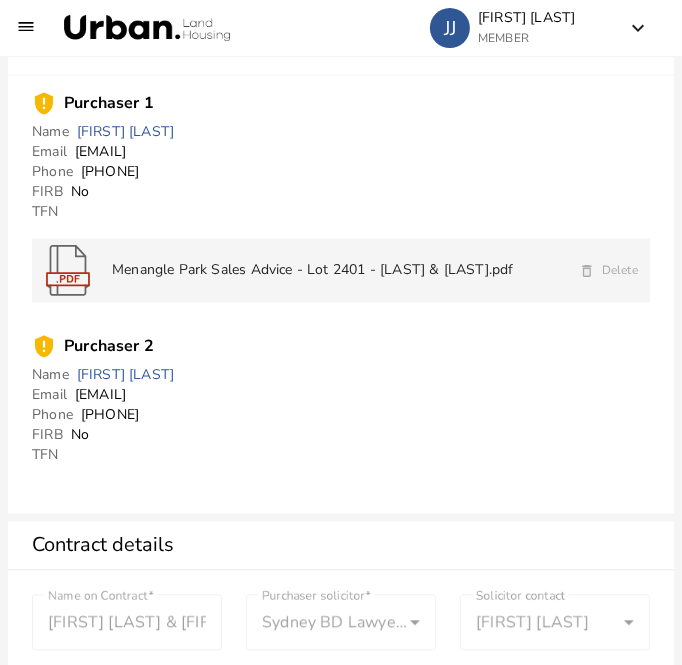 drag, startPoint x: 254, startPoint y: 155, endPoint x: 72, endPoint y: 148, distance: 182.13457 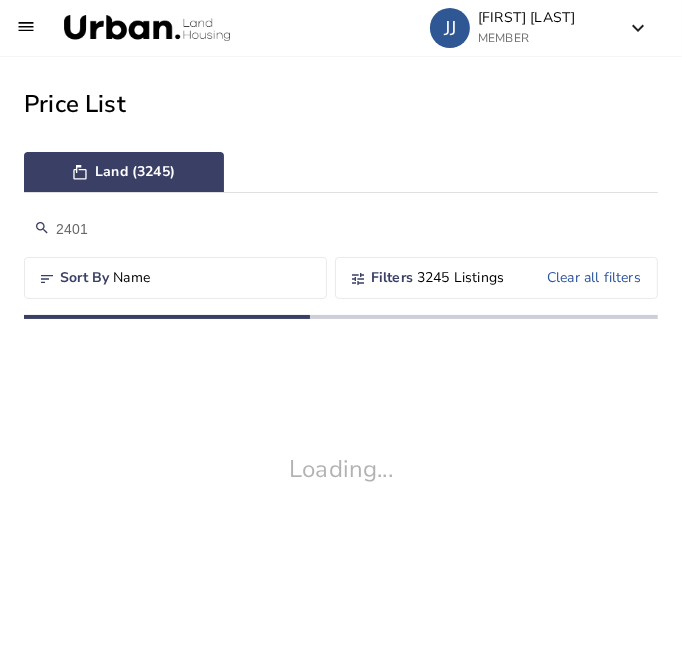scroll, scrollTop: 0, scrollLeft: 0, axis: both 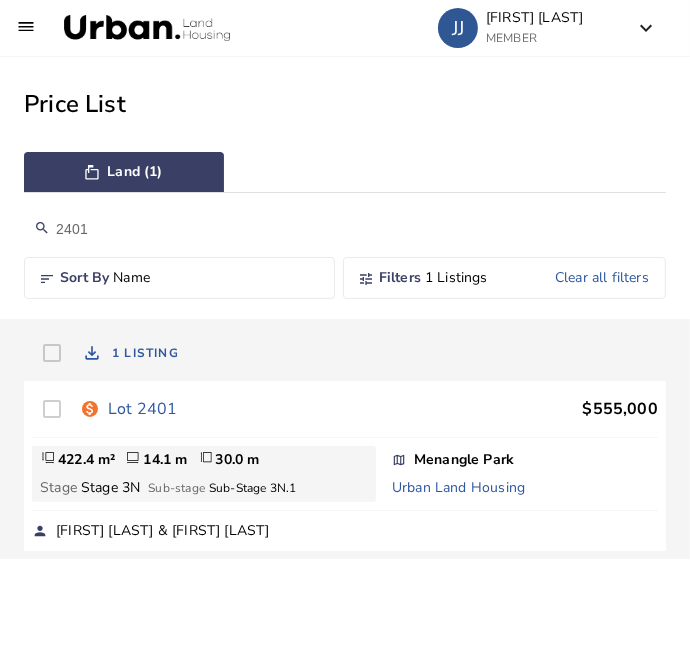 click on "2401" at bounding box center [345, 229] 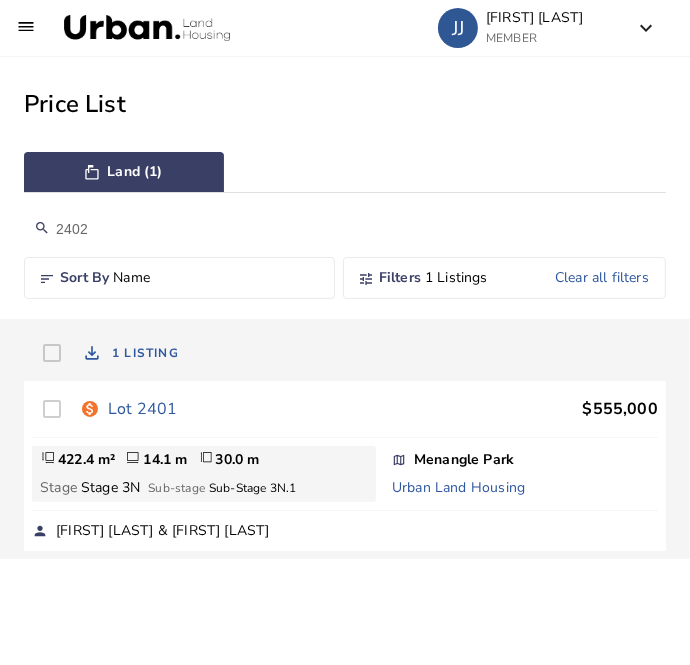 type on "2402" 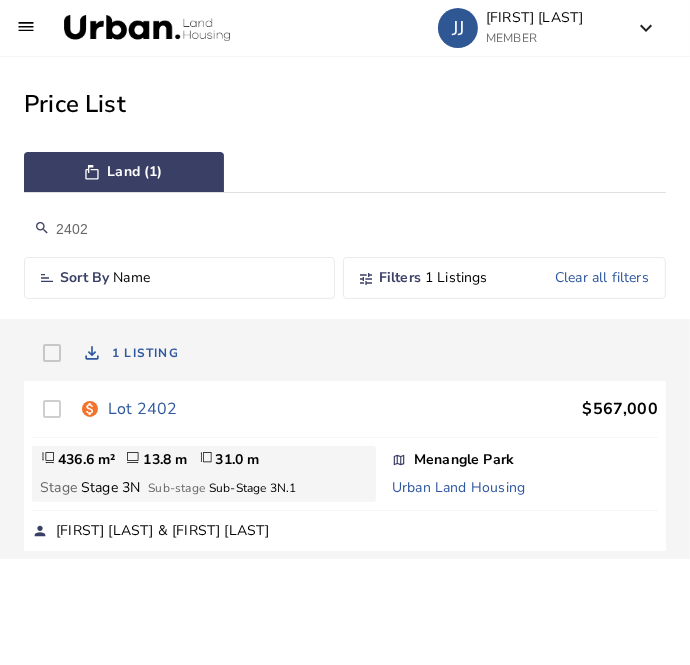 click on "Lot 2402" at bounding box center [142, 409] 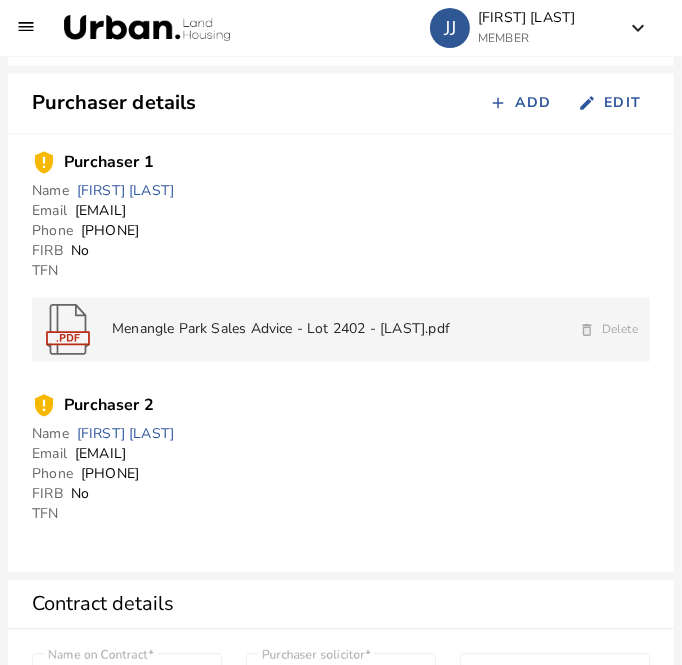 scroll, scrollTop: 1940, scrollLeft: 0, axis: vertical 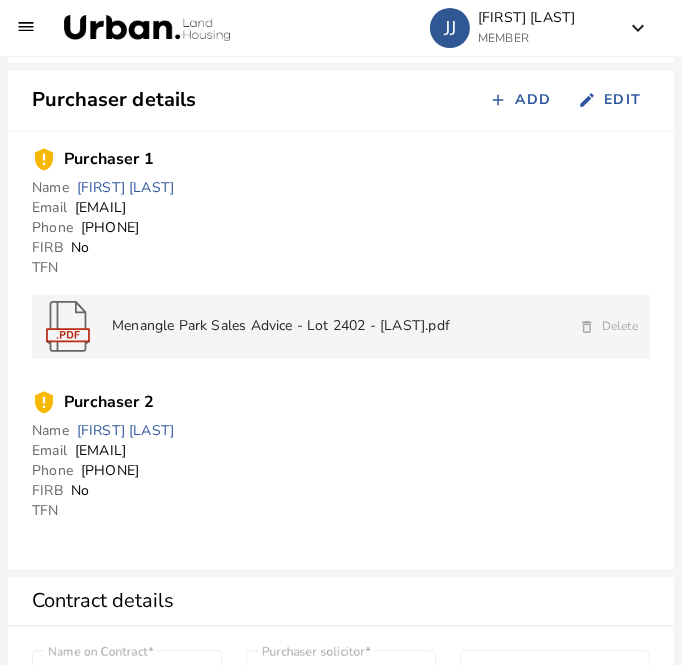 drag, startPoint x: 205, startPoint y: 205, endPoint x: 77, endPoint y: 215, distance: 128.39003 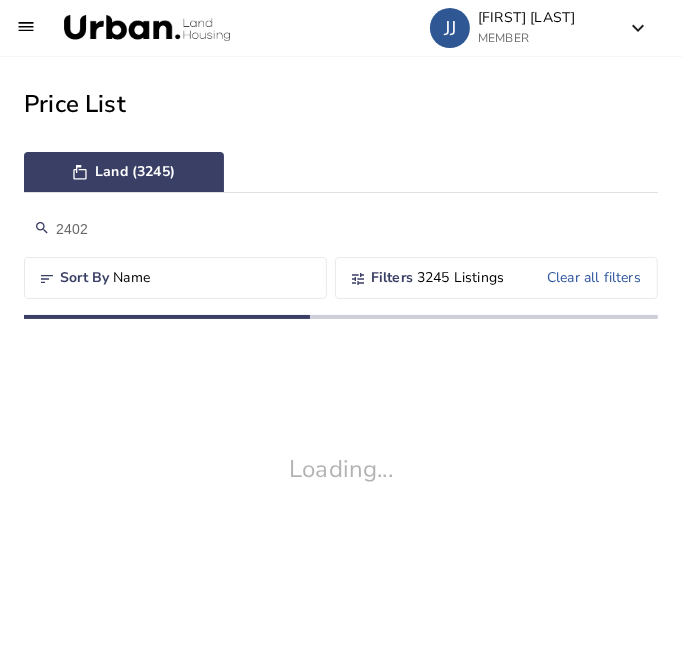 scroll, scrollTop: 0, scrollLeft: 0, axis: both 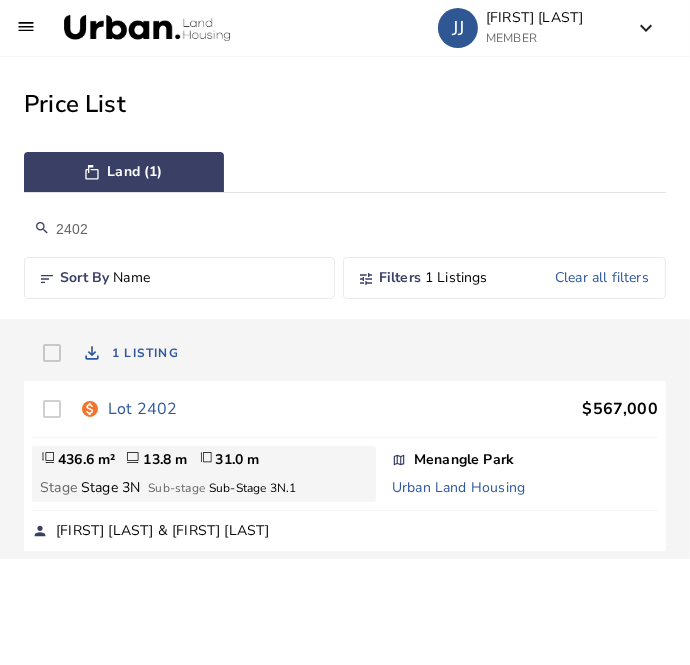 click on "2402" at bounding box center (345, 229) 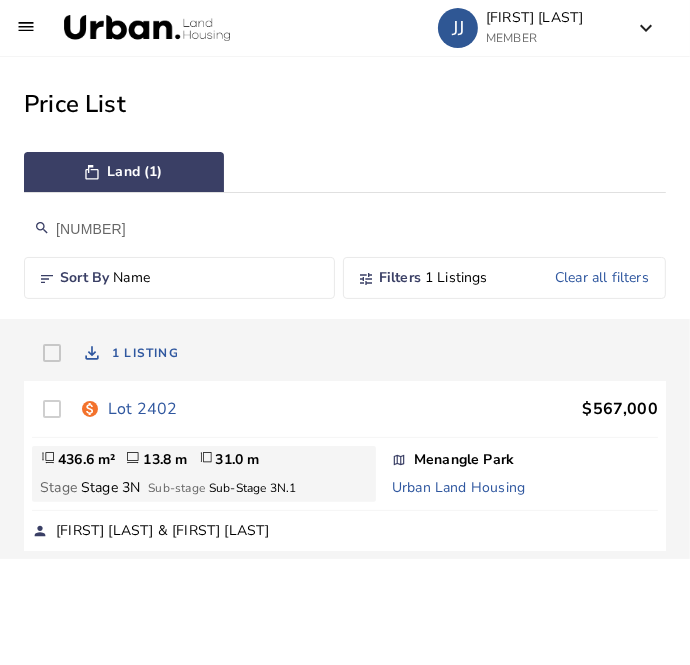 type on "[NUMBER]" 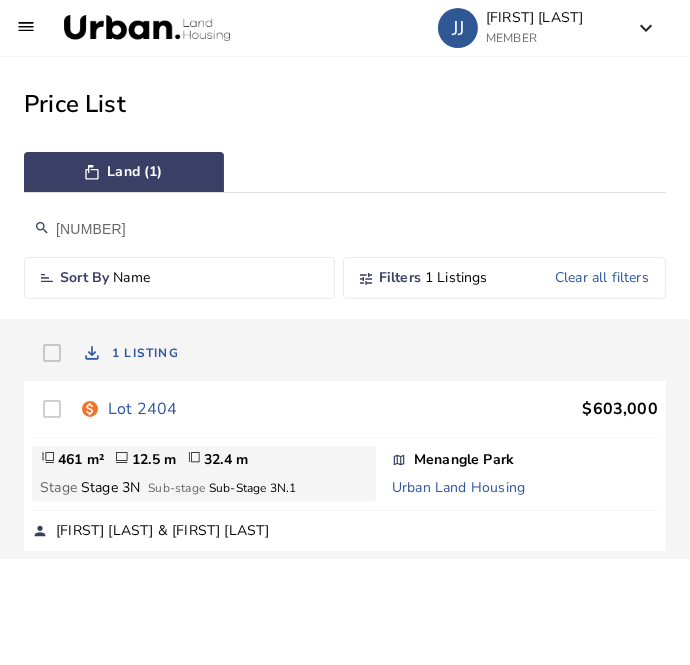 click on "Lot 2404" at bounding box center (142, 409) 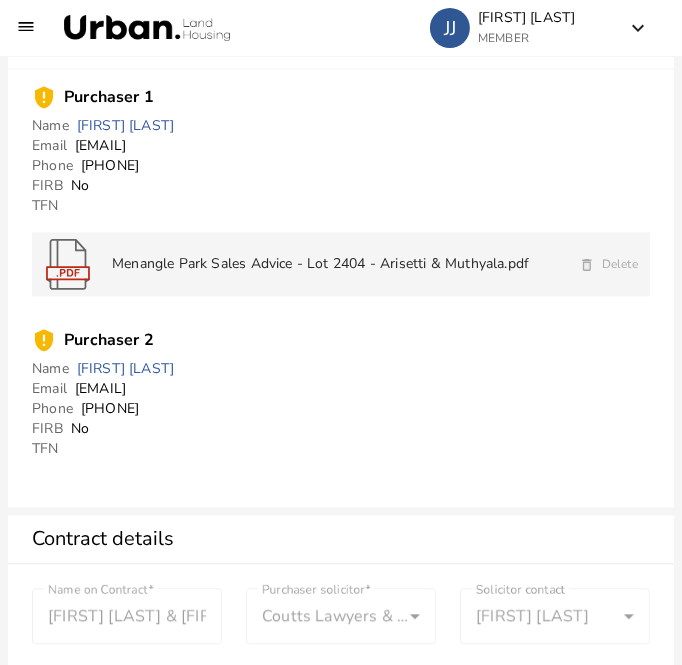 scroll, scrollTop: 2002, scrollLeft: 0, axis: vertical 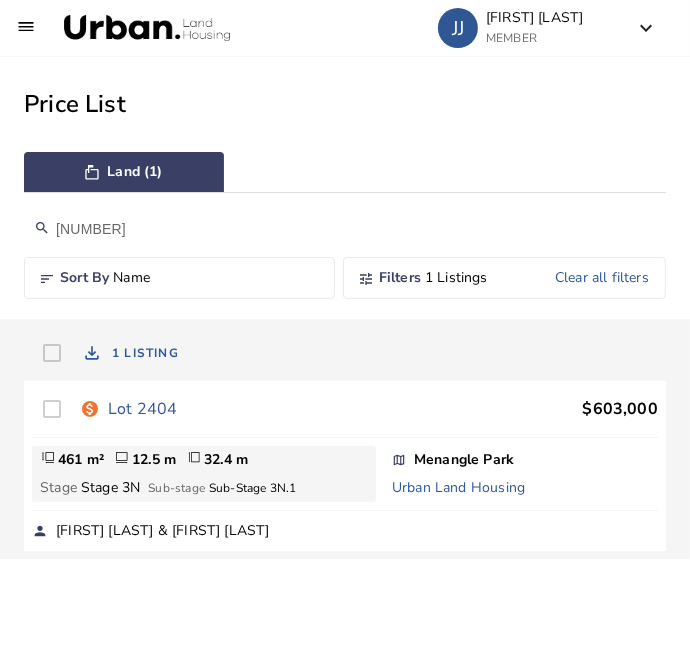 click on "[NUMBER]" at bounding box center (345, 229) 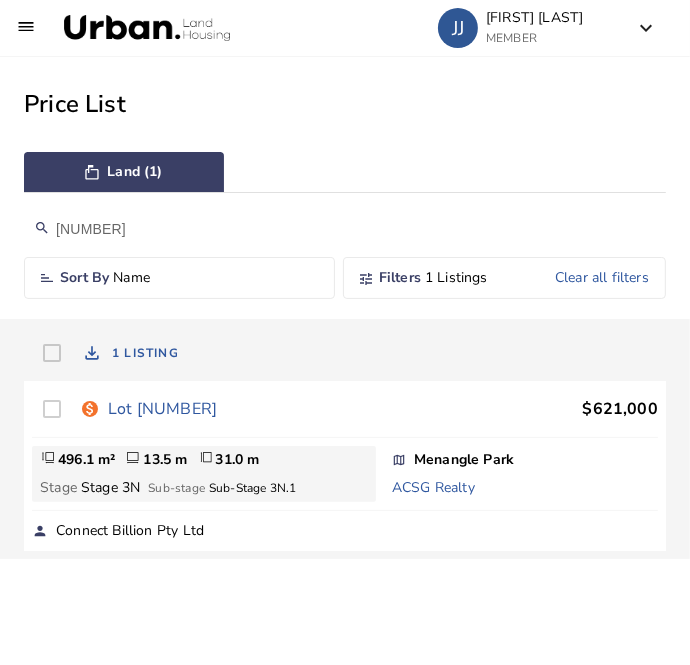click on "Lot [NUMBER]" at bounding box center (162, 409) 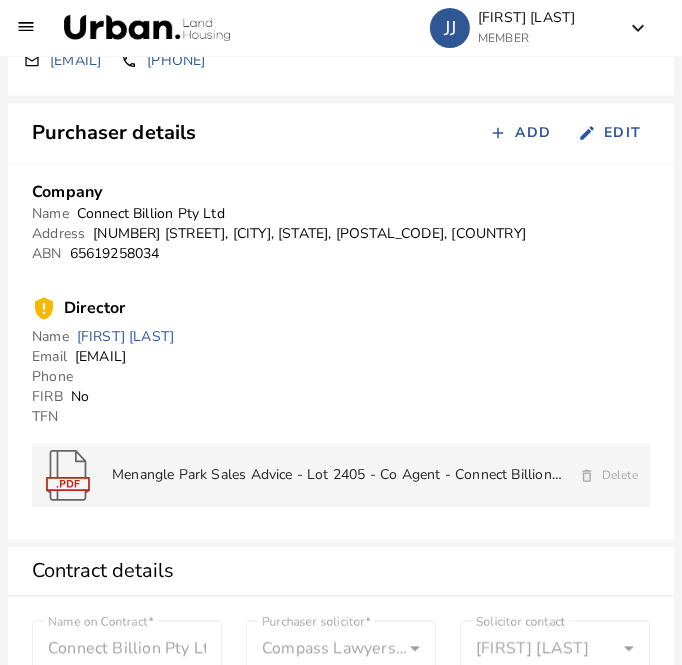 scroll, scrollTop: 1911, scrollLeft: 0, axis: vertical 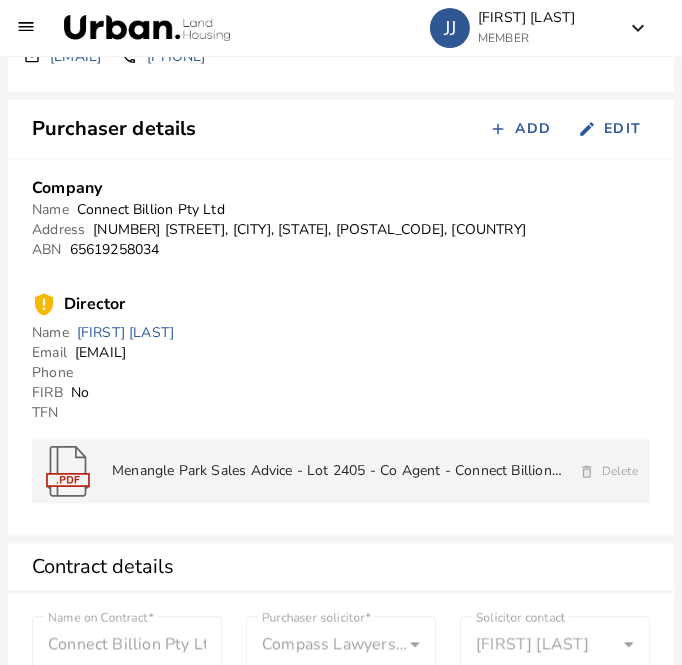 drag, startPoint x: 227, startPoint y: 352, endPoint x: 72, endPoint y: 354, distance: 155.01291 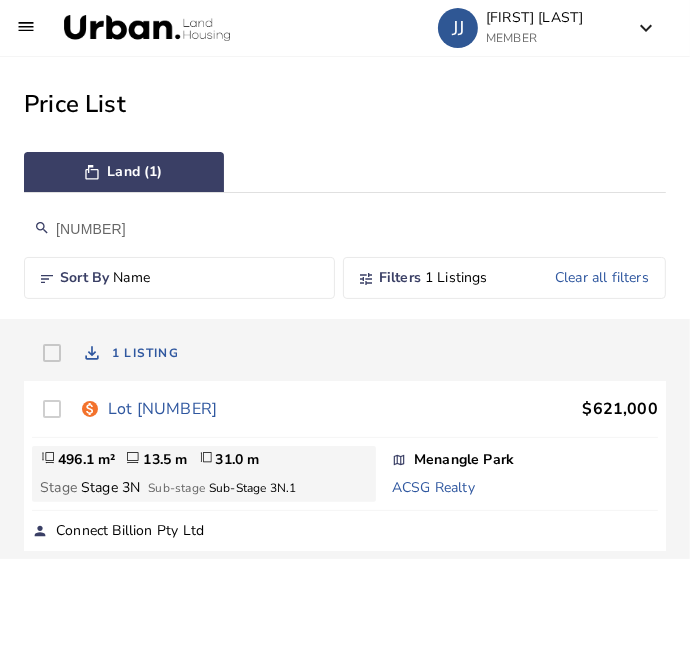 click on "[NUMBER]" at bounding box center [345, 229] 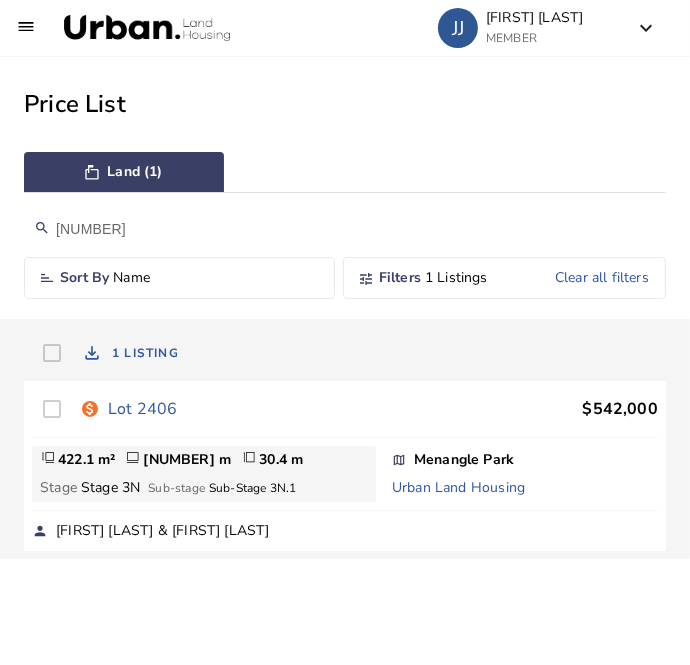 click on "Lot 2406" at bounding box center (142, 409) 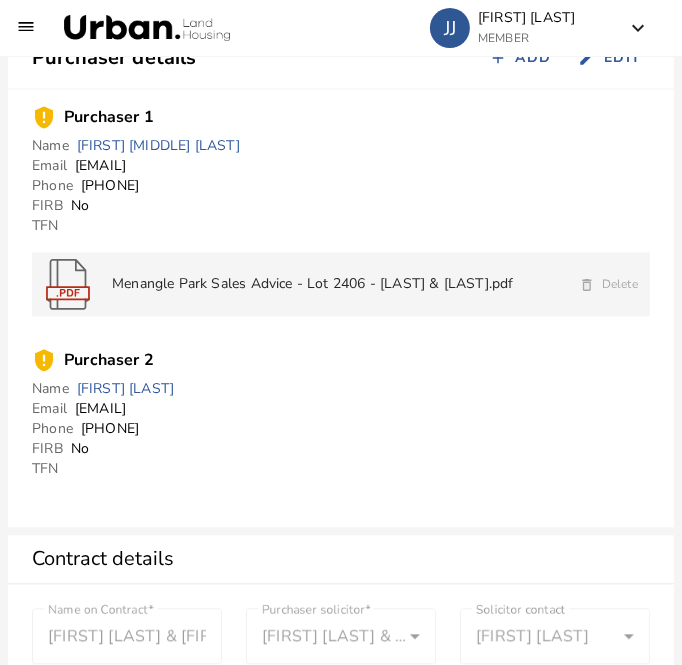 scroll, scrollTop: 1984, scrollLeft: 0, axis: vertical 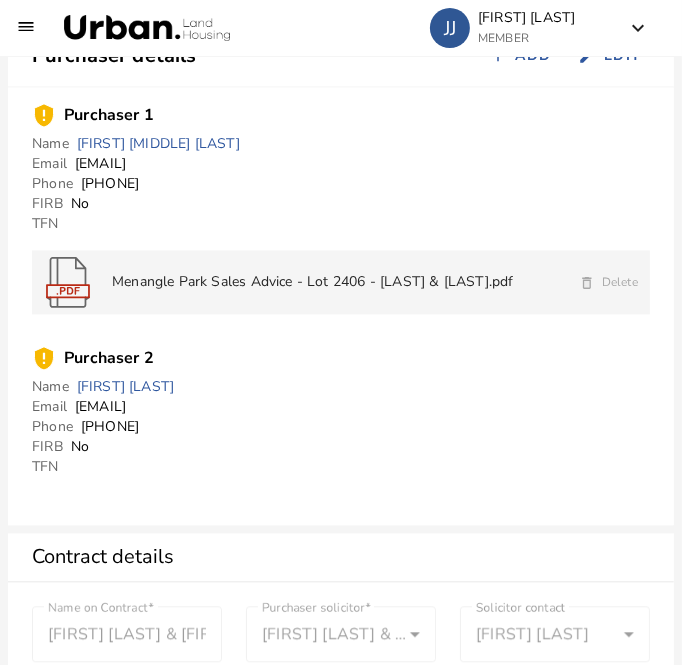 drag, startPoint x: 256, startPoint y: 164, endPoint x: 74, endPoint y: 171, distance: 182.13457 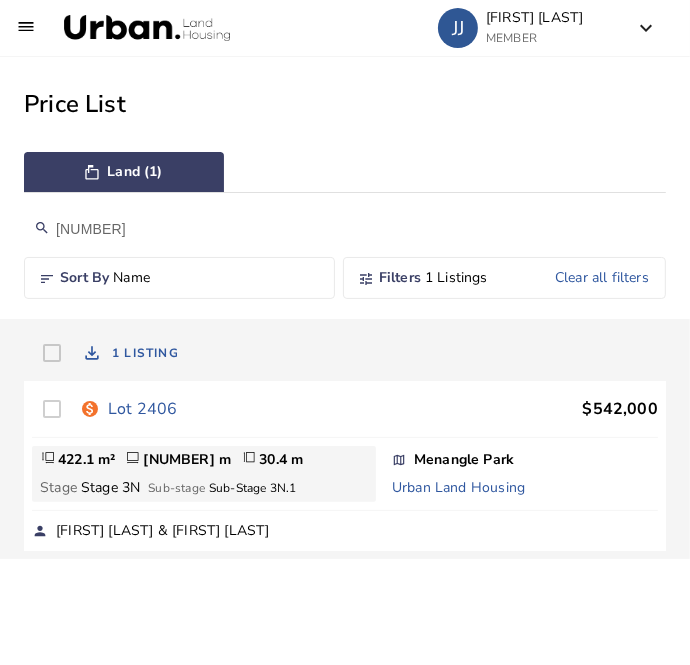 click on "[NUMBER]" at bounding box center [345, 229] 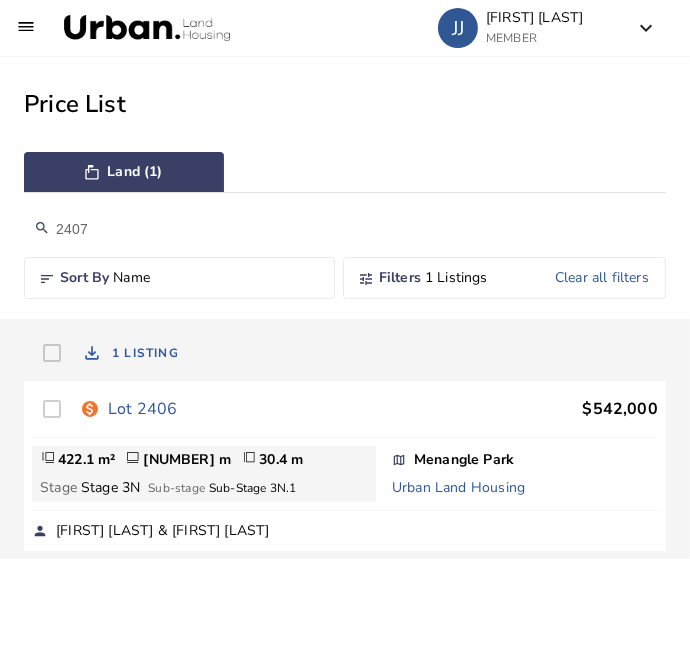 type on "2407" 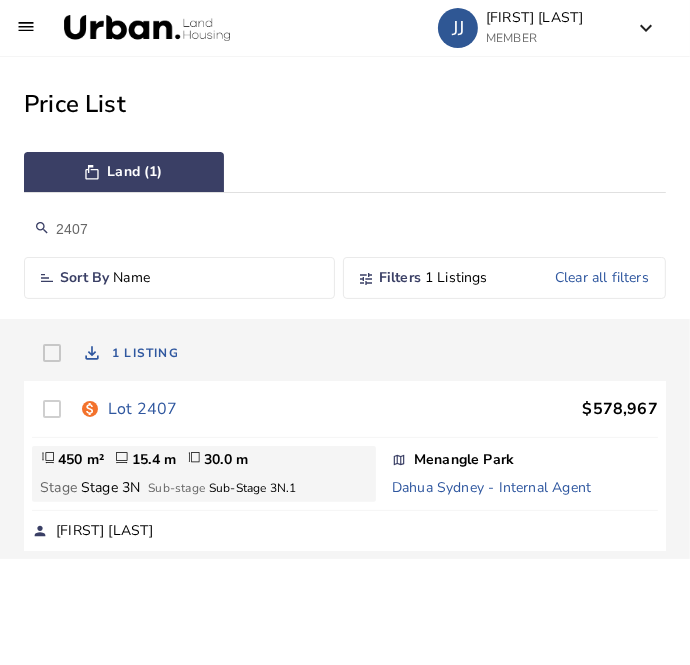 click on "Lot 2407" at bounding box center (142, 409) 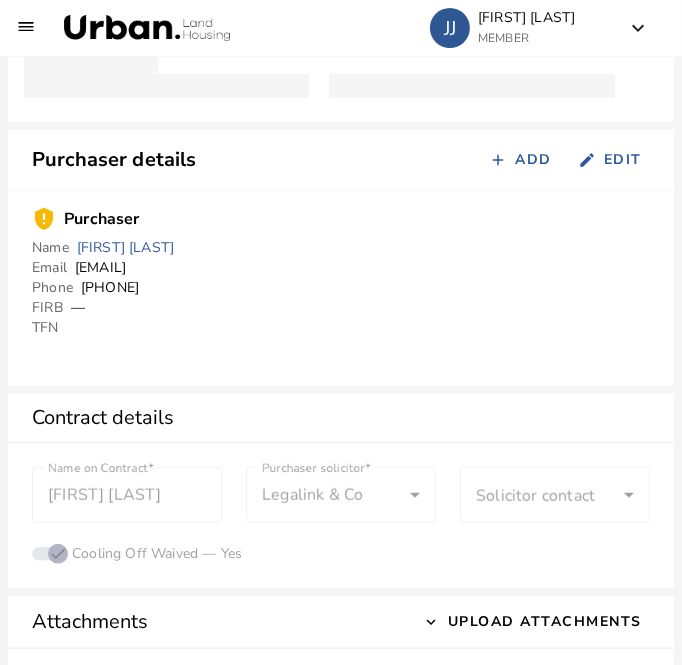 scroll, scrollTop: 523, scrollLeft: 0, axis: vertical 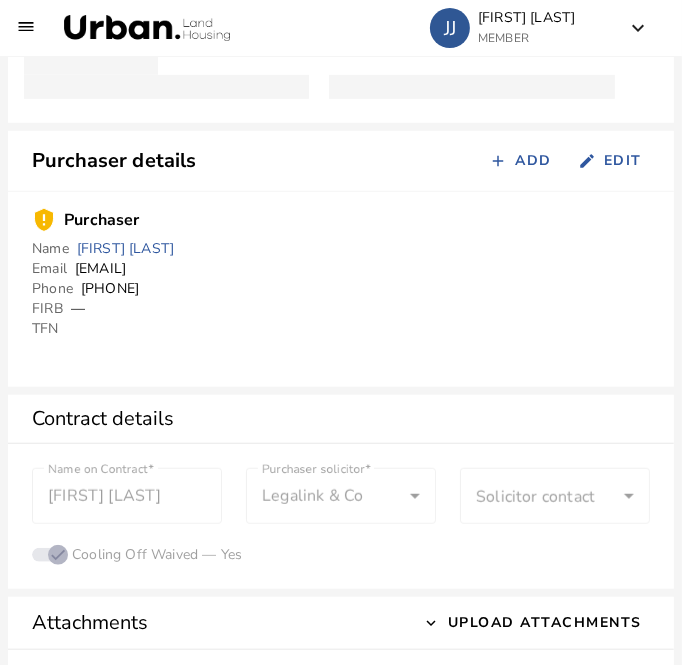 drag, startPoint x: 203, startPoint y: 271, endPoint x: 71, endPoint y: 268, distance: 132.03409 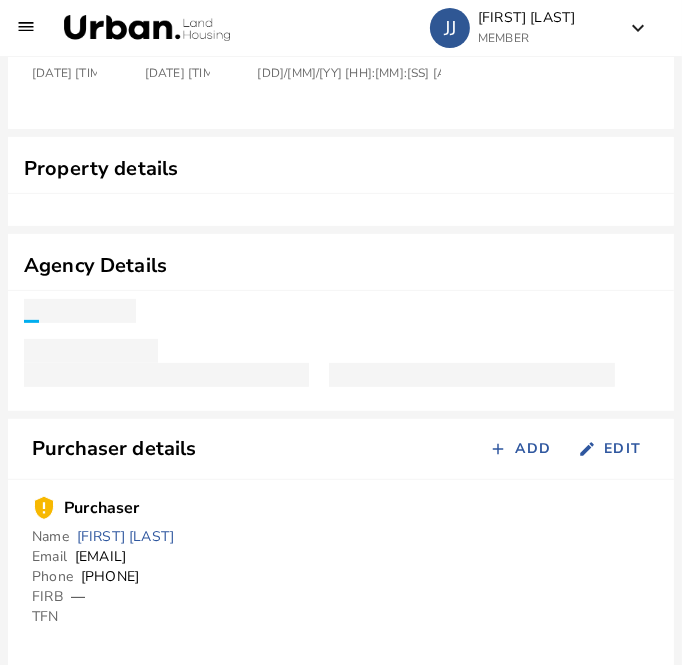 scroll, scrollTop: 0, scrollLeft: 0, axis: both 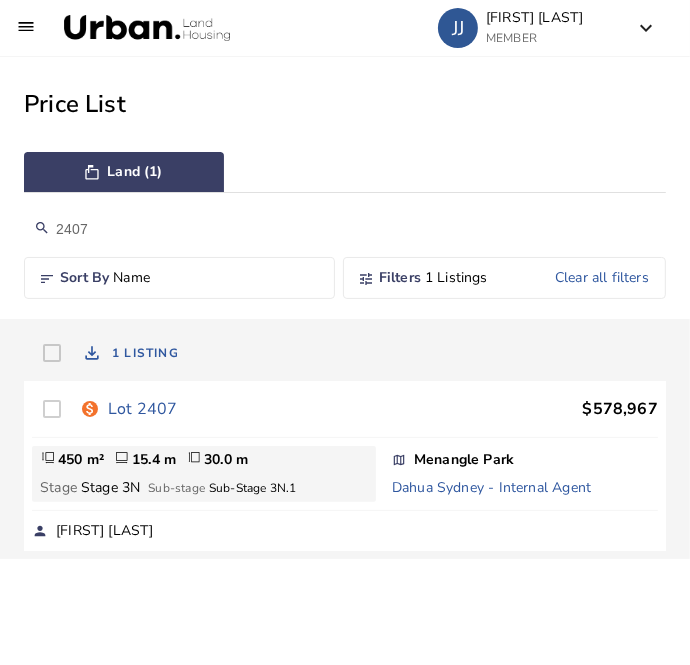 click on "2407" at bounding box center [345, 229] 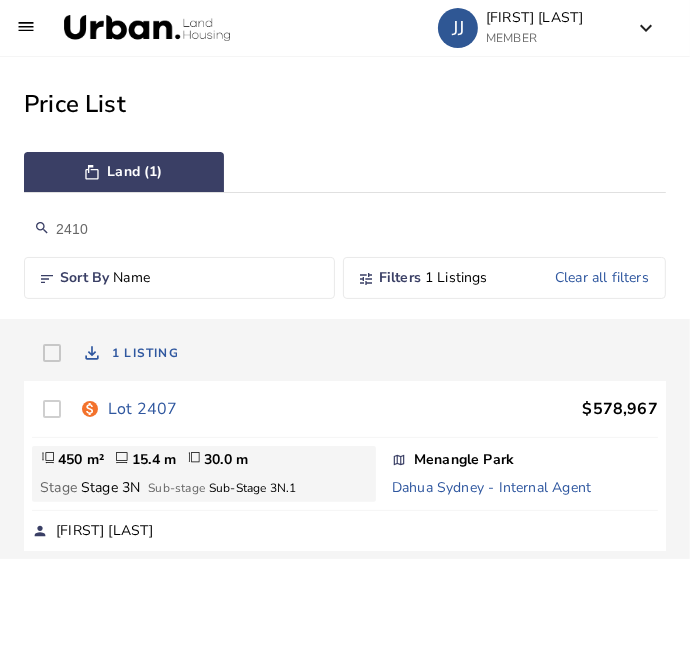 type on "2410" 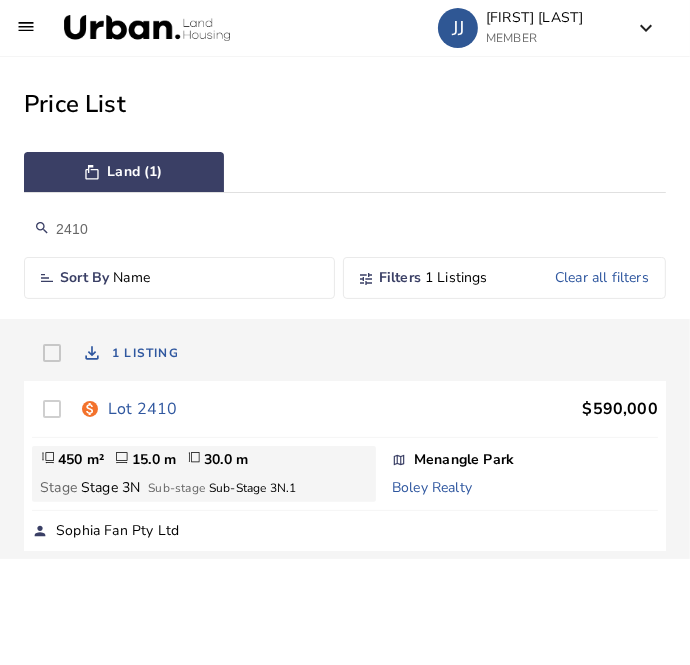 click on "Lot 2410" at bounding box center [142, 409] 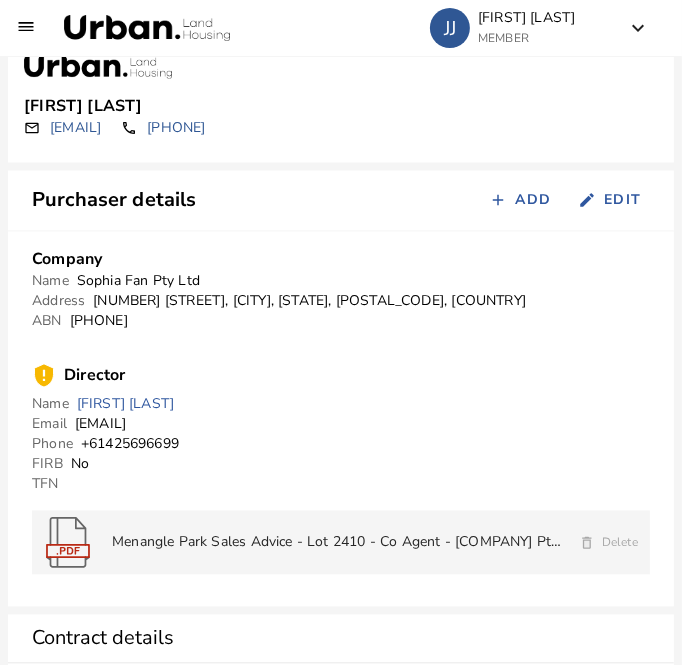 scroll, scrollTop: 1962, scrollLeft: 0, axis: vertical 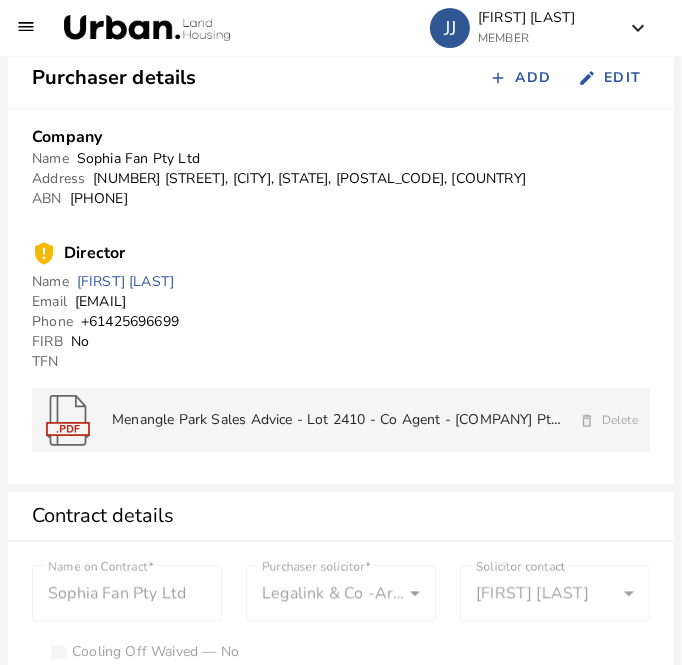drag, startPoint x: 280, startPoint y: 302, endPoint x: 68, endPoint y: 300, distance: 212.00943 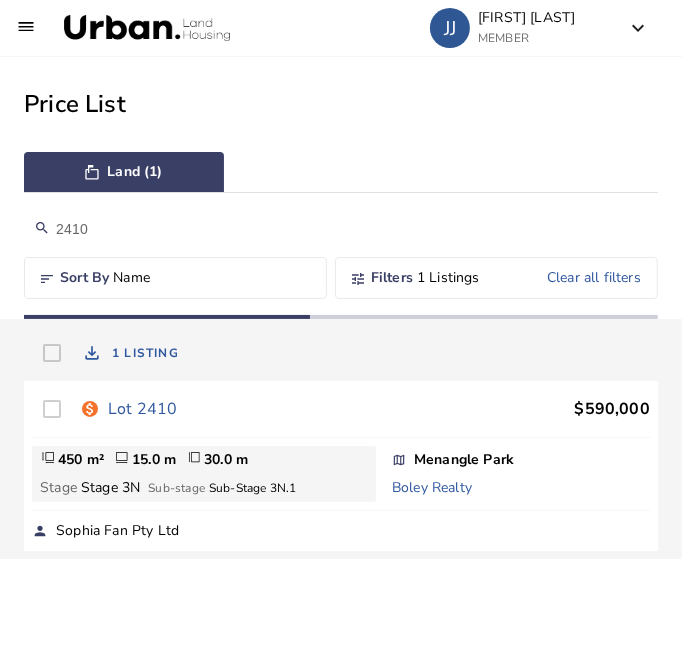 scroll, scrollTop: 0, scrollLeft: 0, axis: both 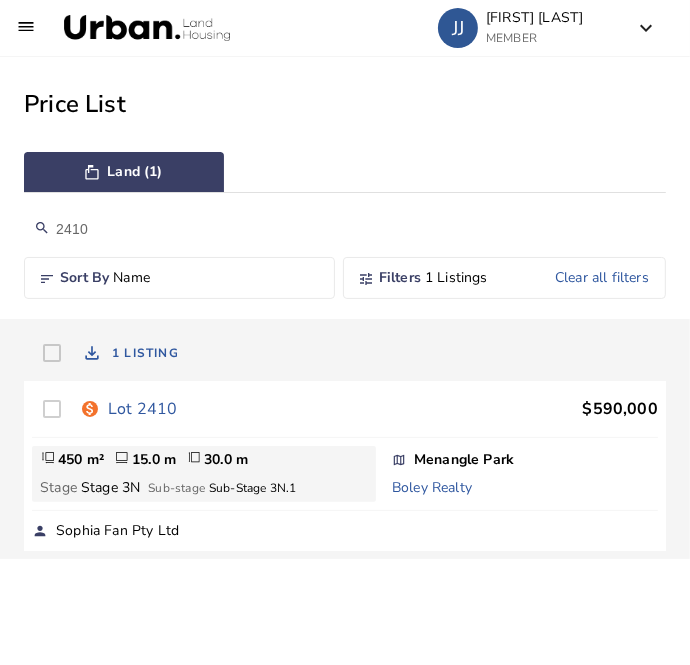 click on "2410" at bounding box center (345, 229) 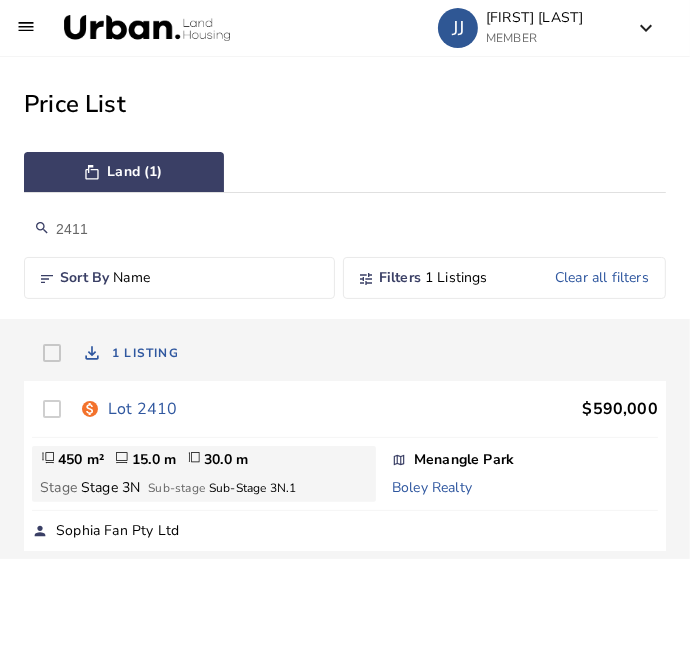 type on "2411" 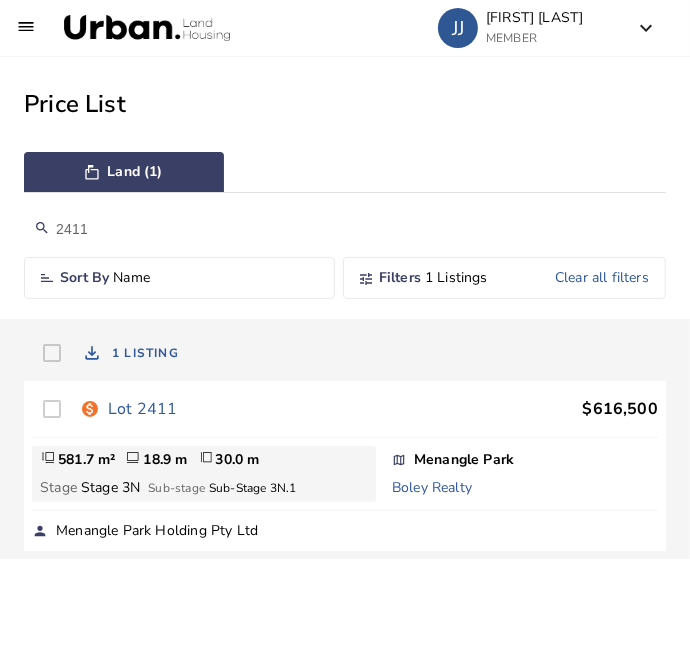 click on "Lot 2411" at bounding box center (142, 409) 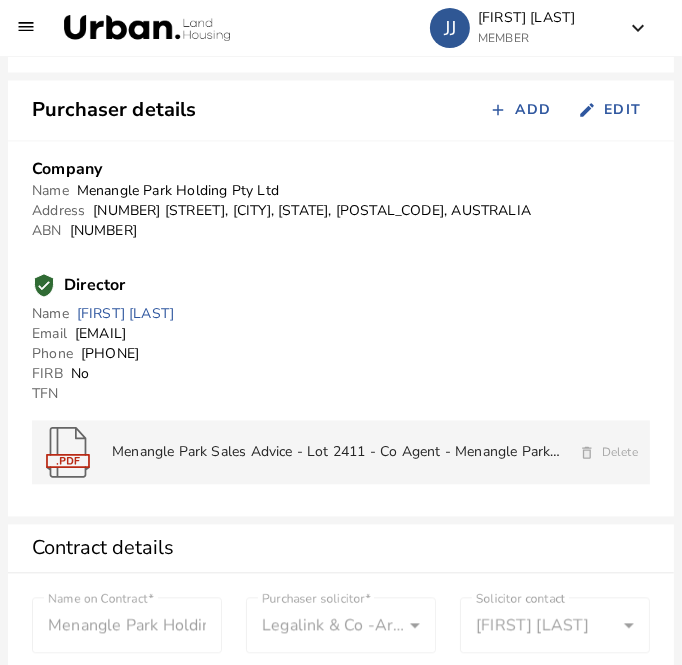 scroll, scrollTop: 1933, scrollLeft: 0, axis: vertical 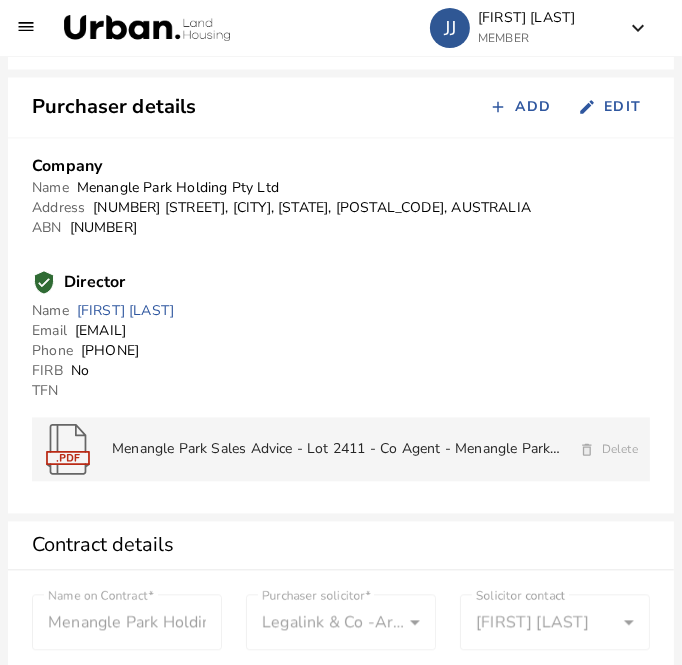 drag, startPoint x: 265, startPoint y: 328, endPoint x: 72, endPoint y: 332, distance: 193.04144 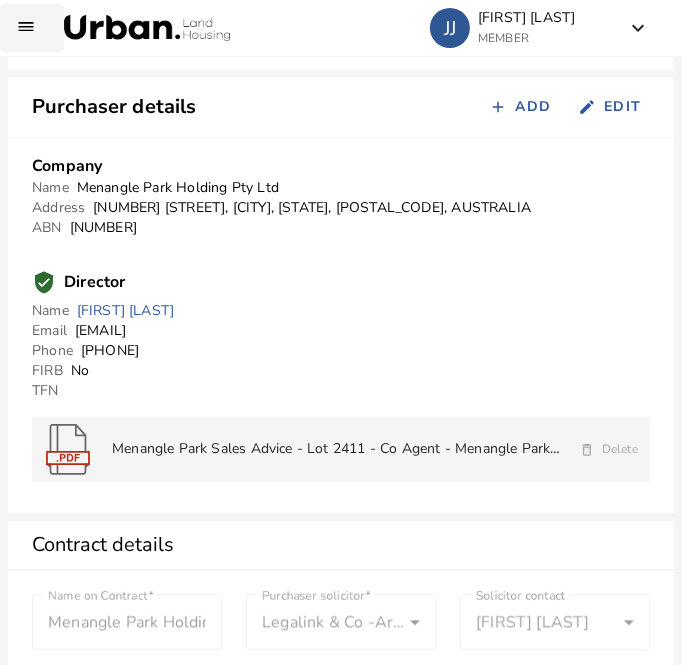 scroll, scrollTop: 0, scrollLeft: 0, axis: both 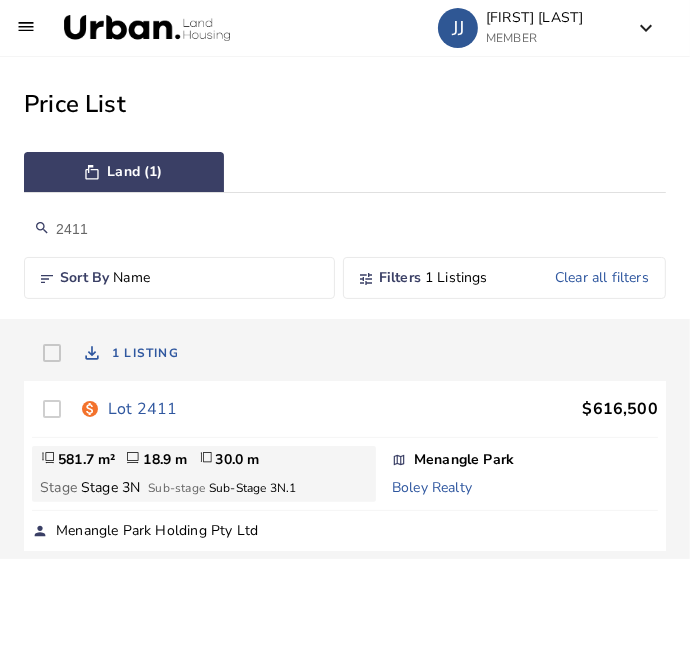 click on "2411" at bounding box center [345, 229] 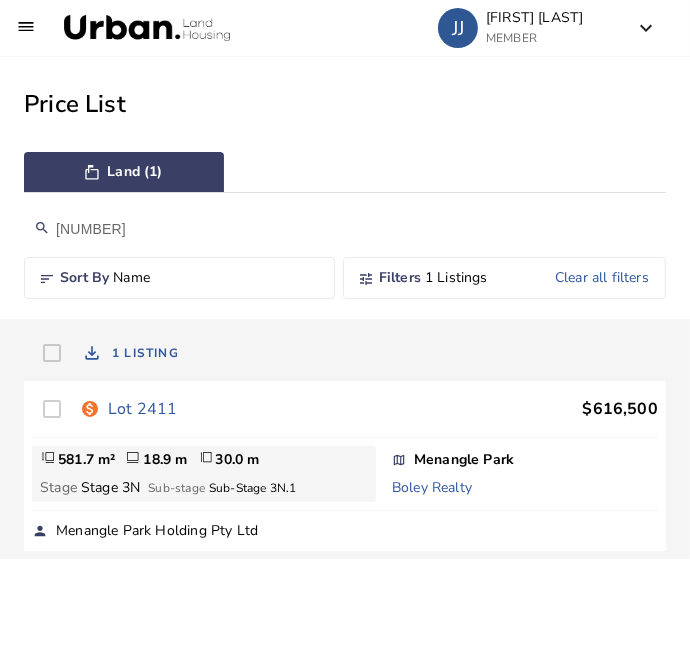 type on "[NUMBER]" 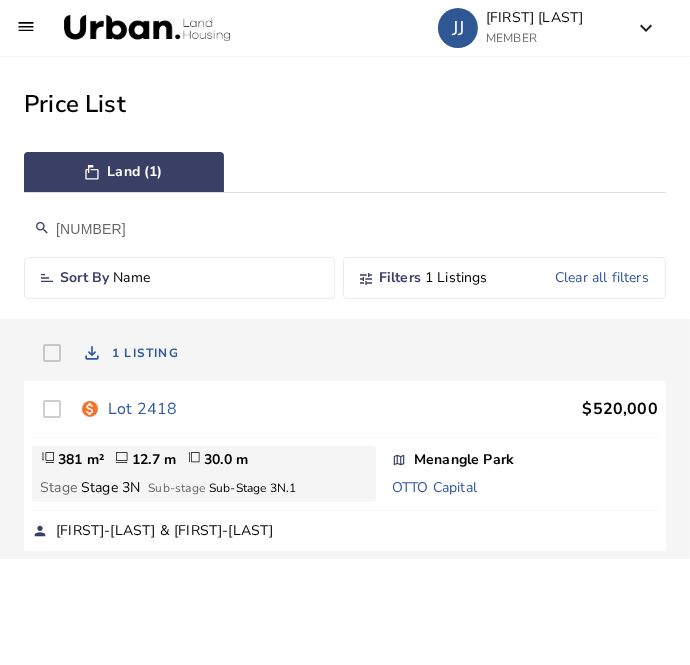 click on "Lot 2418" at bounding box center (142, 409) 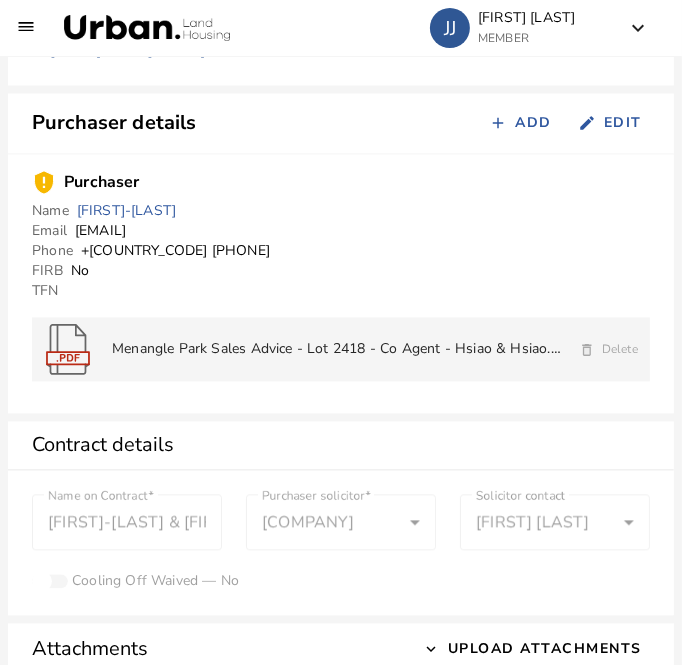 scroll, scrollTop: 1932, scrollLeft: 0, axis: vertical 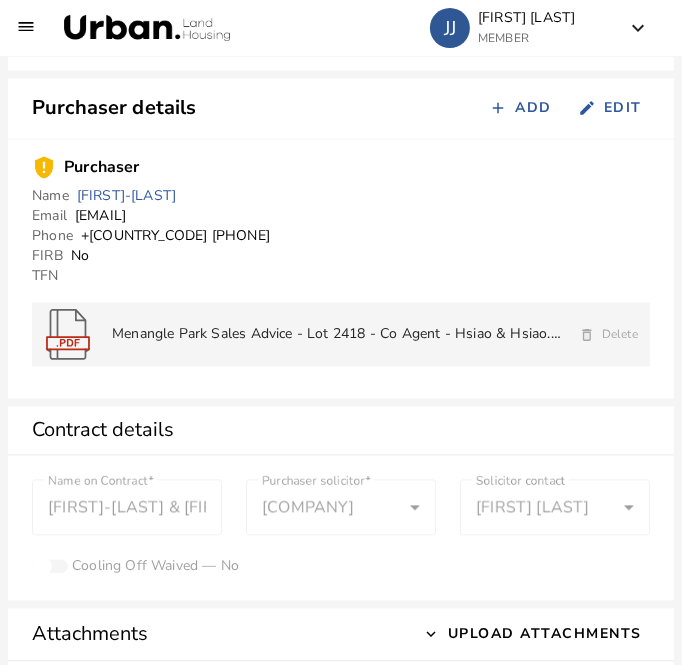 drag, startPoint x: 280, startPoint y: 213, endPoint x: 68, endPoint y: 210, distance: 212.02122 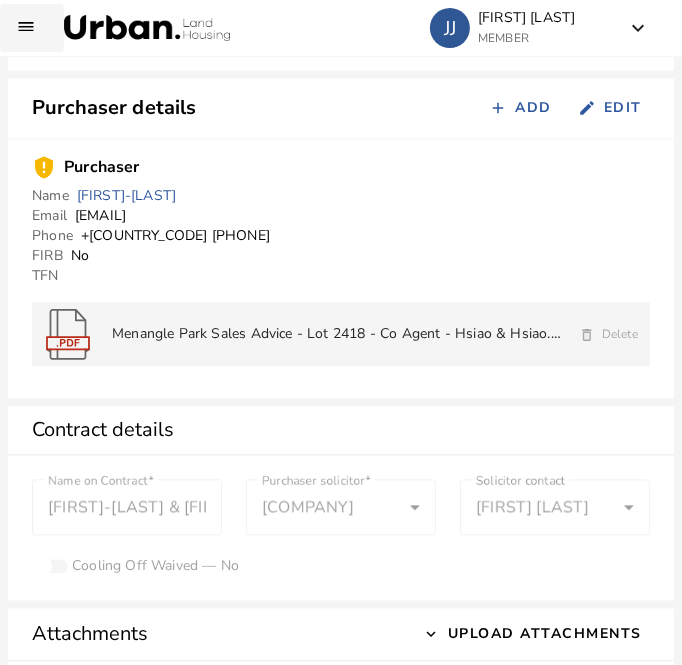 click at bounding box center [32, 28] 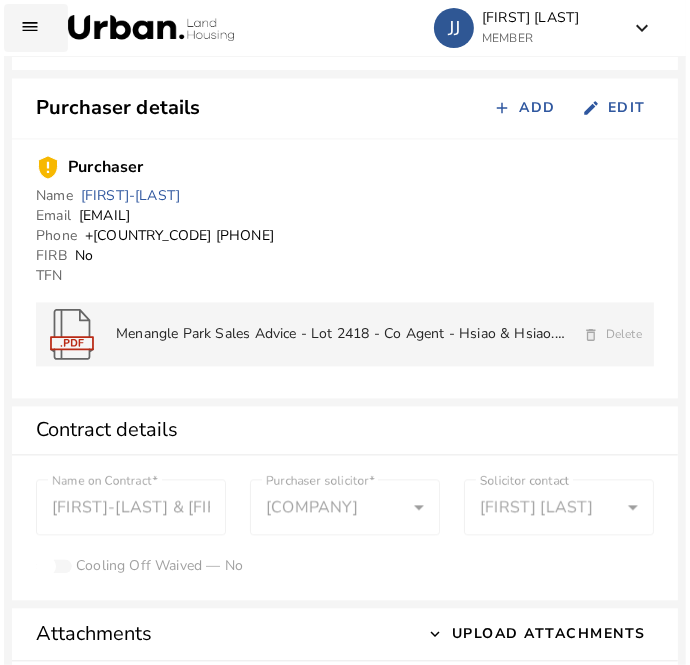 scroll, scrollTop: 1944, scrollLeft: 0, axis: vertical 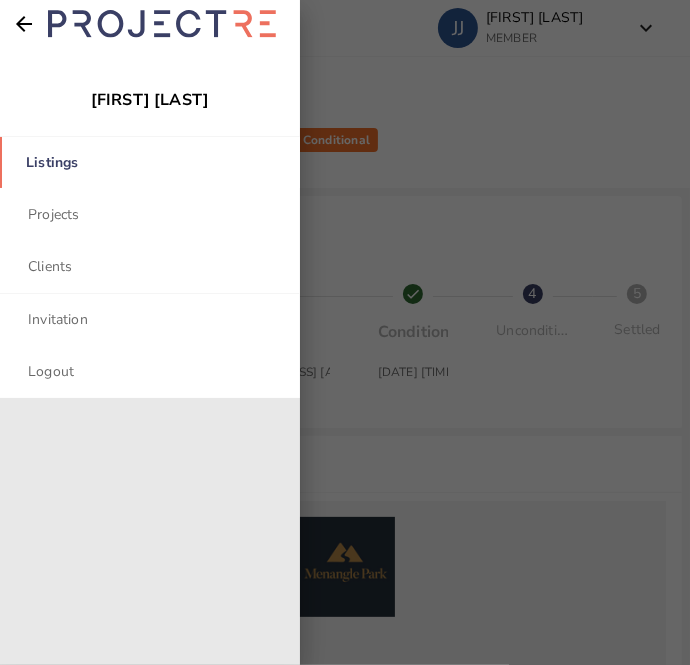 click on "Listings" at bounding box center [150, 162] 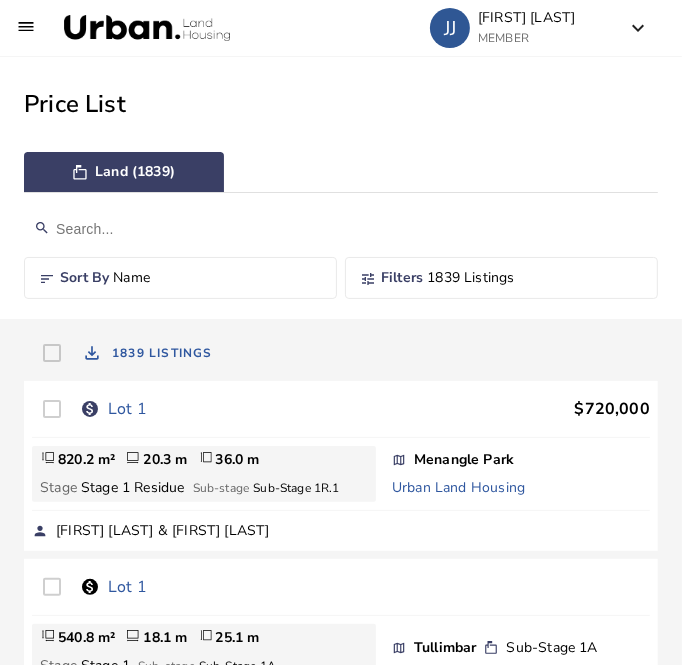 click at bounding box center (341, 229) 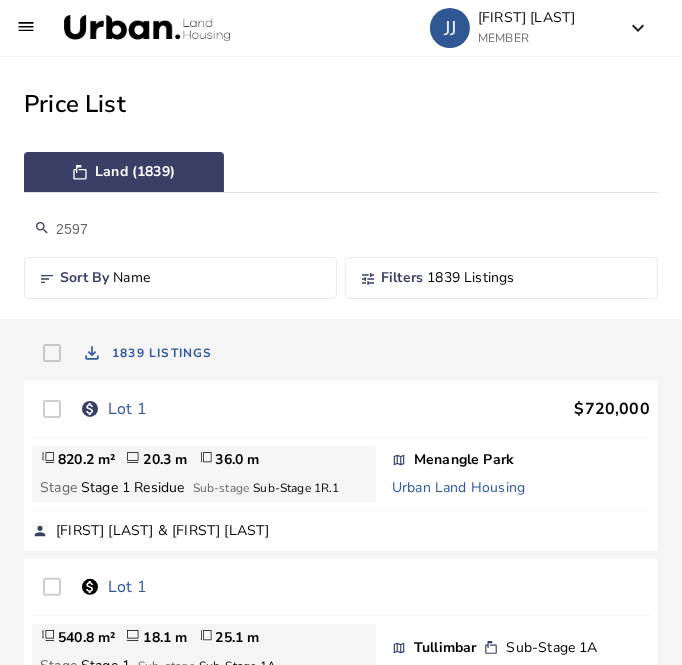 type on "2597" 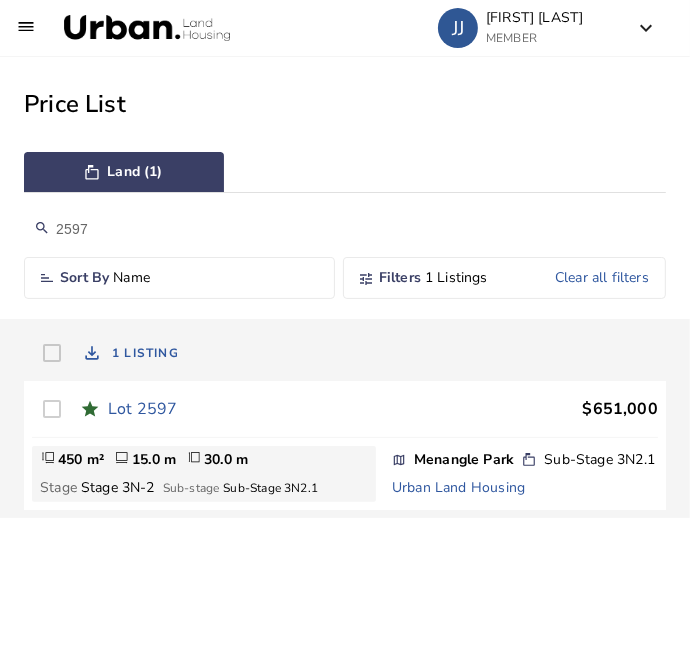 click on "Lot 2597" at bounding box center (142, 409) 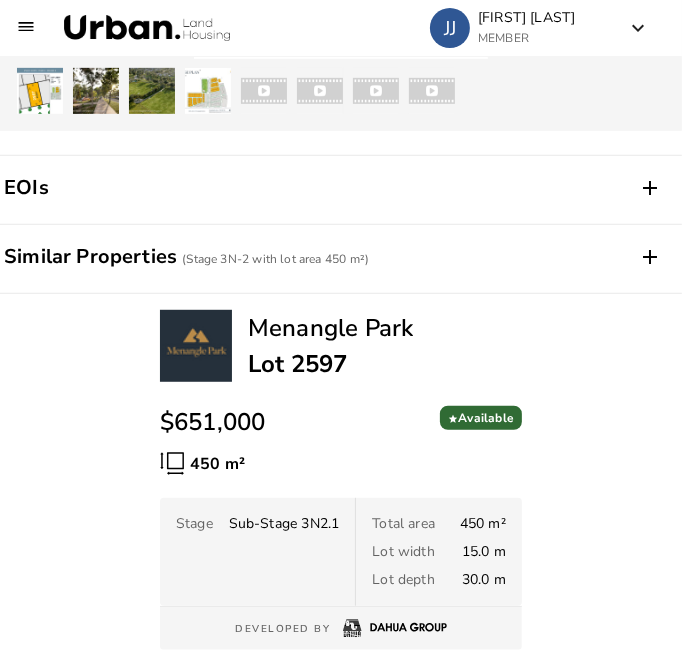 scroll, scrollTop: 624, scrollLeft: 0, axis: vertical 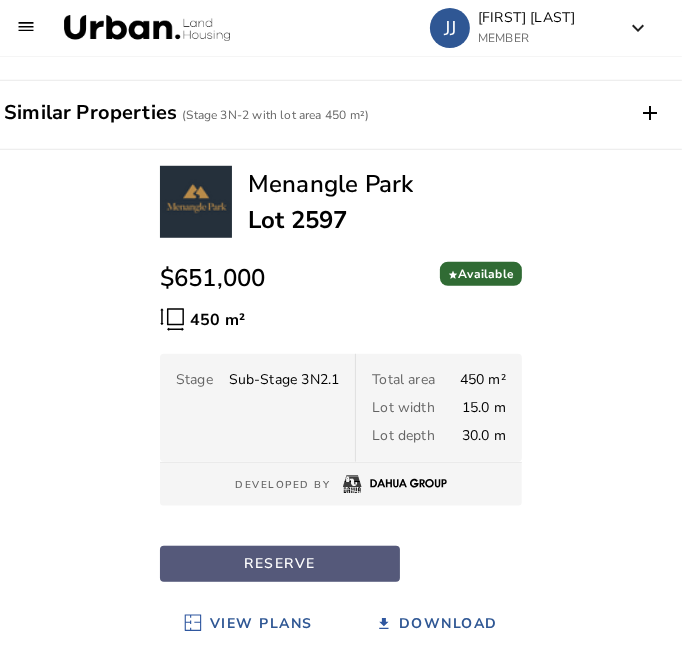 click on "RESERVE" at bounding box center (280, 564) 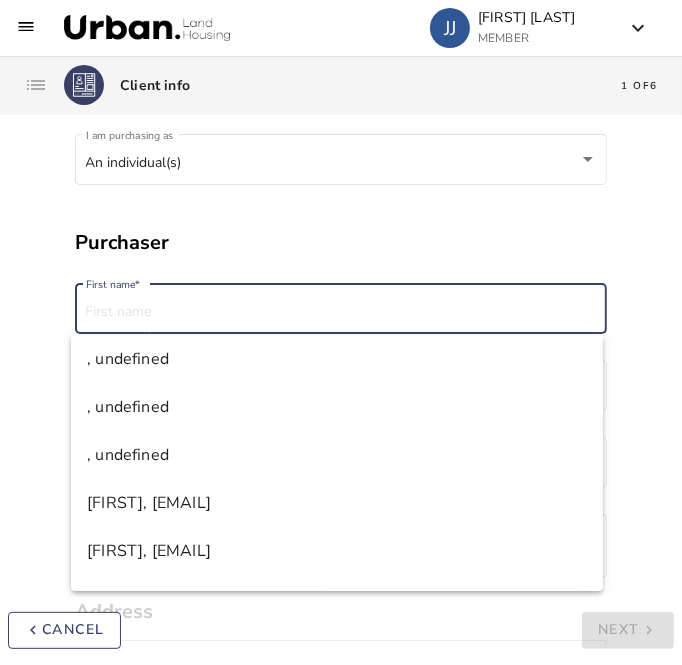 click on "First name  *" at bounding box center [341, 312] 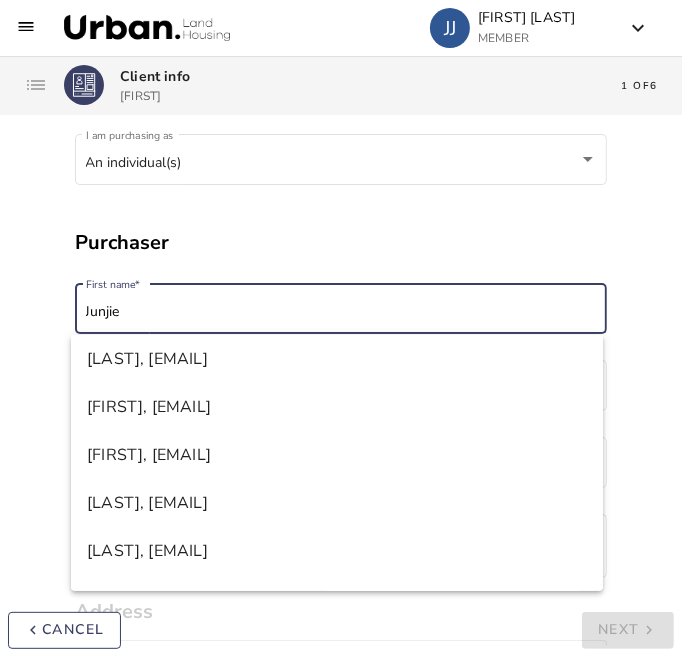 type on "Junjie" 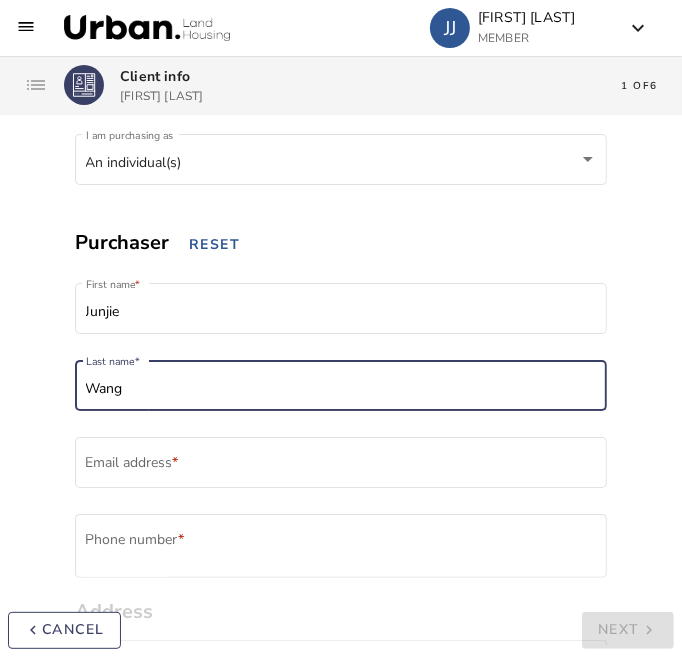 type on "Wang" 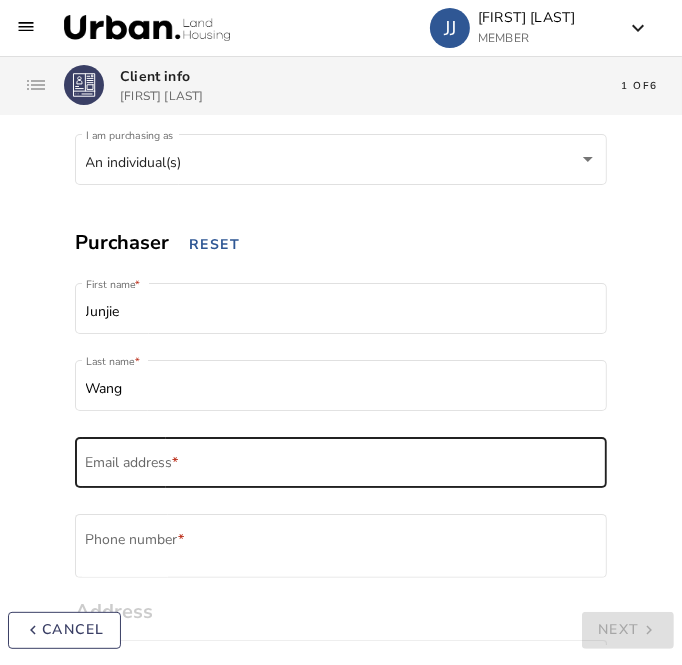 click on "Email address  *" at bounding box center [341, 466] 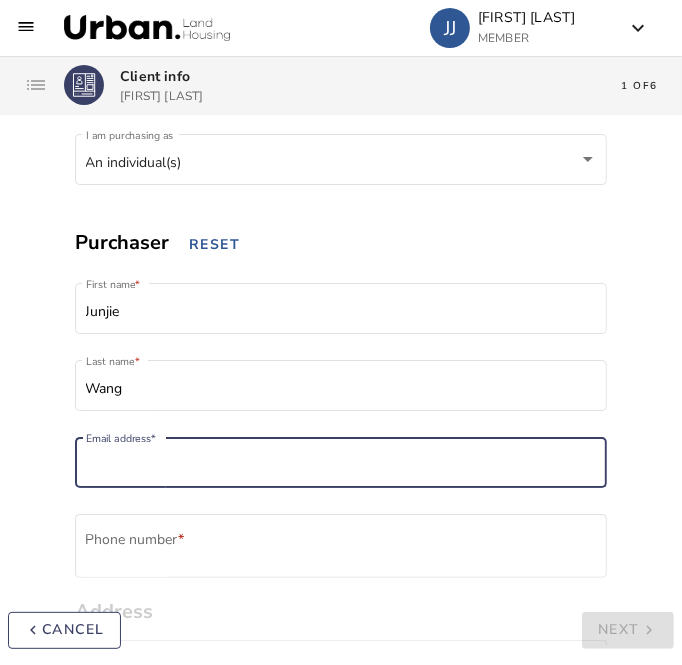 paste on "[EMAIL]" 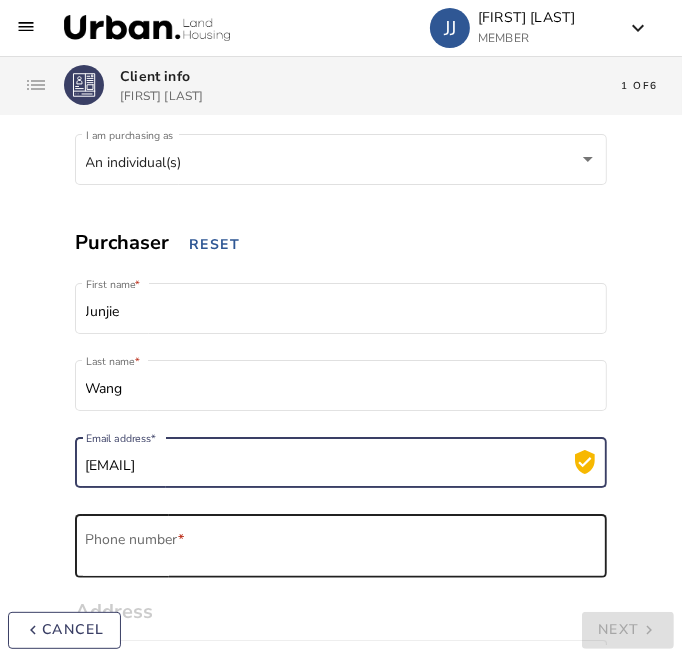 type on "[EMAIL]" 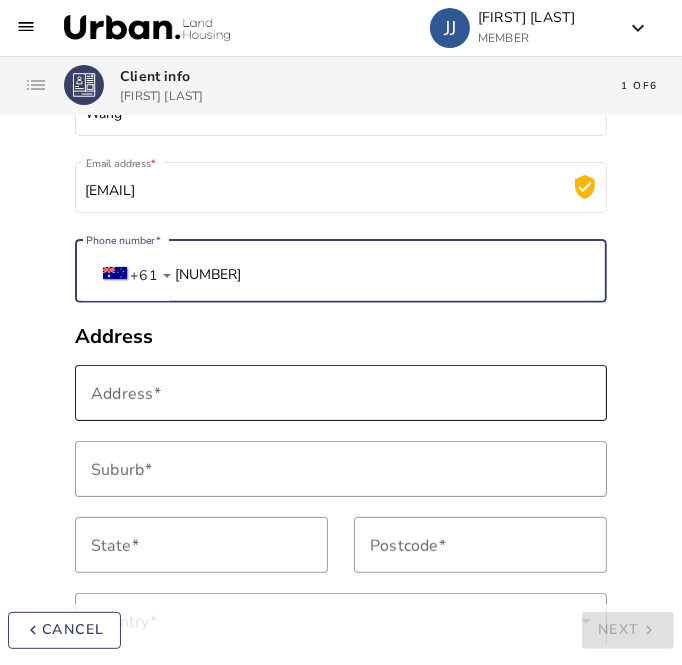 scroll, scrollTop: 276, scrollLeft: 0, axis: vertical 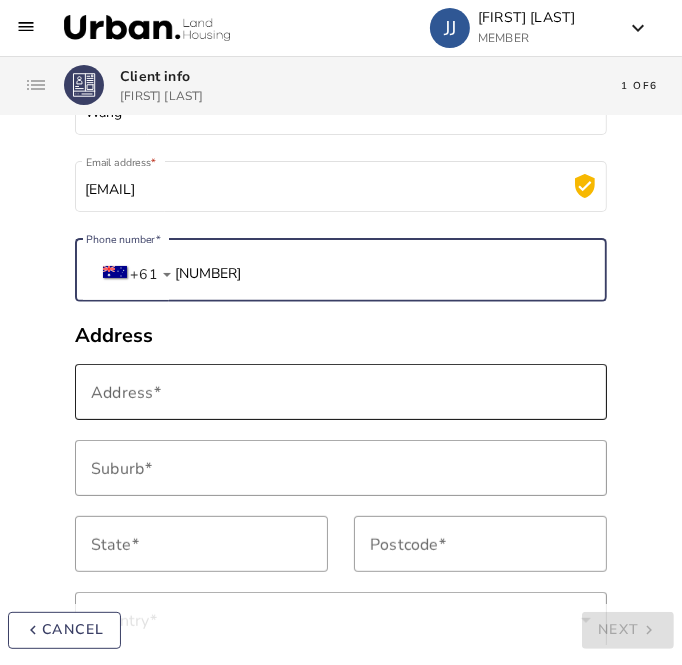 type on "[NUMBER]" 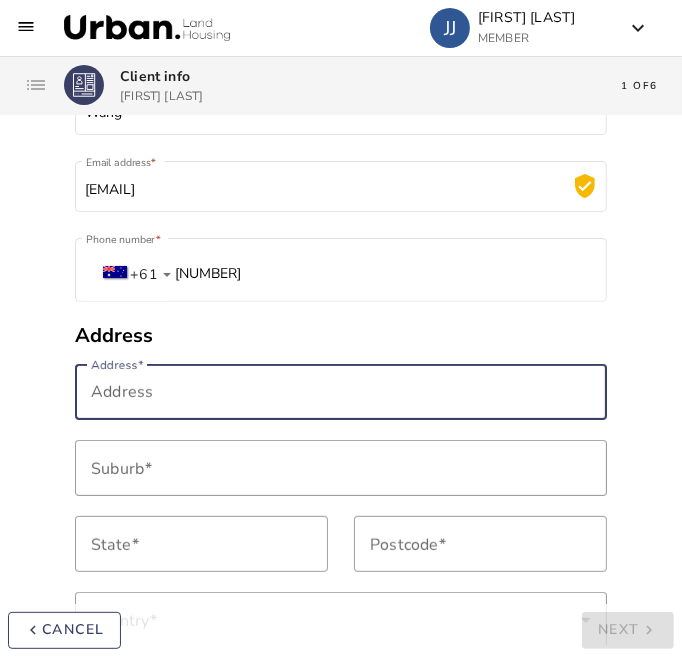 click on "Address" at bounding box center [341, 392] 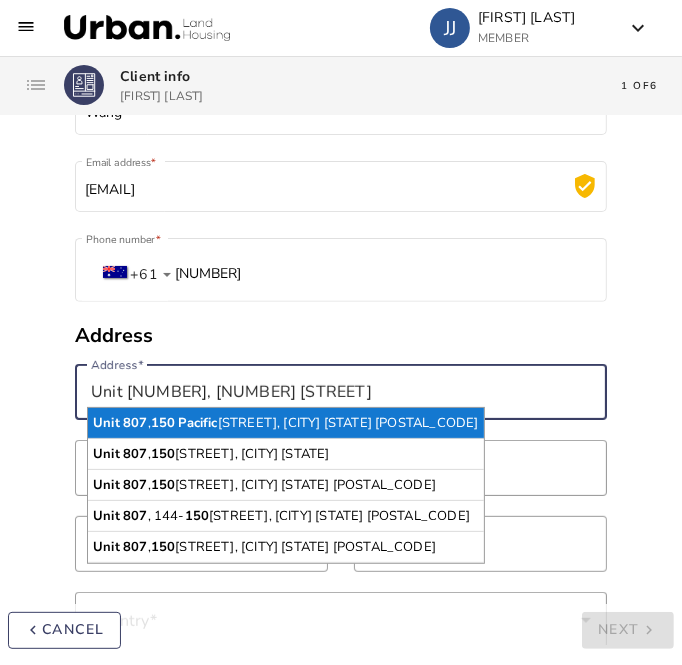 type on "Unit [NUMBER], [NUMBER] [STREET]" 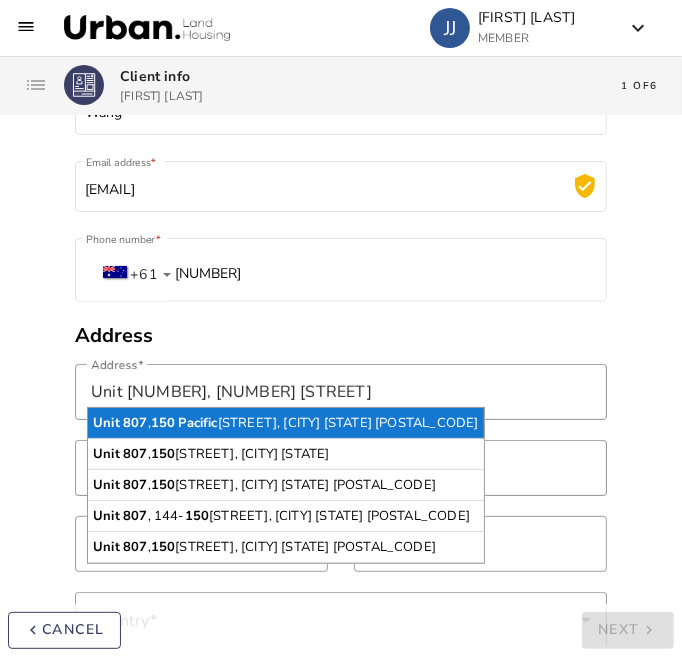 click on "Unit   [NUMBER],  [NUMBER]   [STREET], [CITY] [STATE] [POSTAL_CODE]" at bounding box center [286, 423] 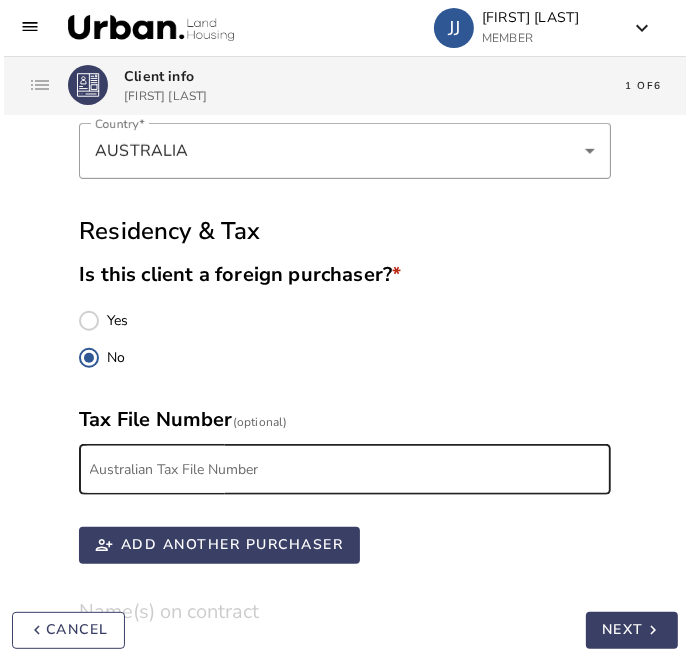 scroll, scrollTop: 766, scrollLeft: 0, axis: vertical 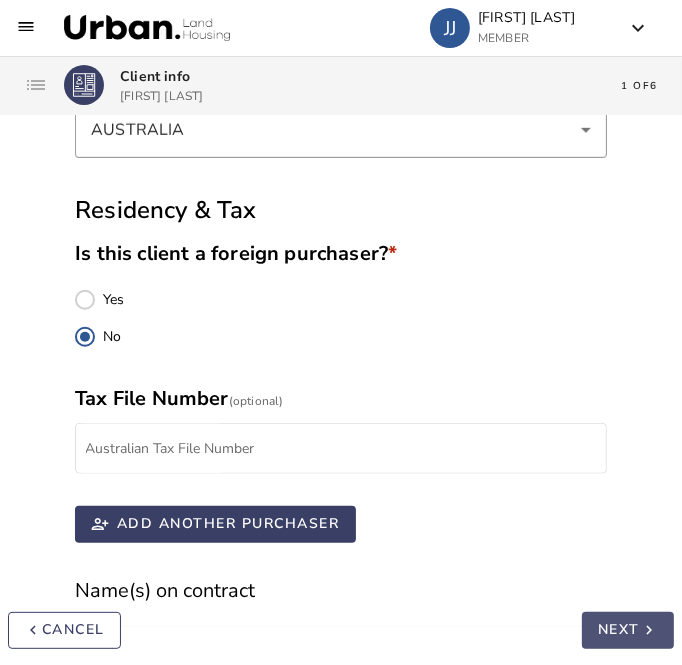 click on "Next" at bounding box center (619, 630) 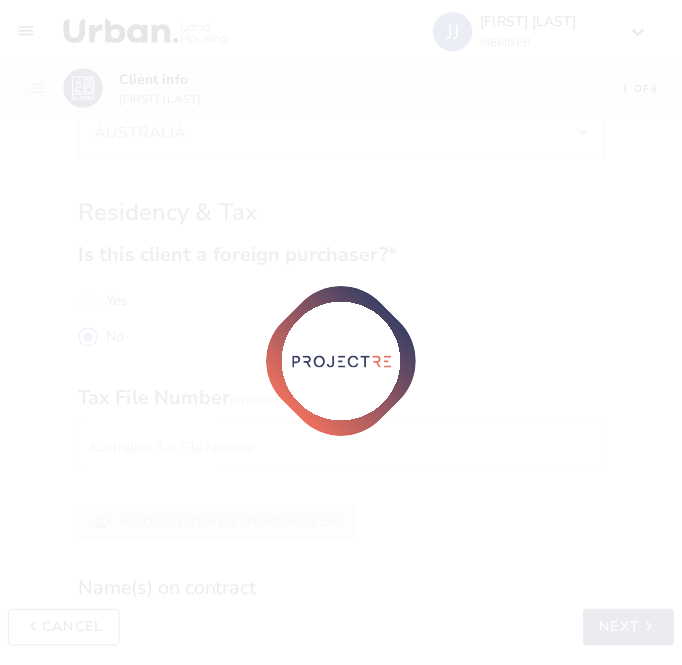 scroll, scrollTop: 0, scrollLeft: 0, axis: both 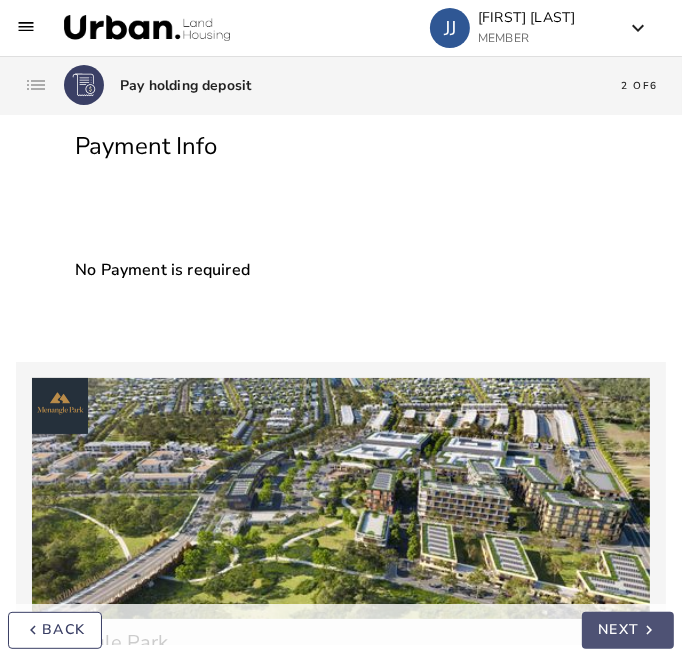 click on "Next" at bounding box center (619, 630) 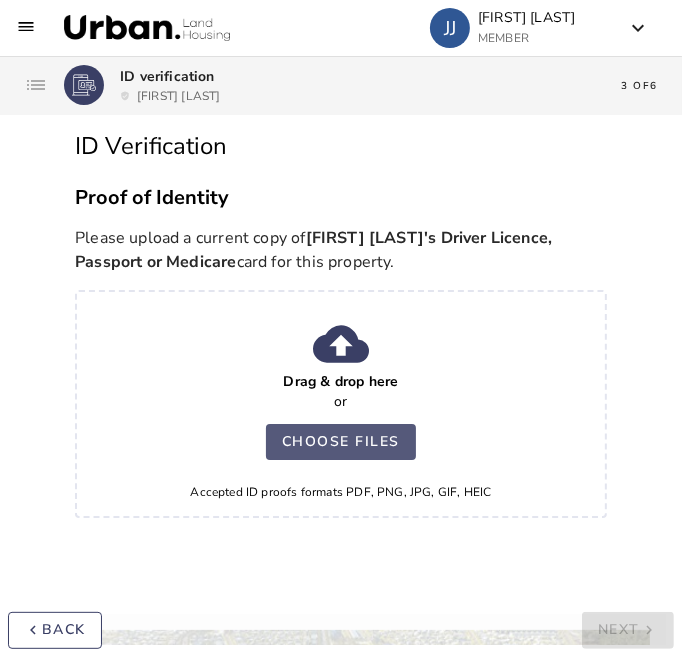 click at bounding box center [341, 442] 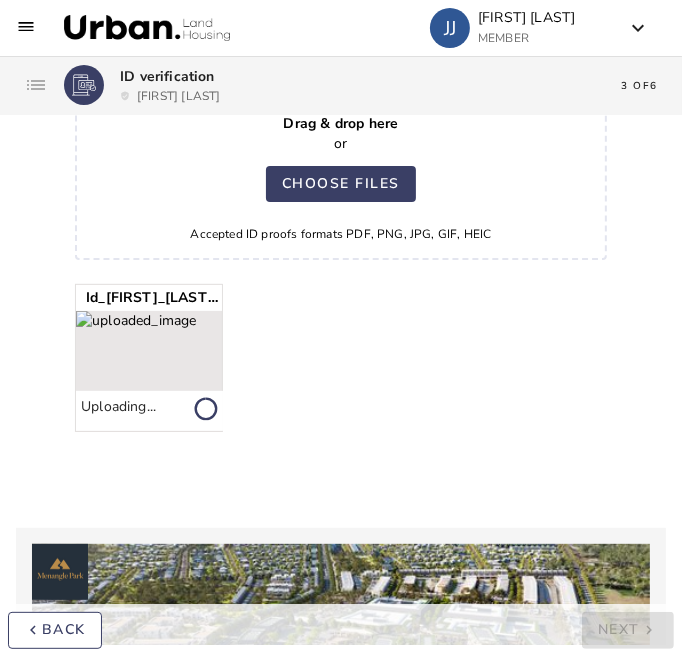 scroll, scrollTop: 259, scrollLeft: 0, axis: vertical 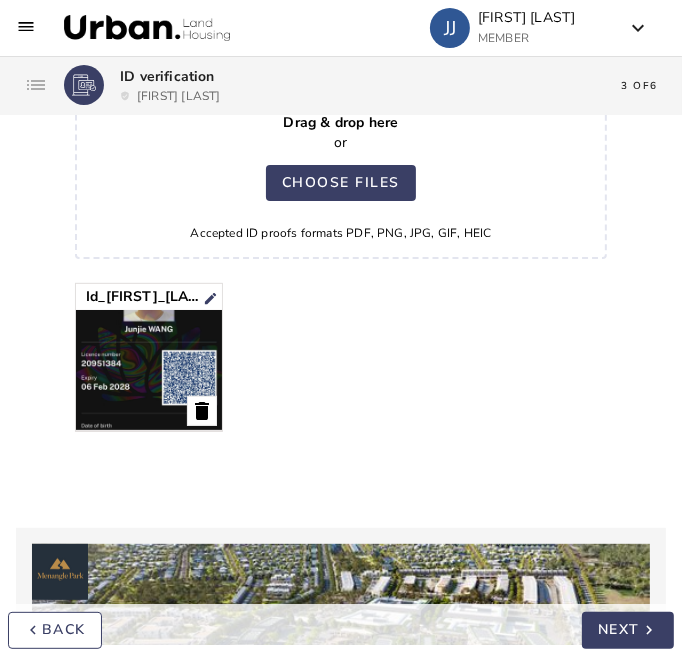click on "keyboard_arrow_right" at bounding box center [649, 631] 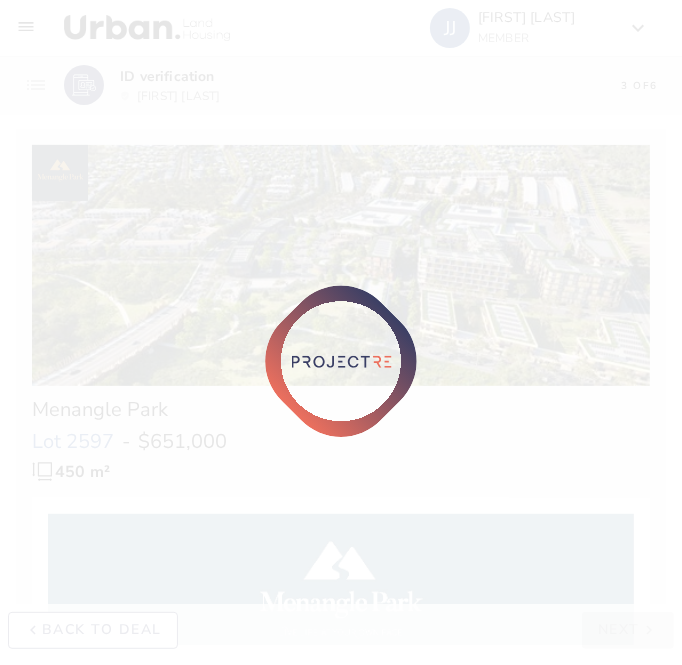 scroll, scrollTop: 0, scrollLeft: 0, axis: both 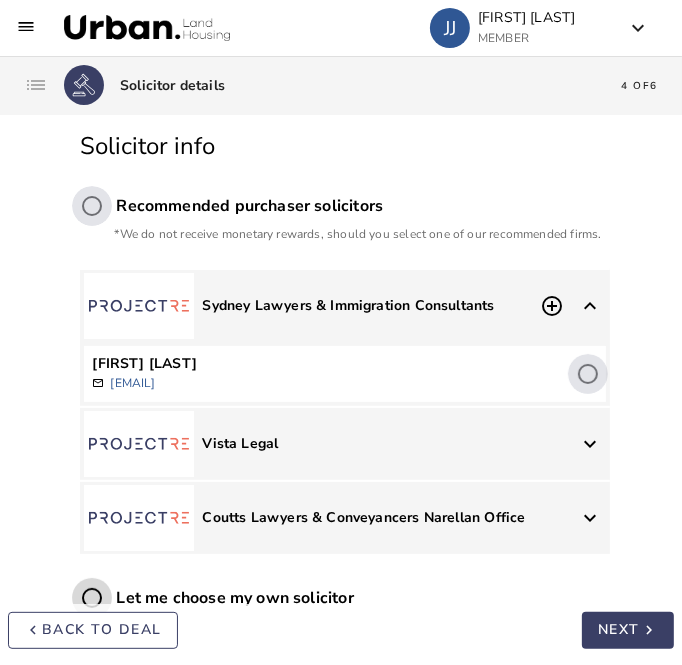 click on "Let me choose my own solicitor" at bounding box center (92, 598) 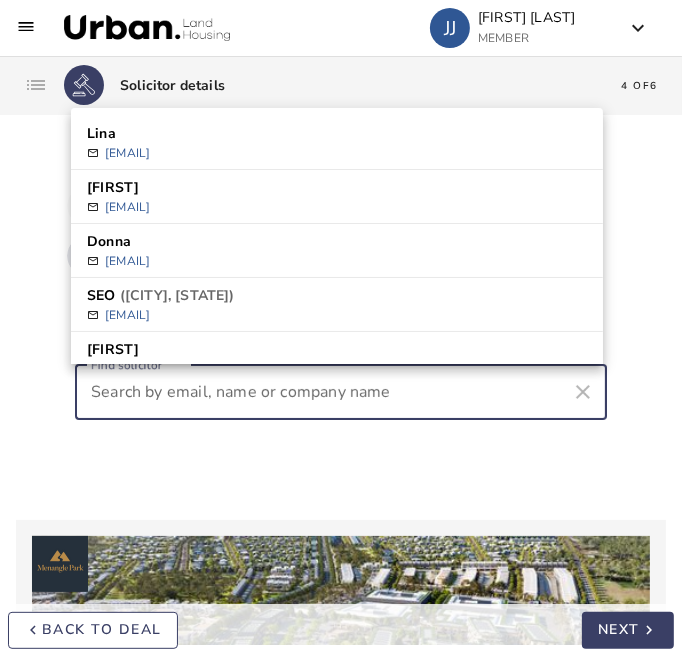 click on "Find solicitor" at bounding box center [323, 392] 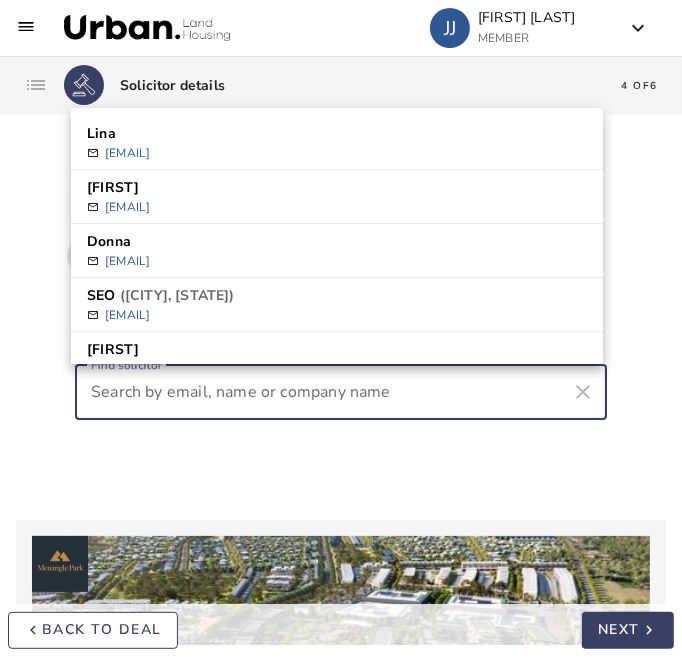 paste on "[EMAIL]" 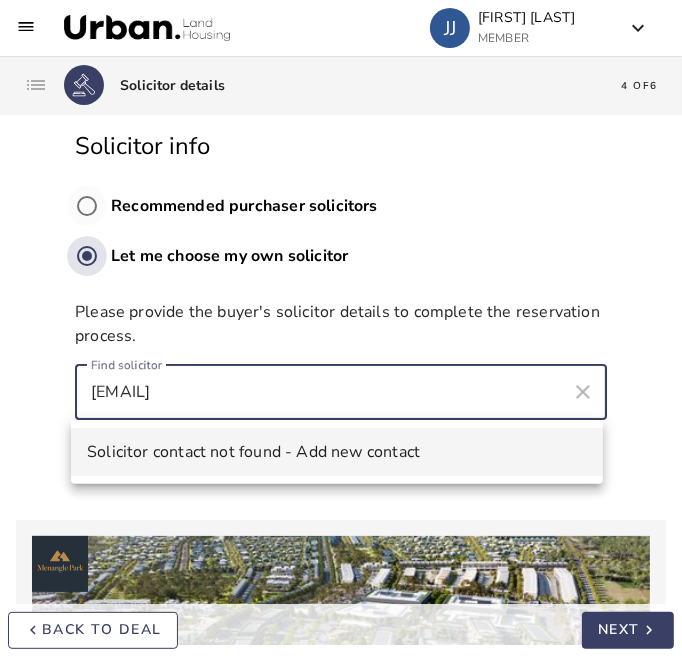 type on "[EMAIL]" 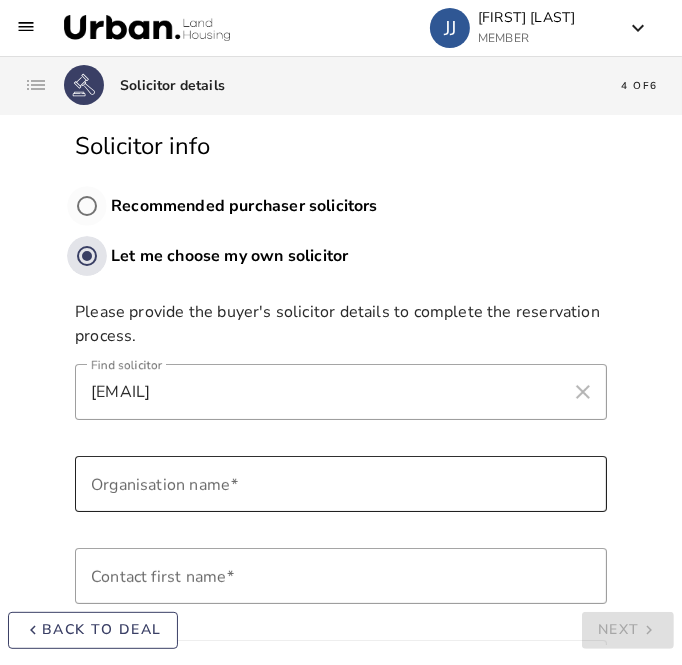 click on "Organisation name" at bounding box center (160, 485) 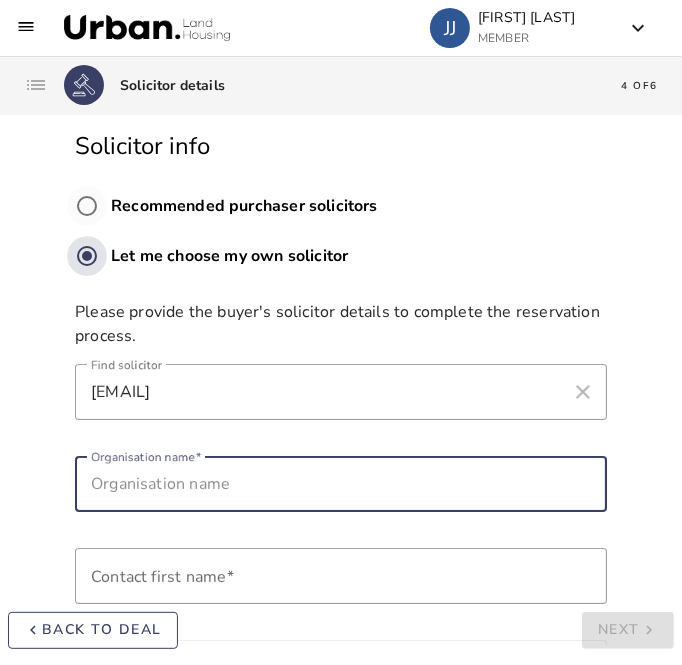 paste on "PYJ Legal & Conveyancing" 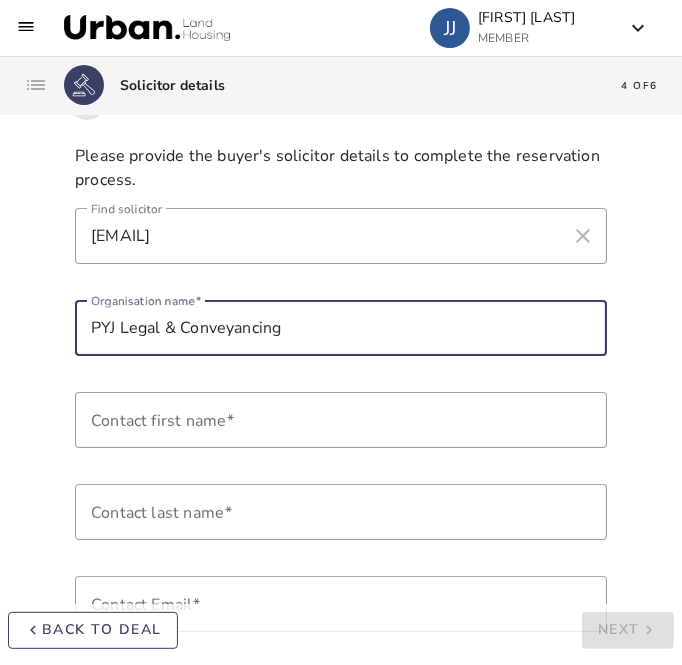 scroll, scrollTop: 181, scrollLeft: 0, axis: vertical 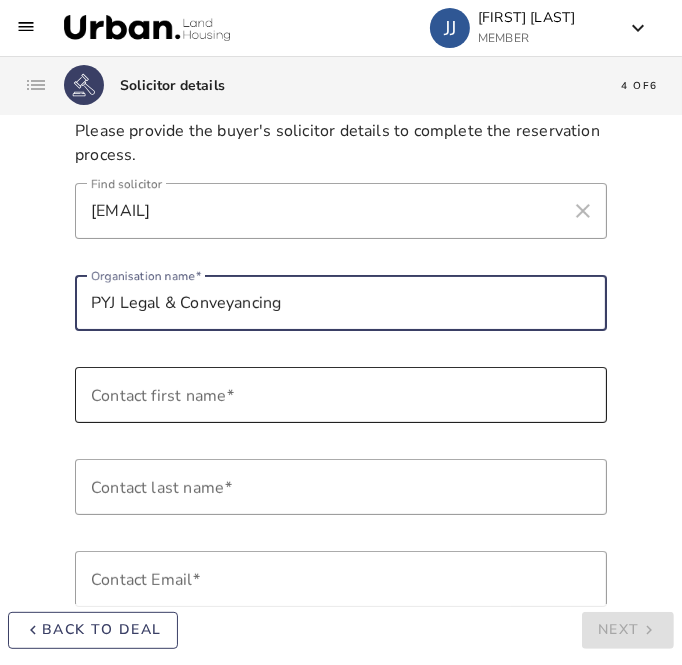type on "PYJ Legal & Conveyancing" 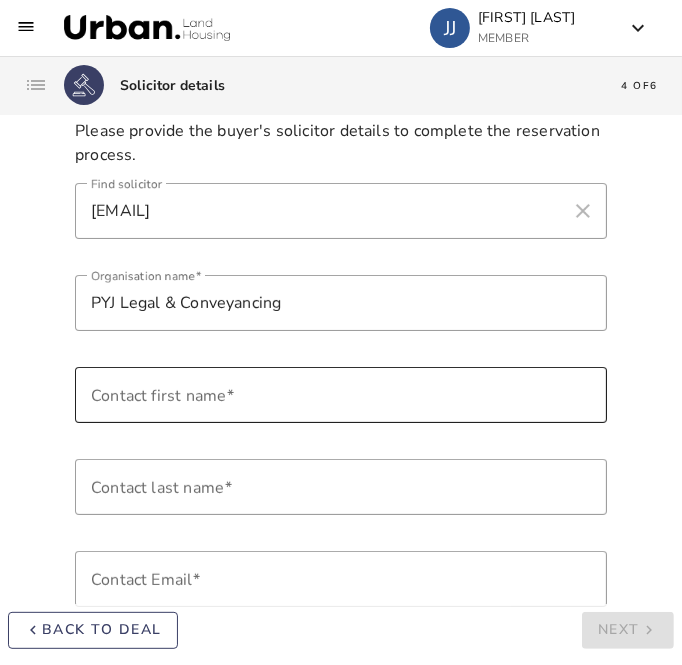 click on "Contact first name" at bounding box center [158, 396] 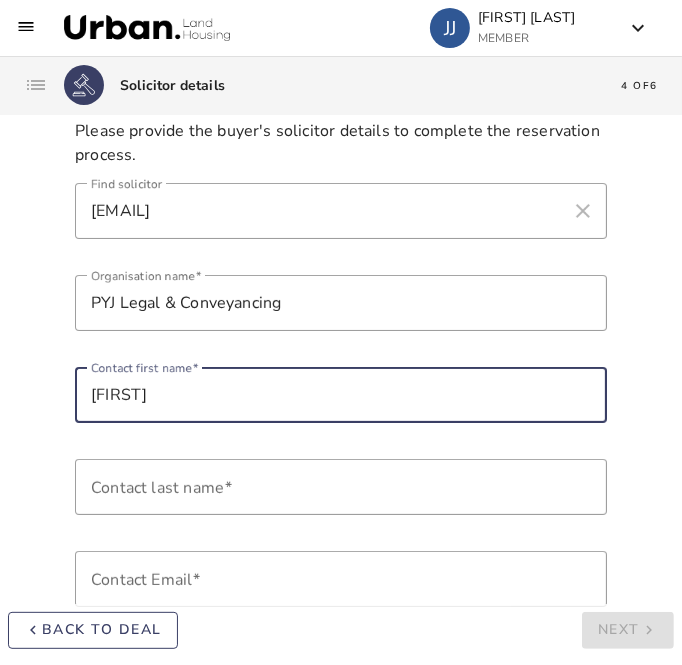 type on "[FIRST]" 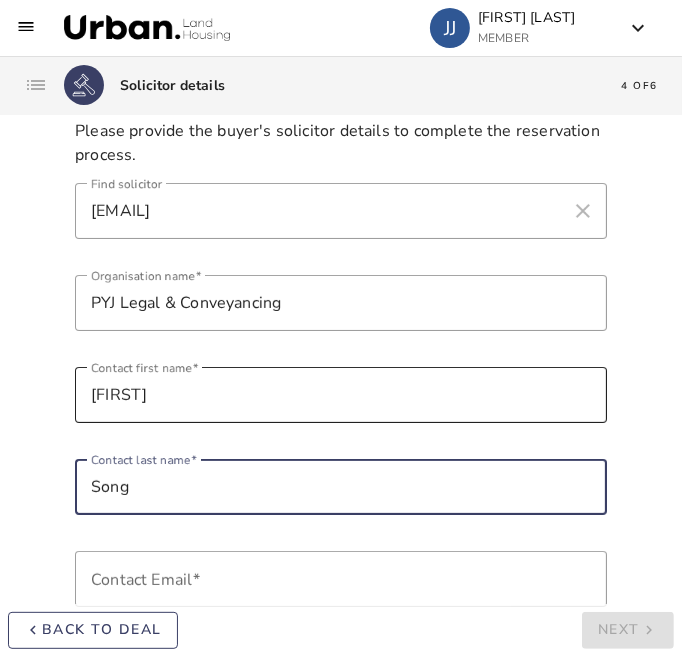 type on "Song" 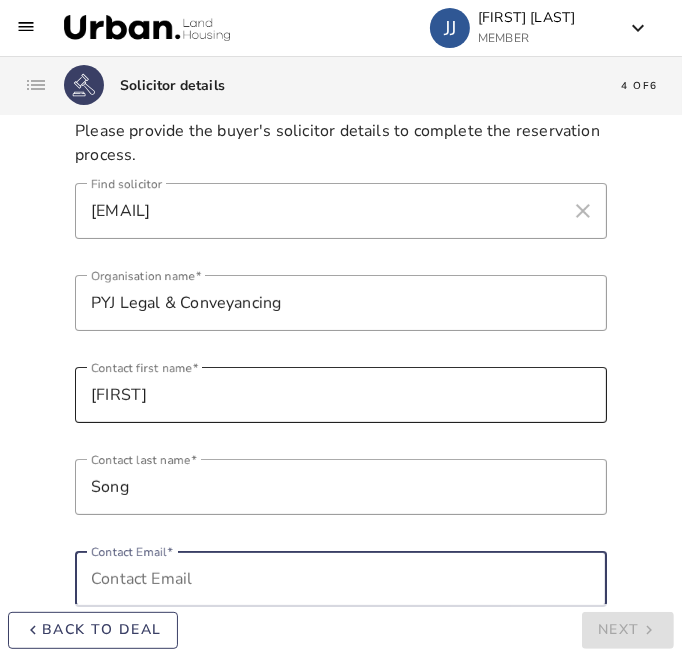 paste on "PYJ Legal & Conveyancing" 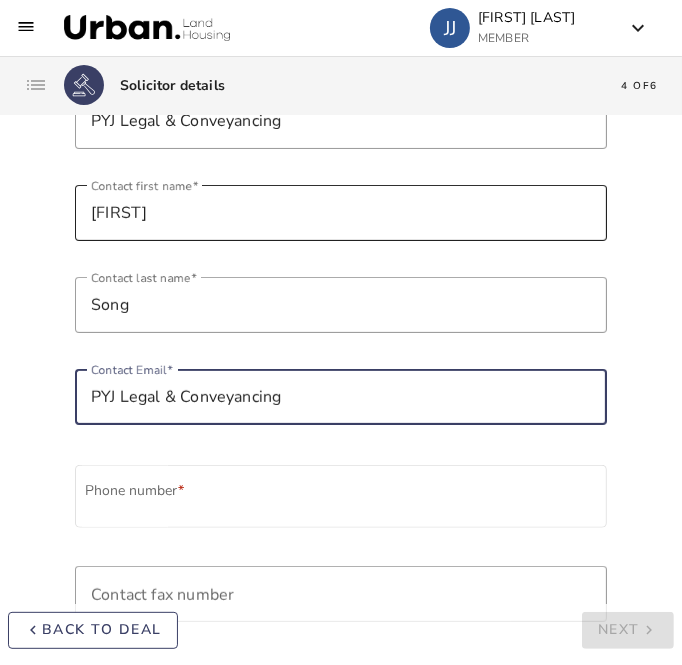 scroll, scrollTop: 365, scrollLeft: 0, axis: vertical 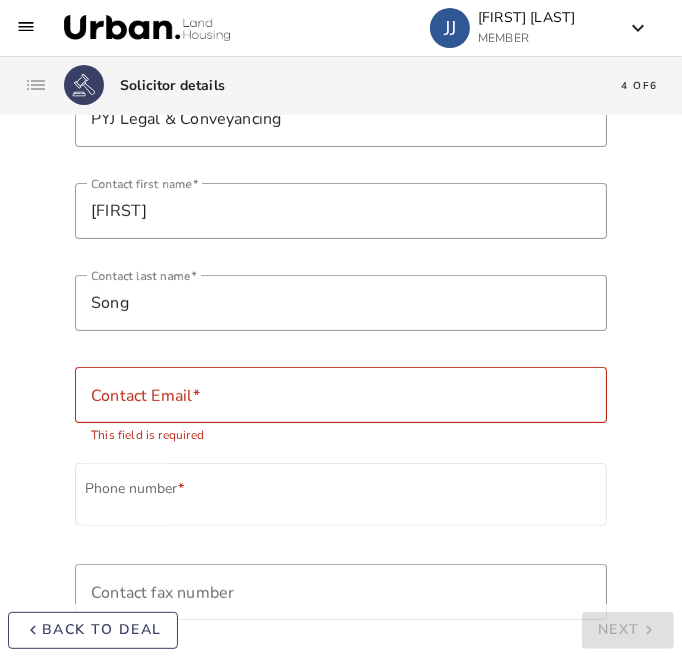 click at bounding box center [341, 395] 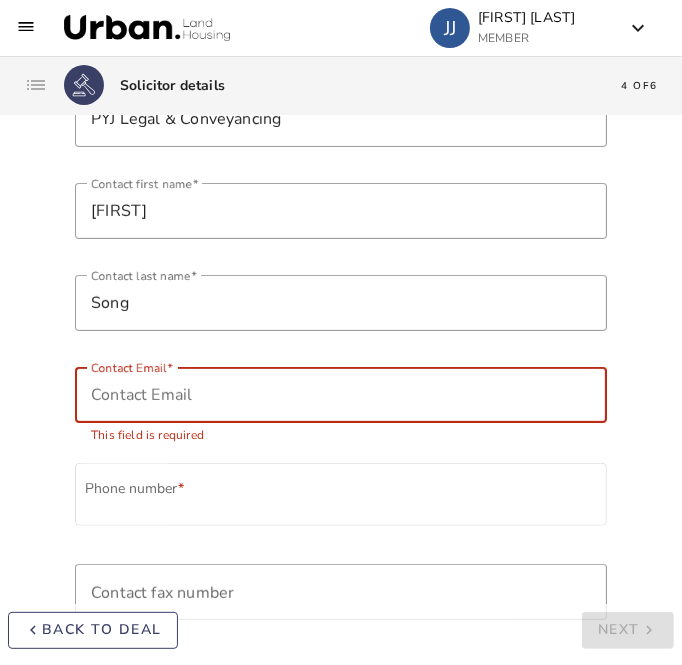 paste on "[EMAIL]" 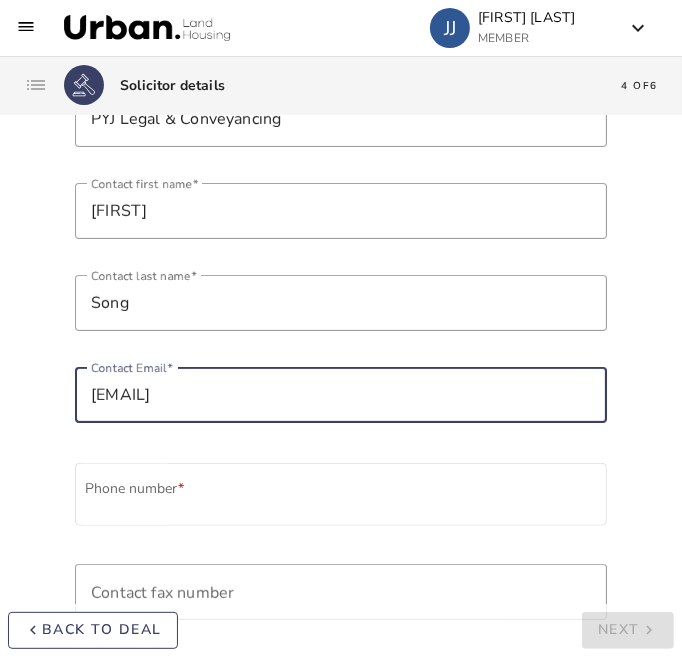 type on "[EMAIL]" 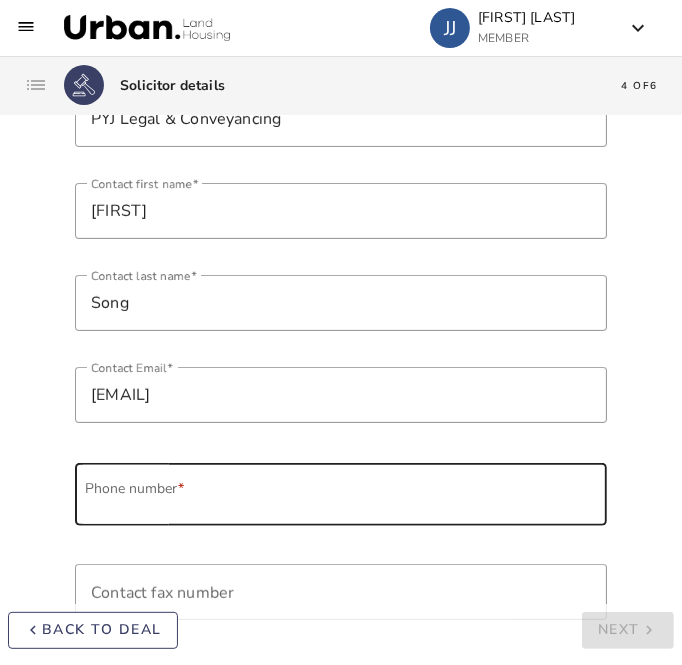 click at bounding box center (341, 498) 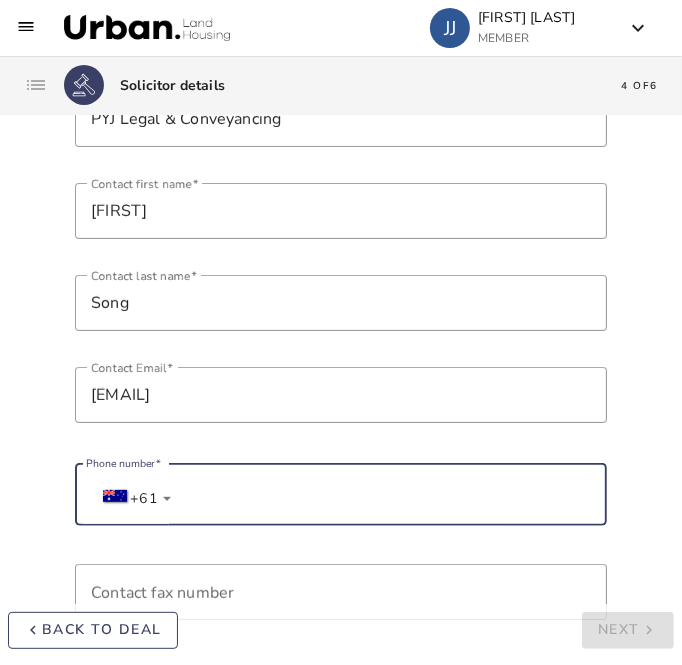 paste on "[NUMBER]" 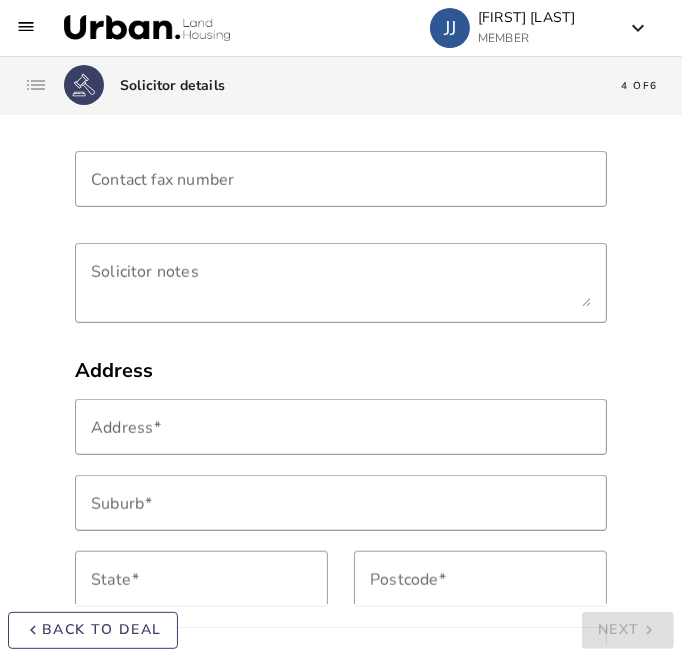 scroll, scrollTop: 791, scrollLeft: 0, axis: vertical 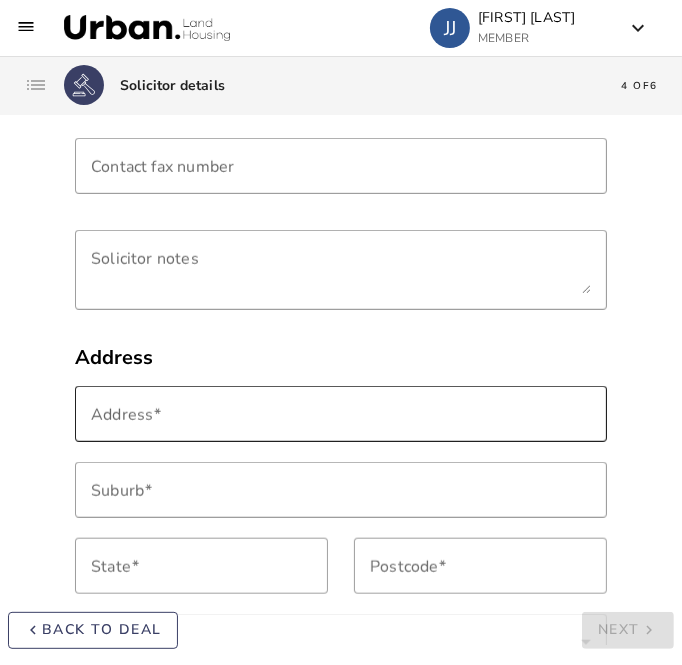 type on "[NUMBER]" 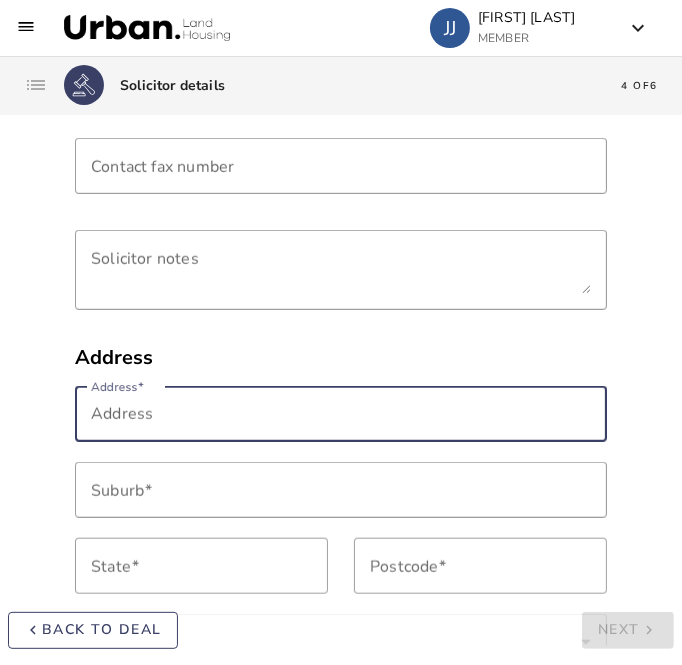 click on "Address" at bounding box center [341, 414] 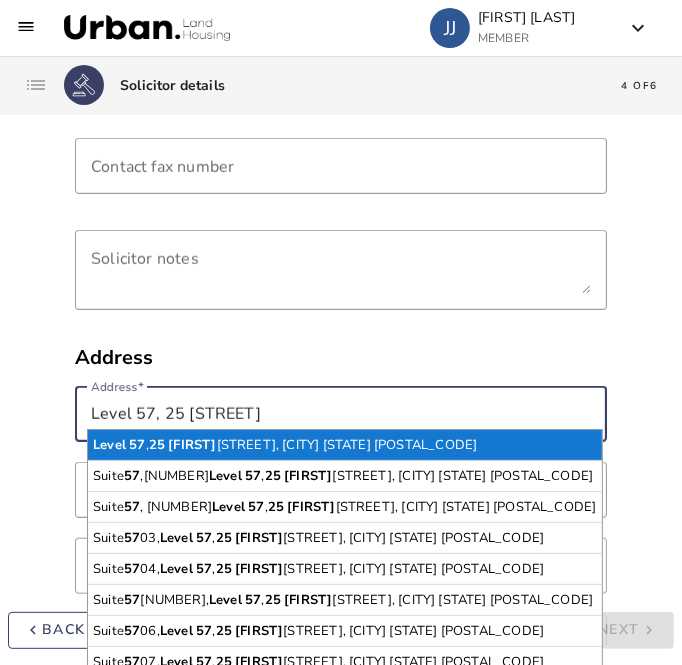 type on "Level 57, 25 [STREET]" 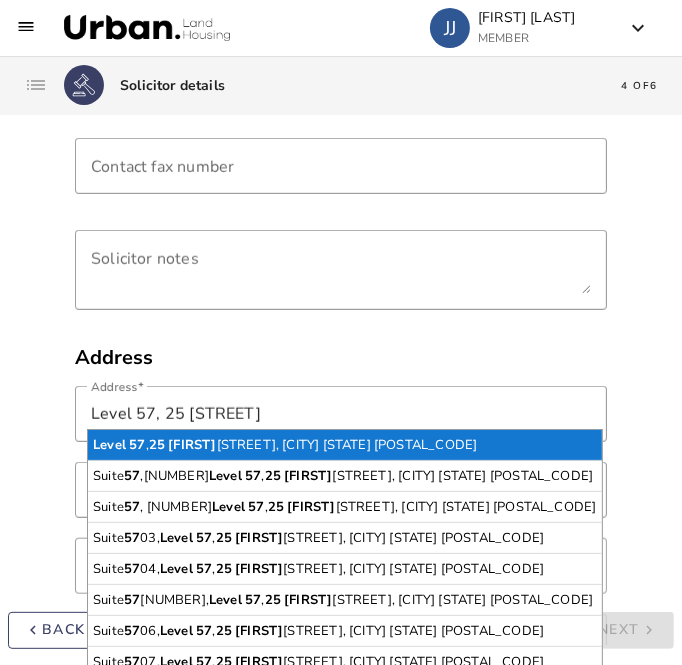 click on "Level [NUMBER] [NUMBER] [STREET], [CITY] [STATE] [POSTAL_CODE]" at bounding box center (344, 445) 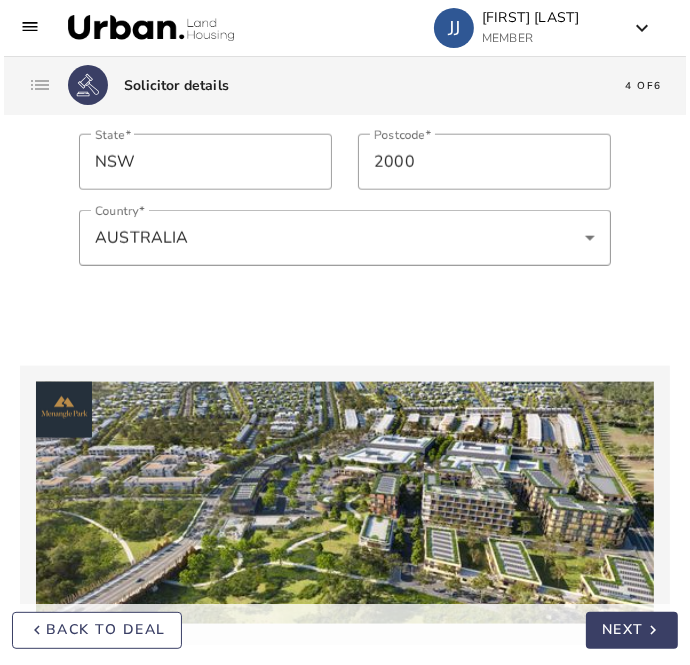 scroll, scrollTop: 1221, scrollLeft: 0, axis: vertical 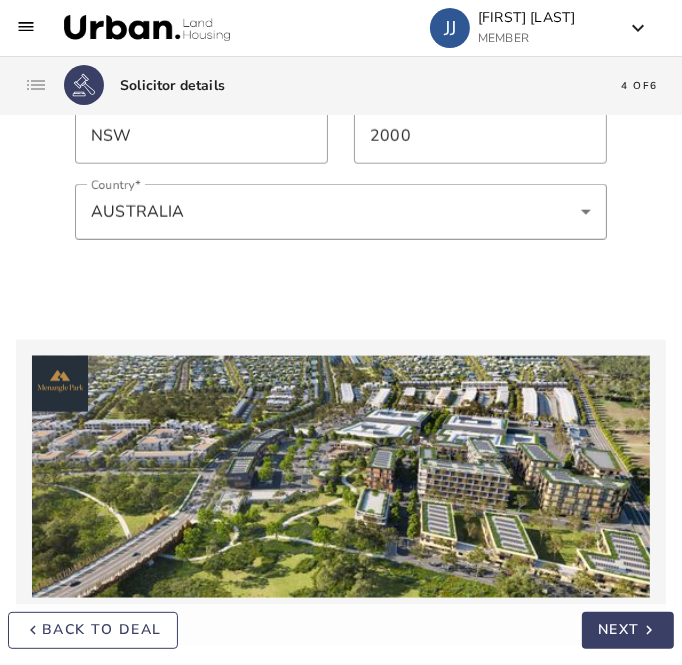 click on "NEXT" at bounding box center (619, 630) 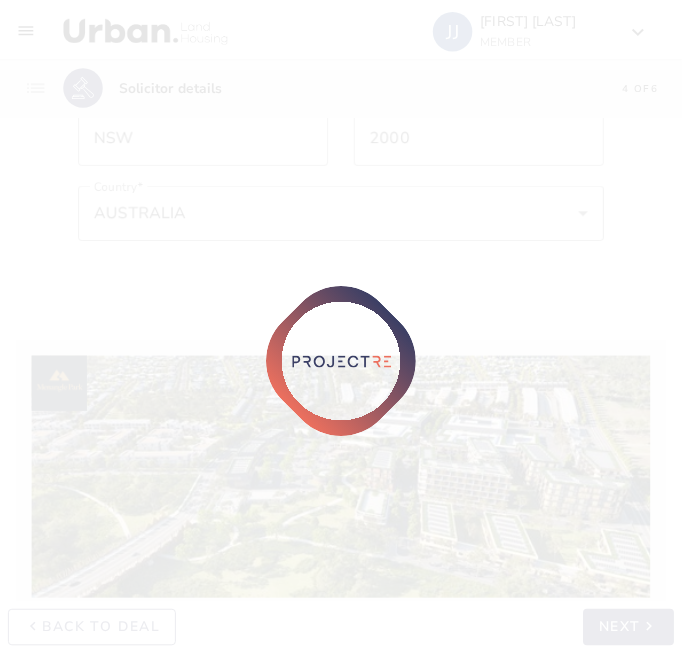 scroll, scrollTop: 0, scrollLeft: 0, axis: both 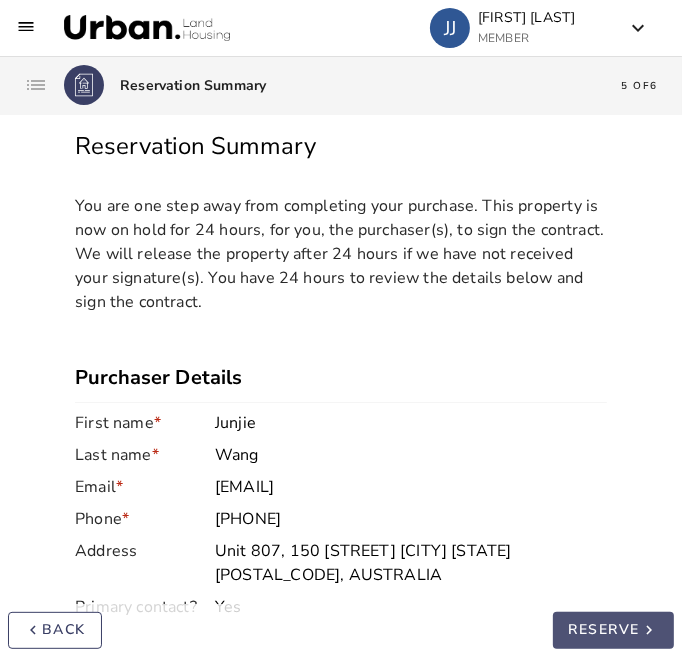click on "RESERVE" at bounding box center (605, 630) 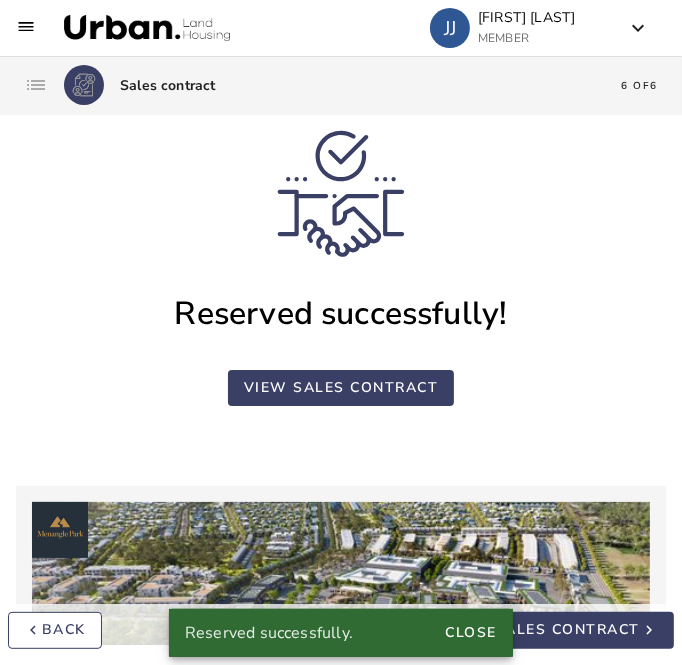 click on "view sales contract" at bounding box center (341, 387) 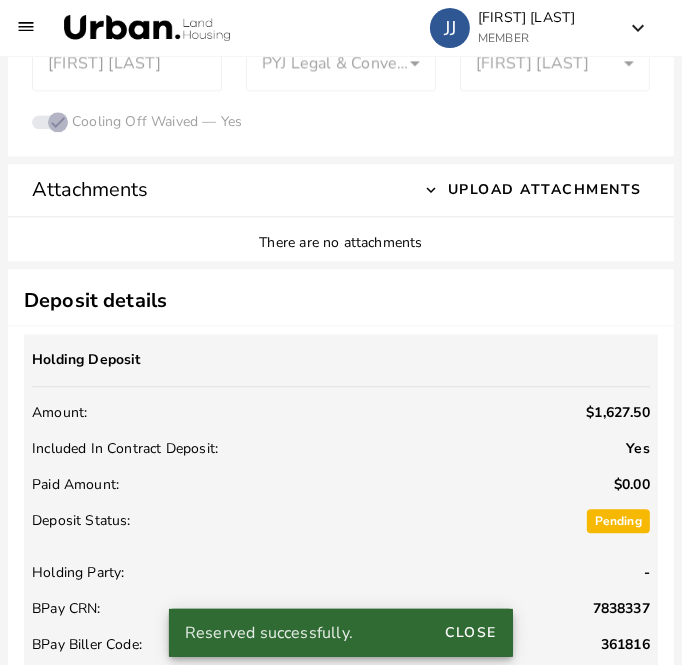 scroll, scrollTop: 2386, scrollLeft: 0, axis: vertical 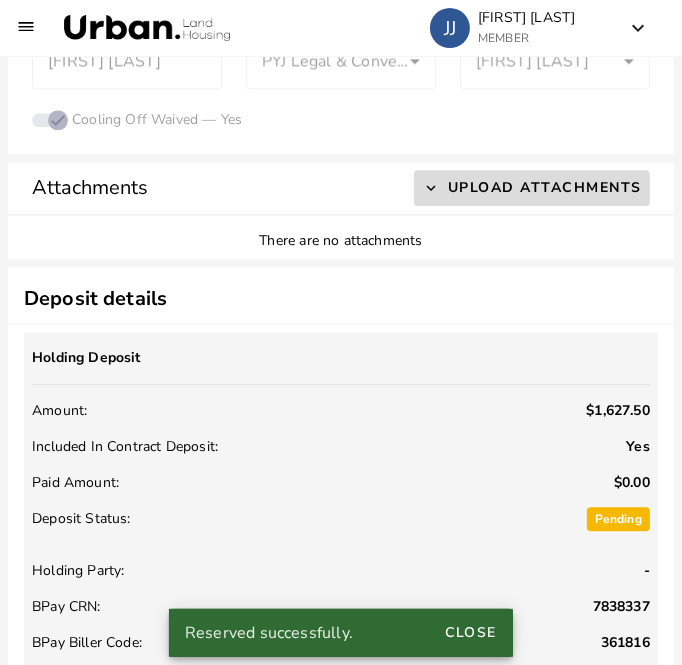 click on "Upload Attachments" at bounding box center (545, 188) 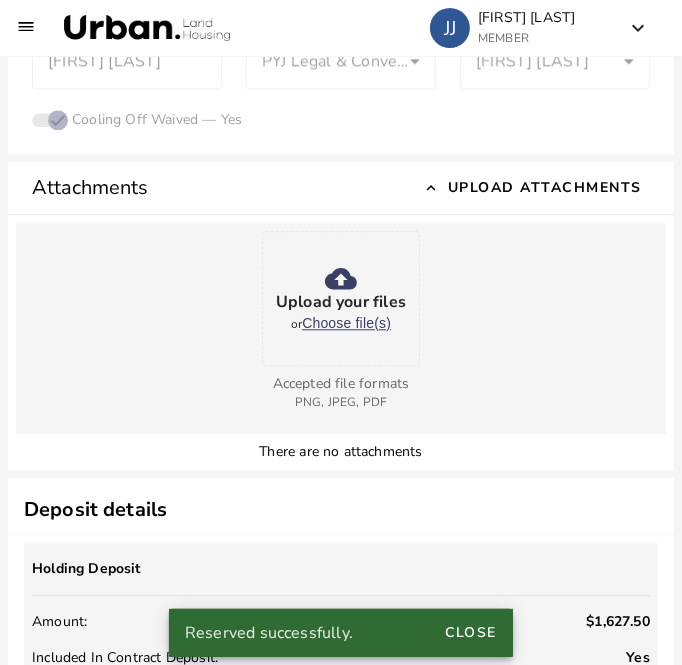 click on "Choose file(s)" at bounding box center (346, 323) 